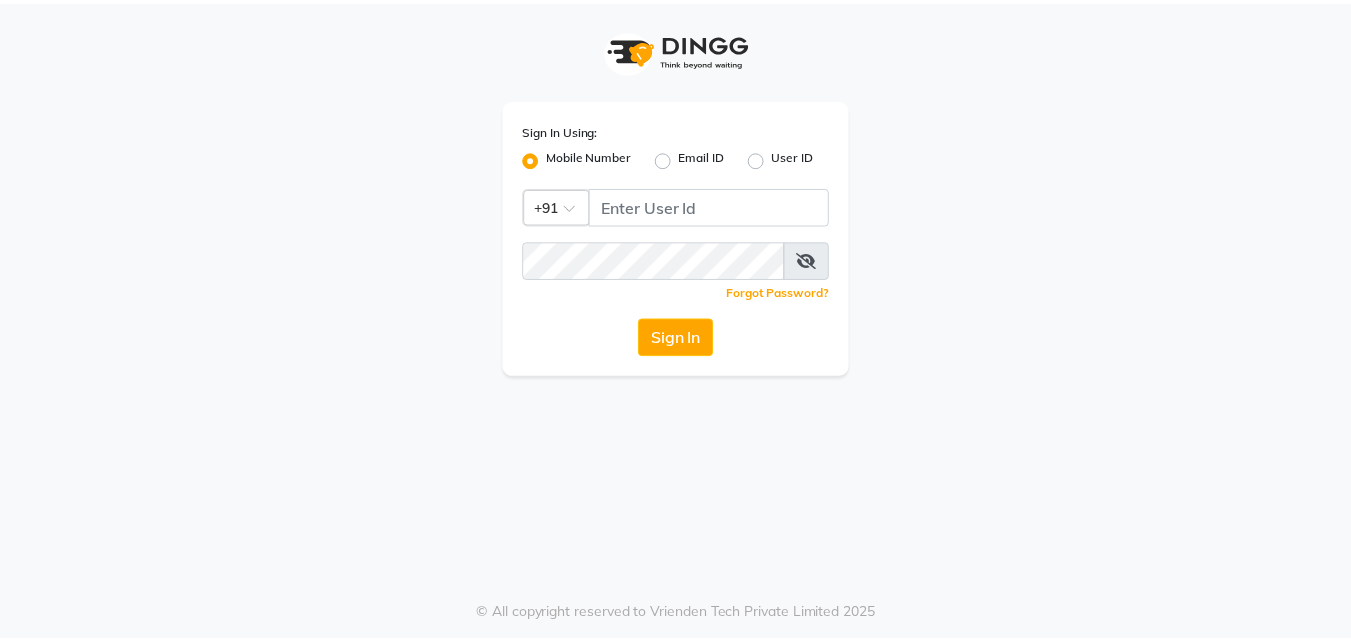 scroll, scrollTop: 0, scrollLeft: 0, axis: both 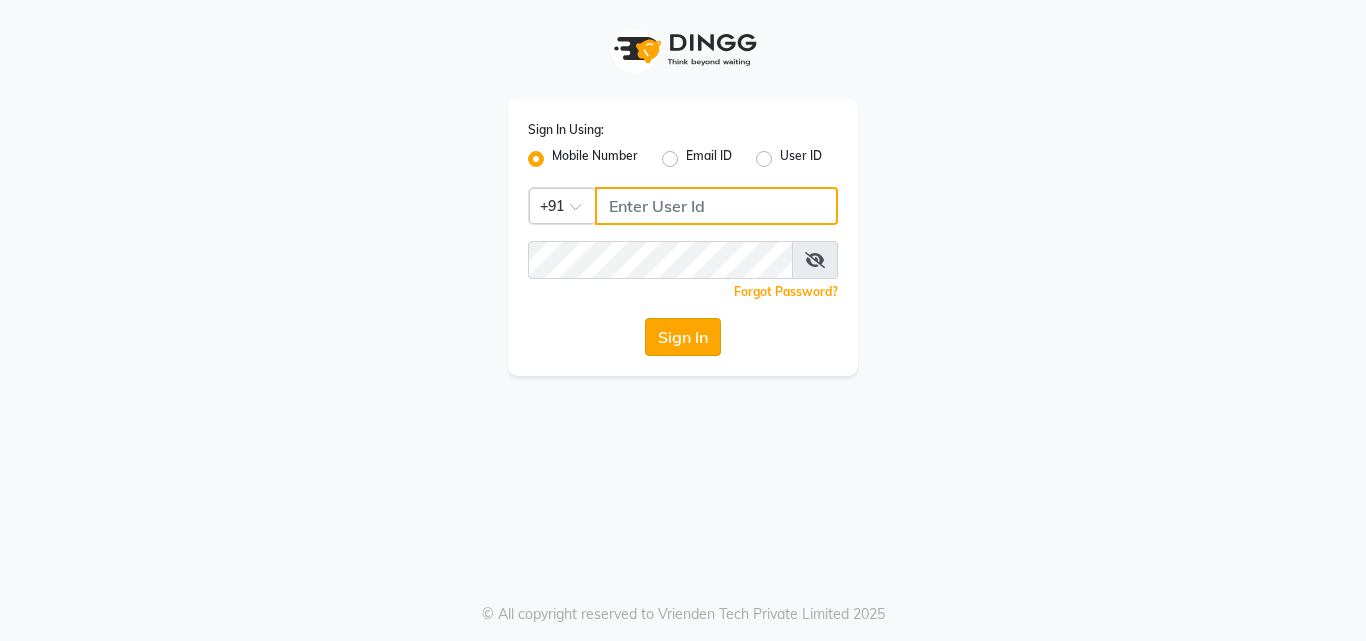 type on "[PHONE]" 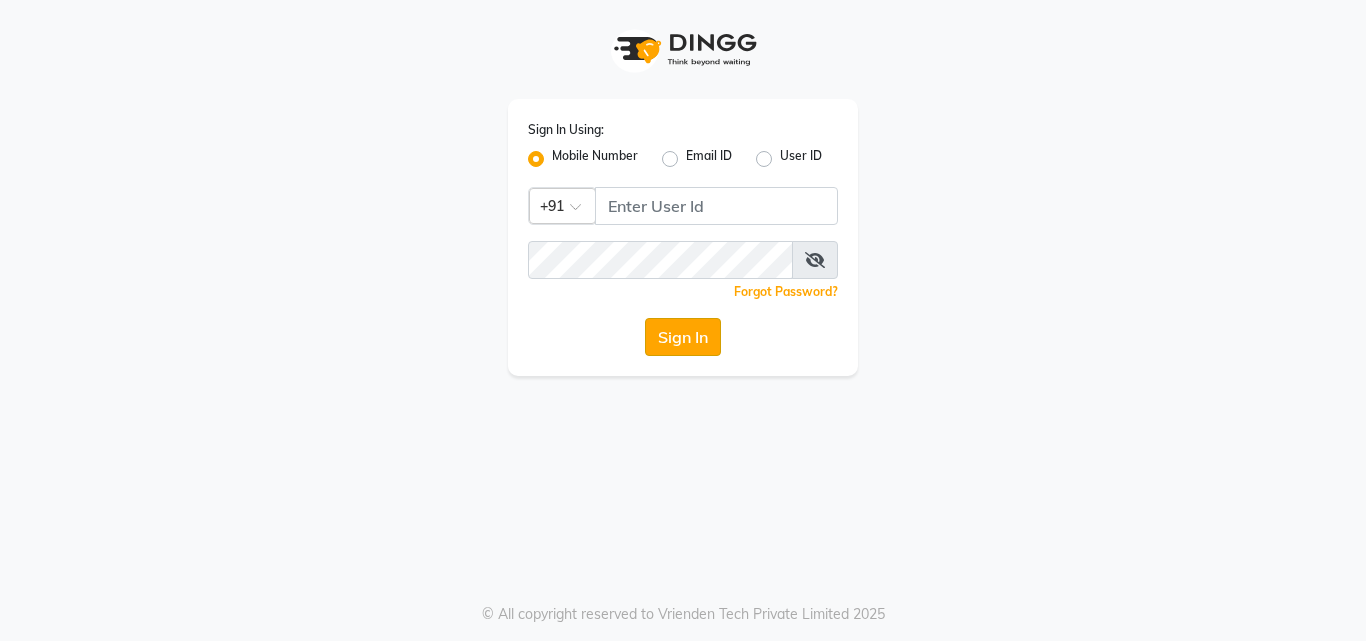 click on "Sign In" 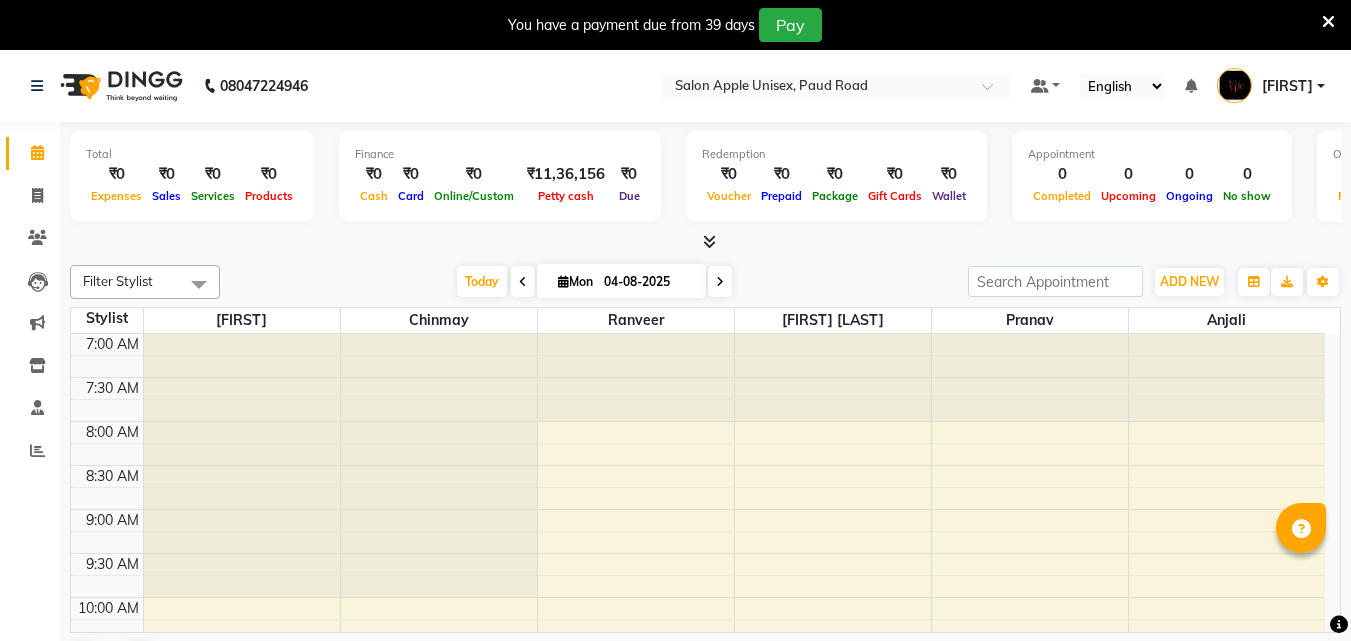 click at bounding box center (1328, 22) 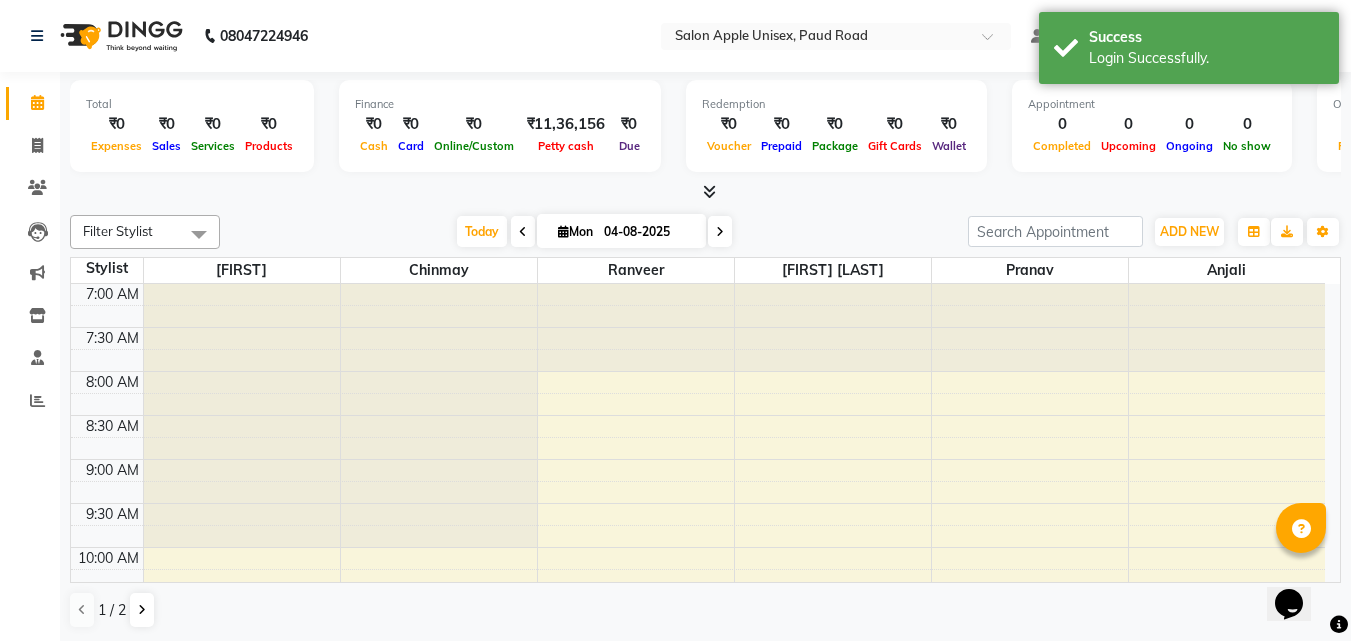scroll, scrollTop: 0, scrollLeft: 0, axis: both 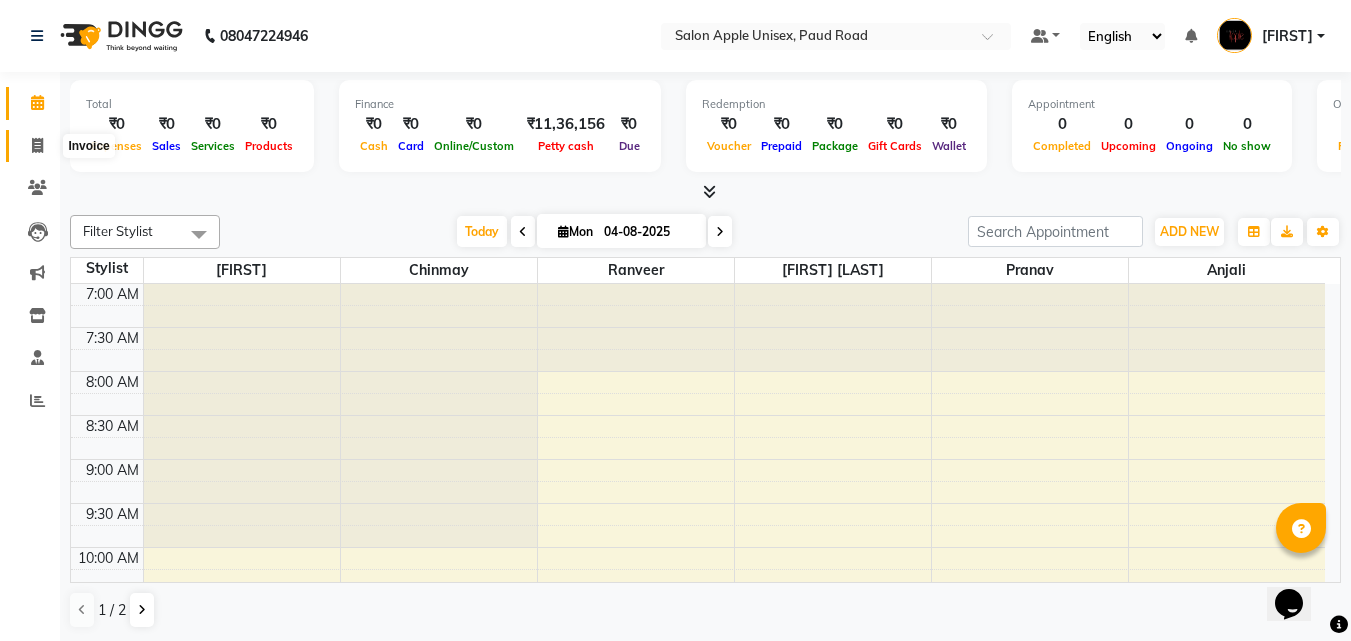 click 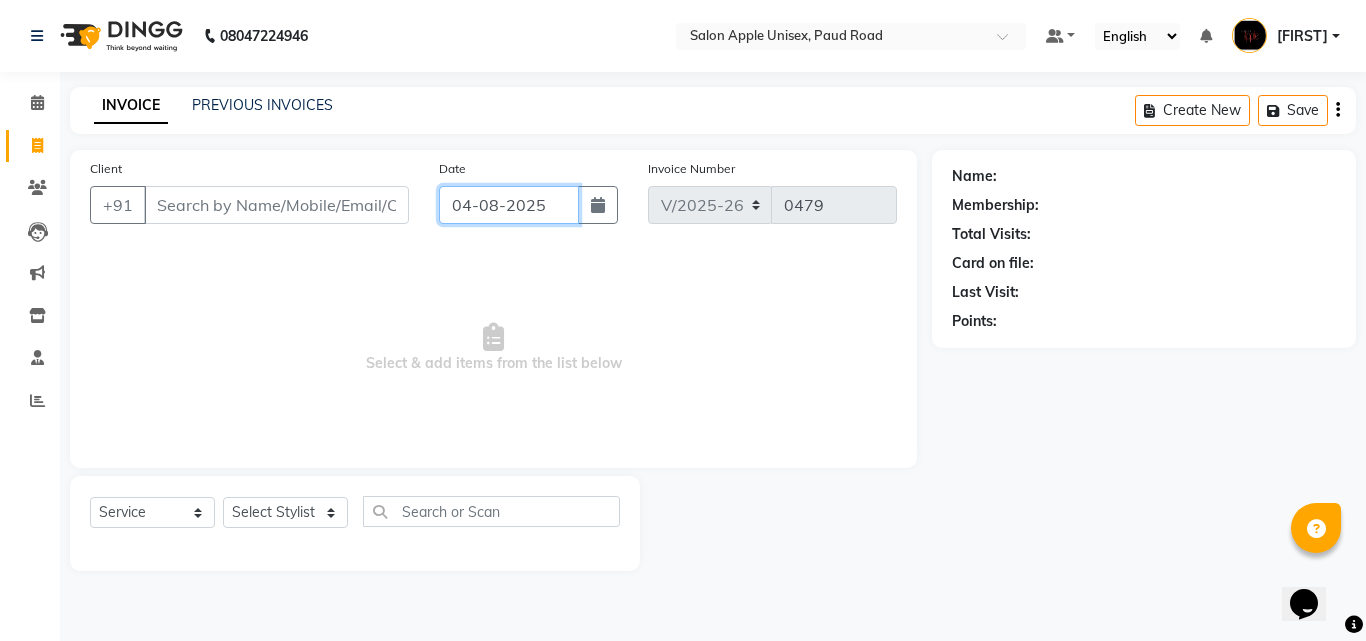 click on "04-08-2025" 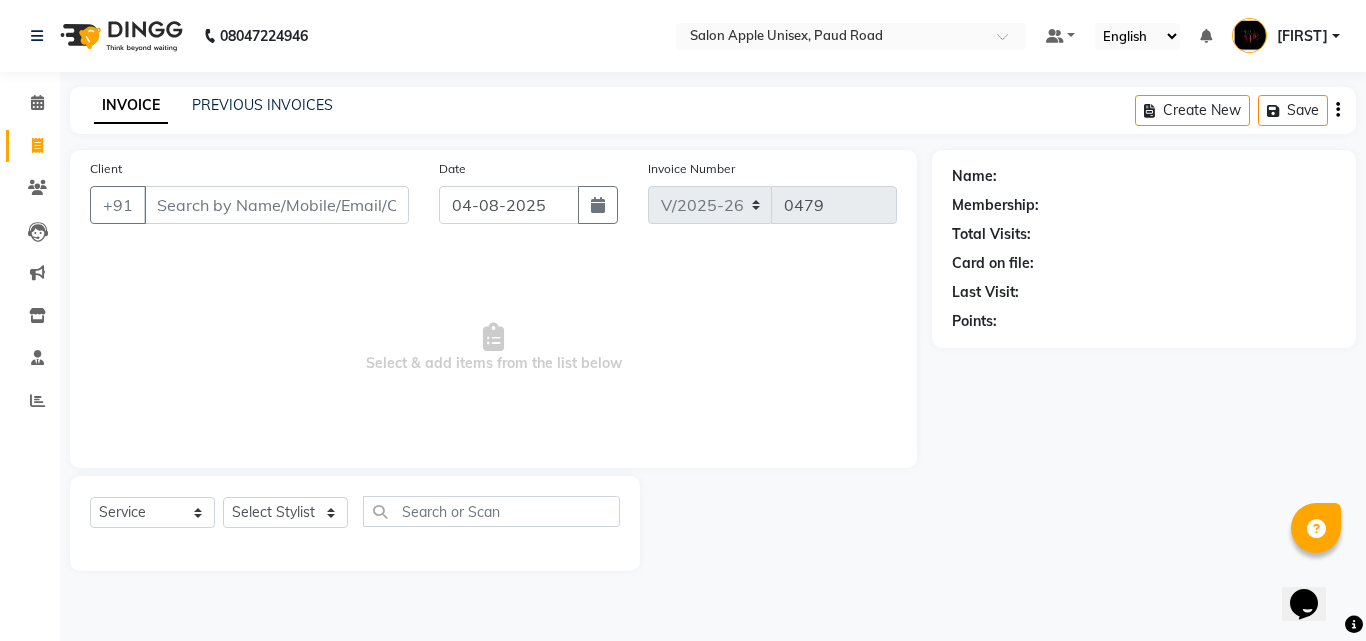 select on "8" 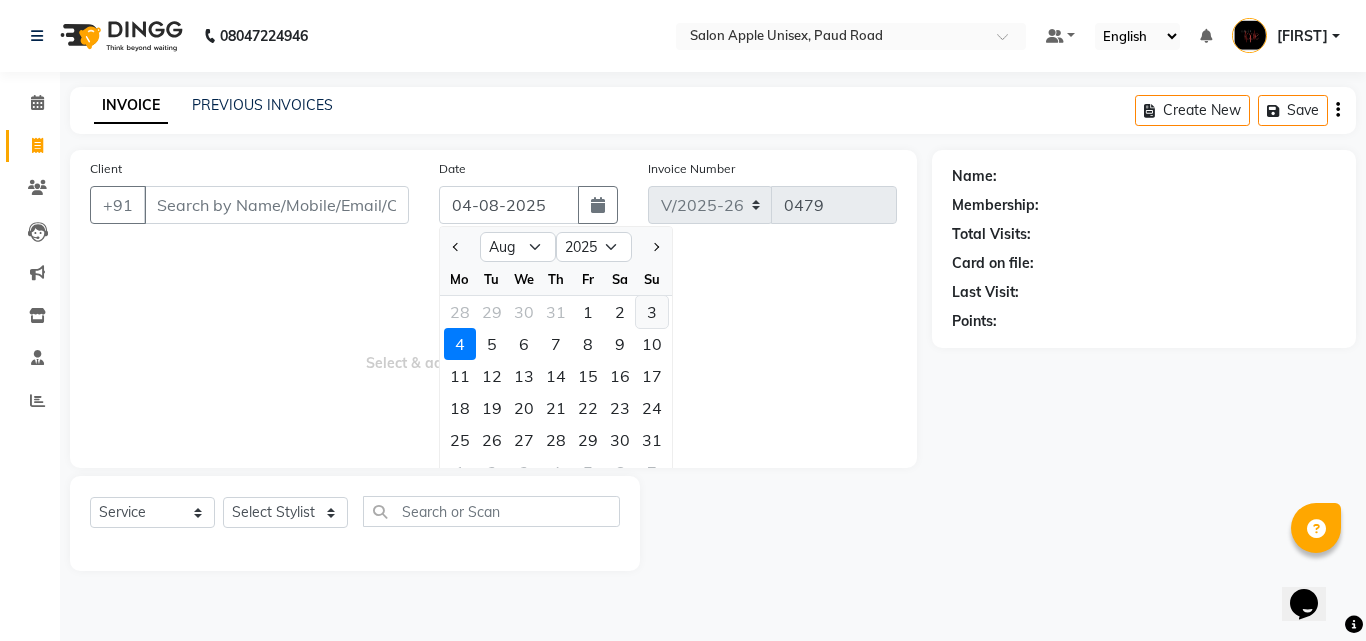 click on "3" 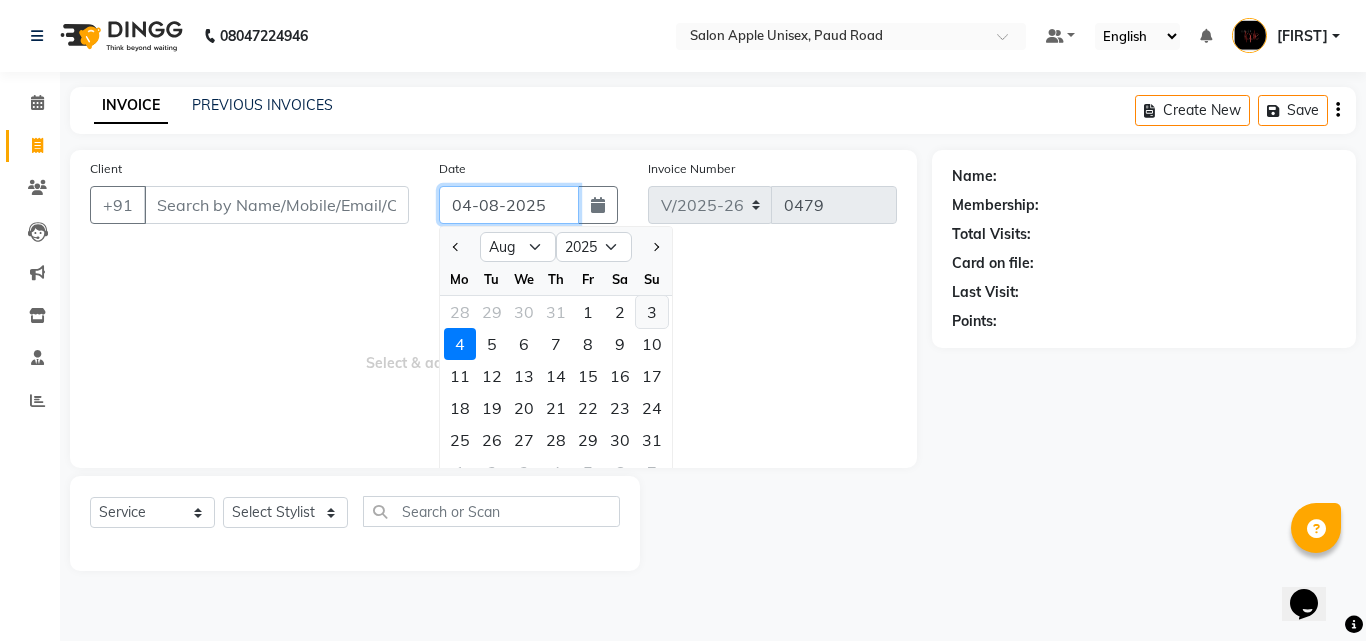 type on "03-08-2025" 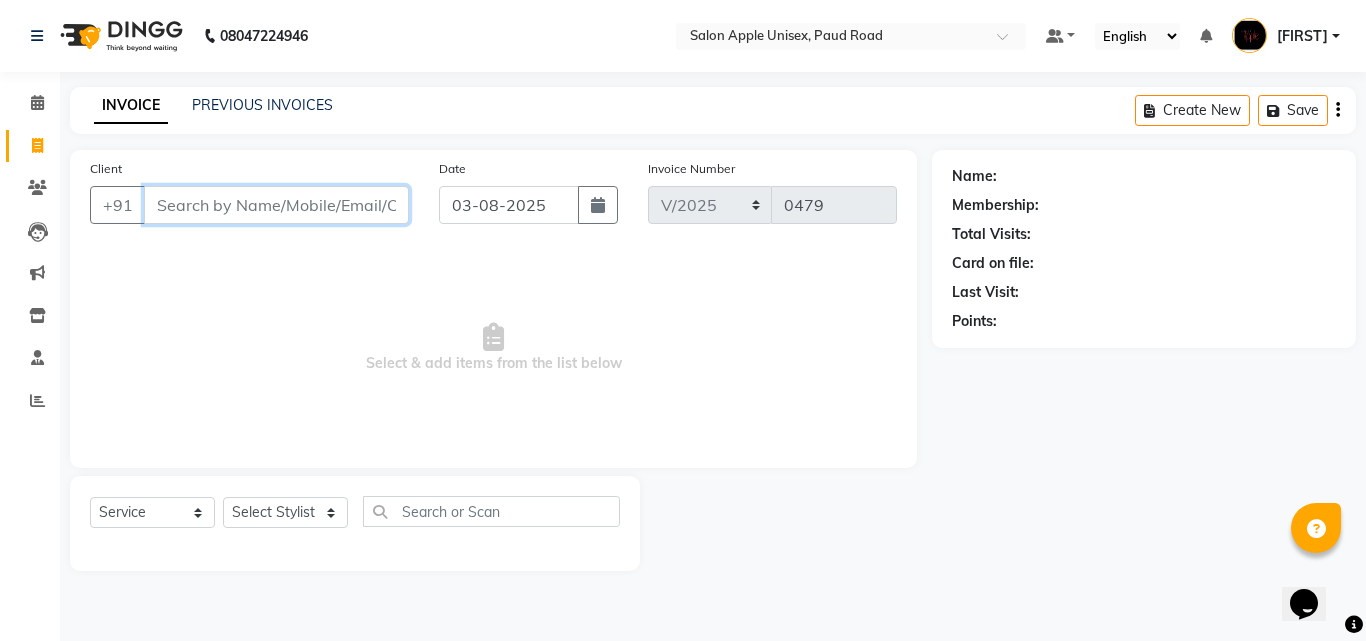 click on "Client" at bounding box center (276, 205) 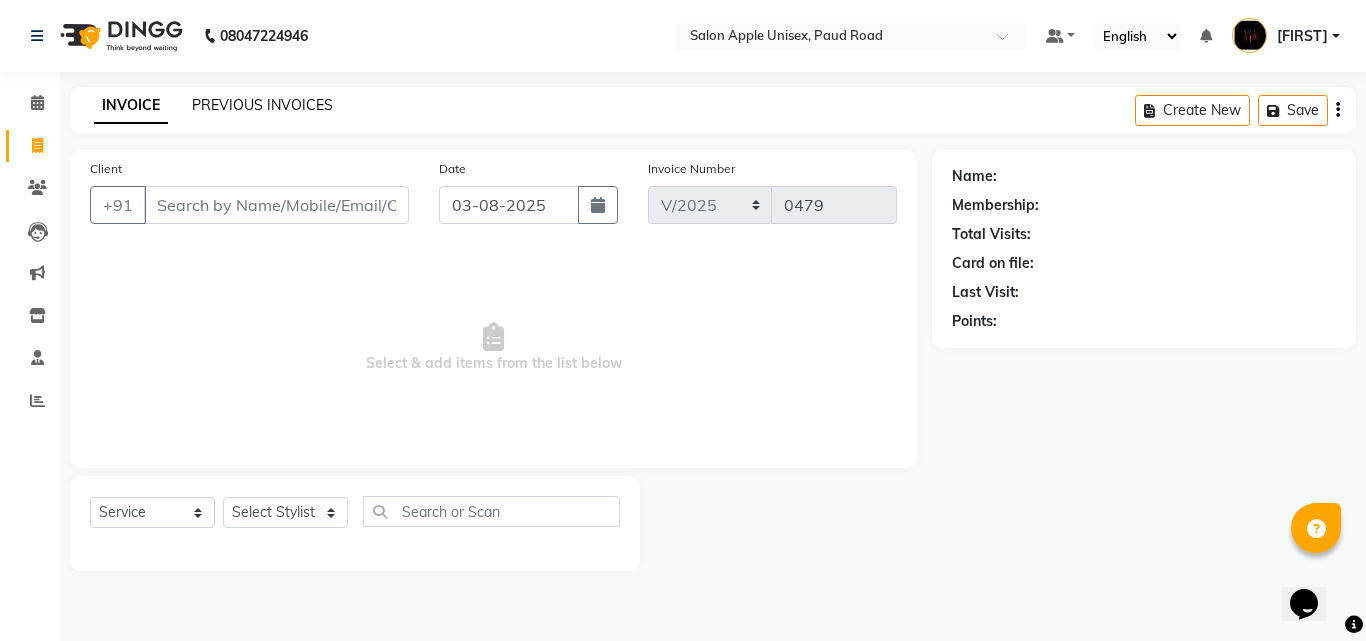click on "PREVIOUS INVOICES" 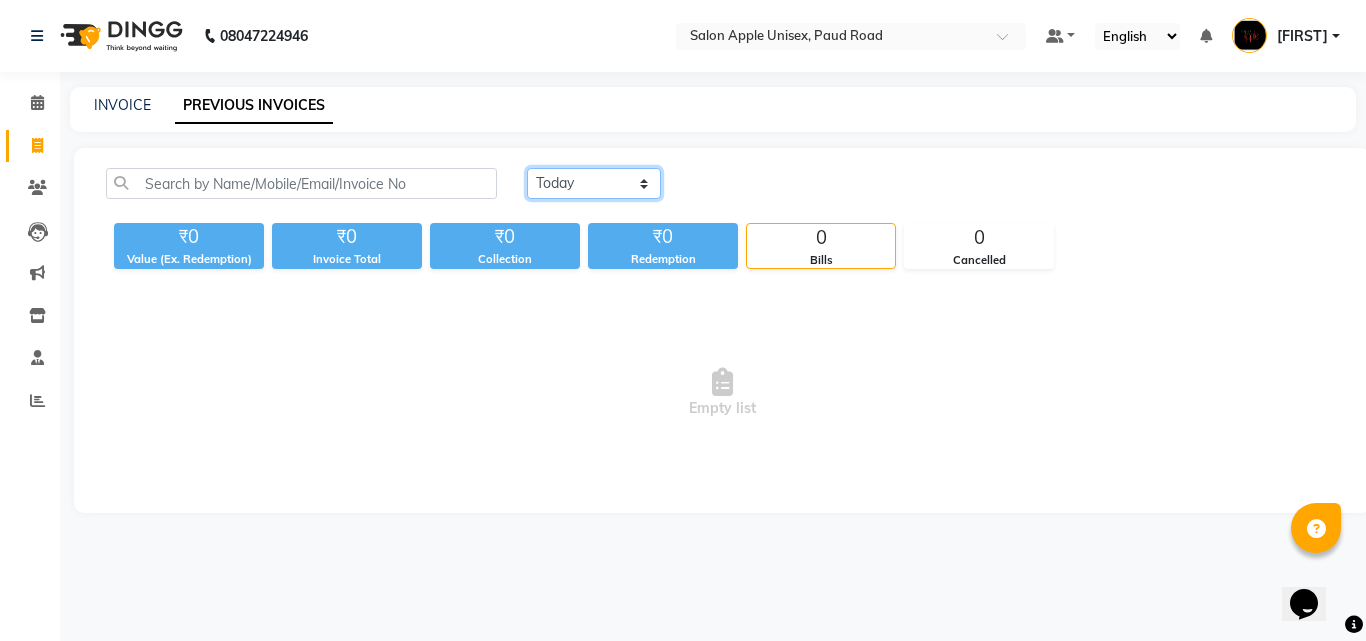 click on "Today Yesterday Custom Range" 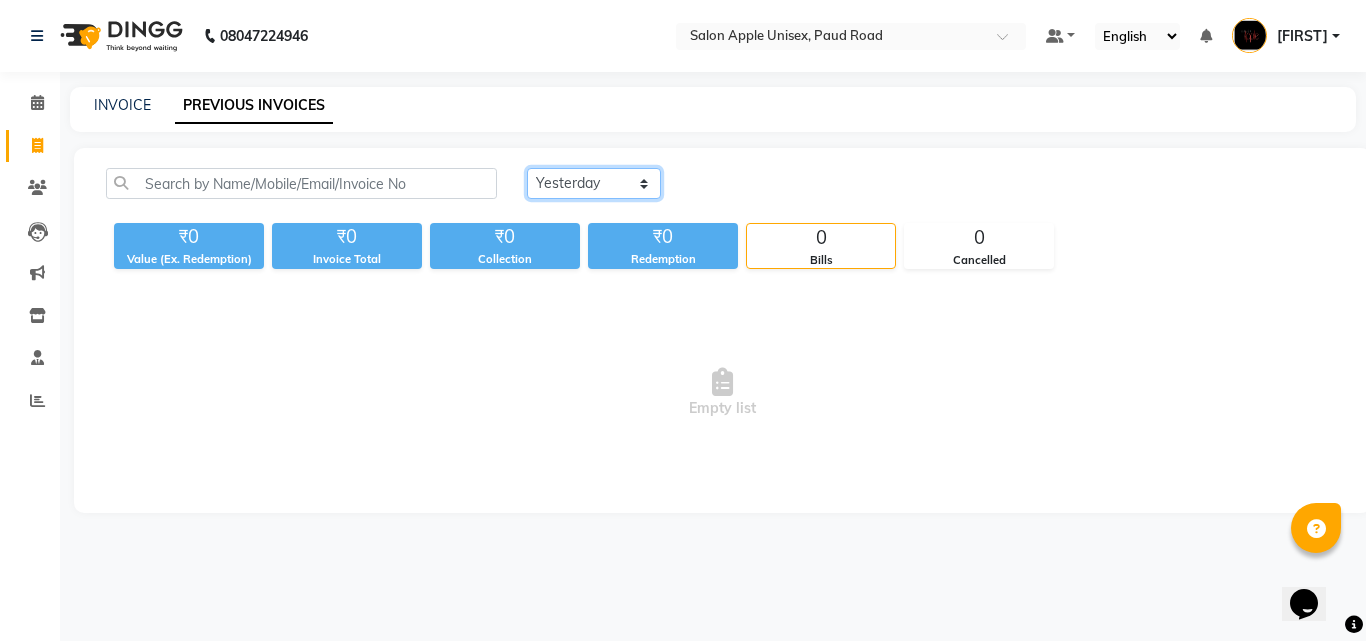 click on "Today Yesterday Custom Range" 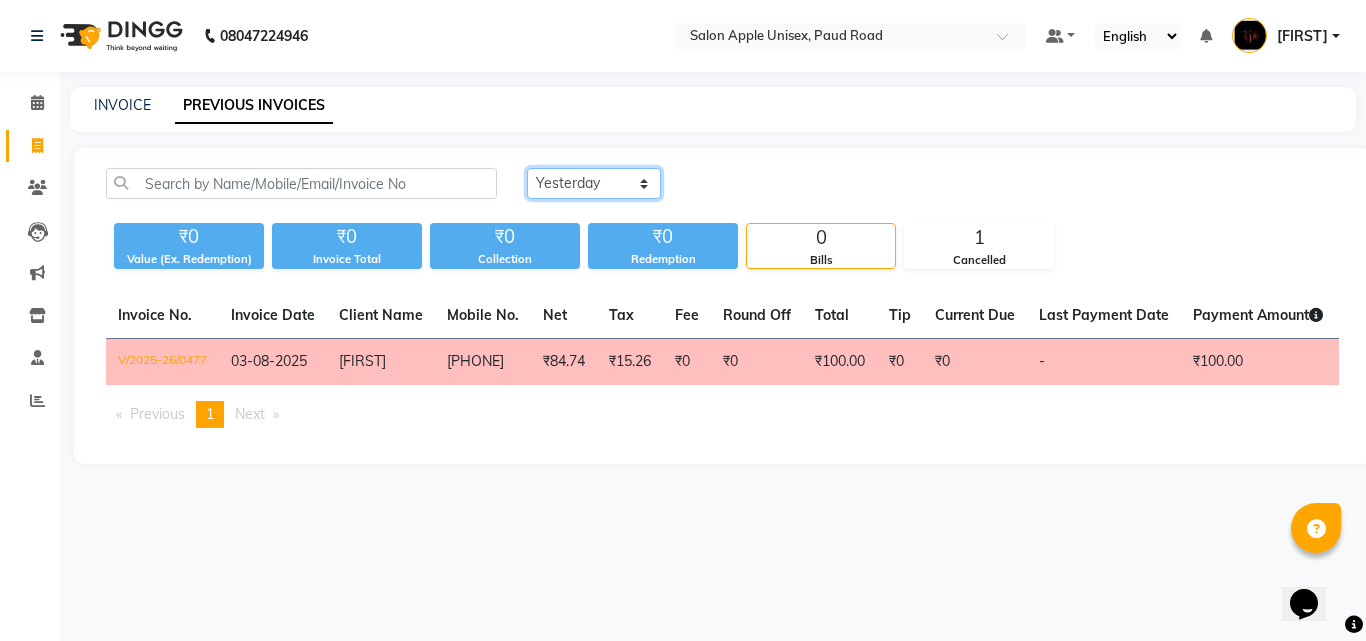 click on "Today Yesterday Custom Range" 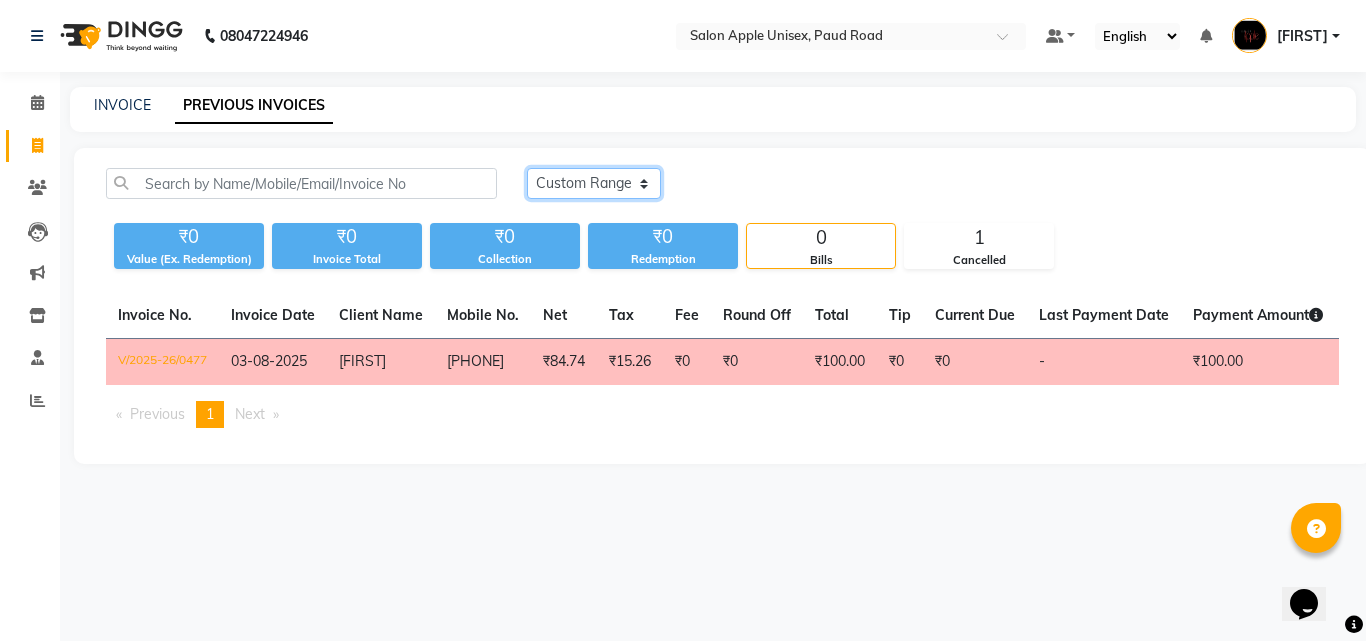 click on "Today Yesterday Custom Range" 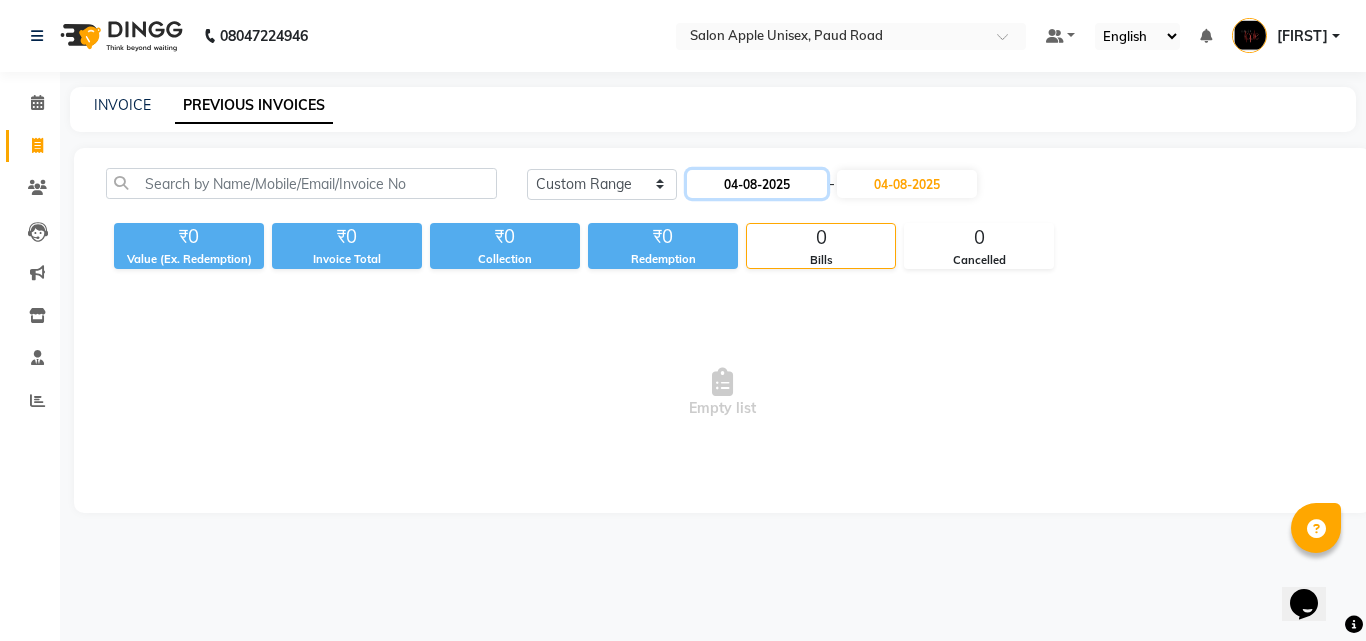 click on "04-08-2025" 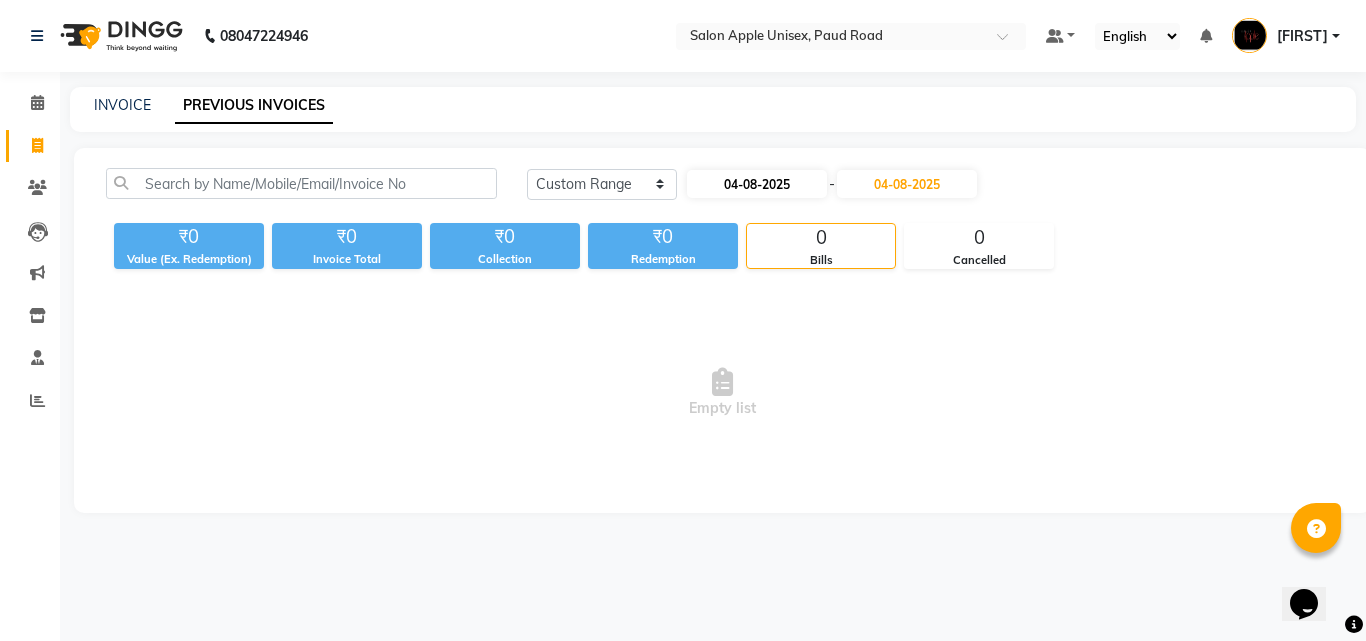 select on "8" 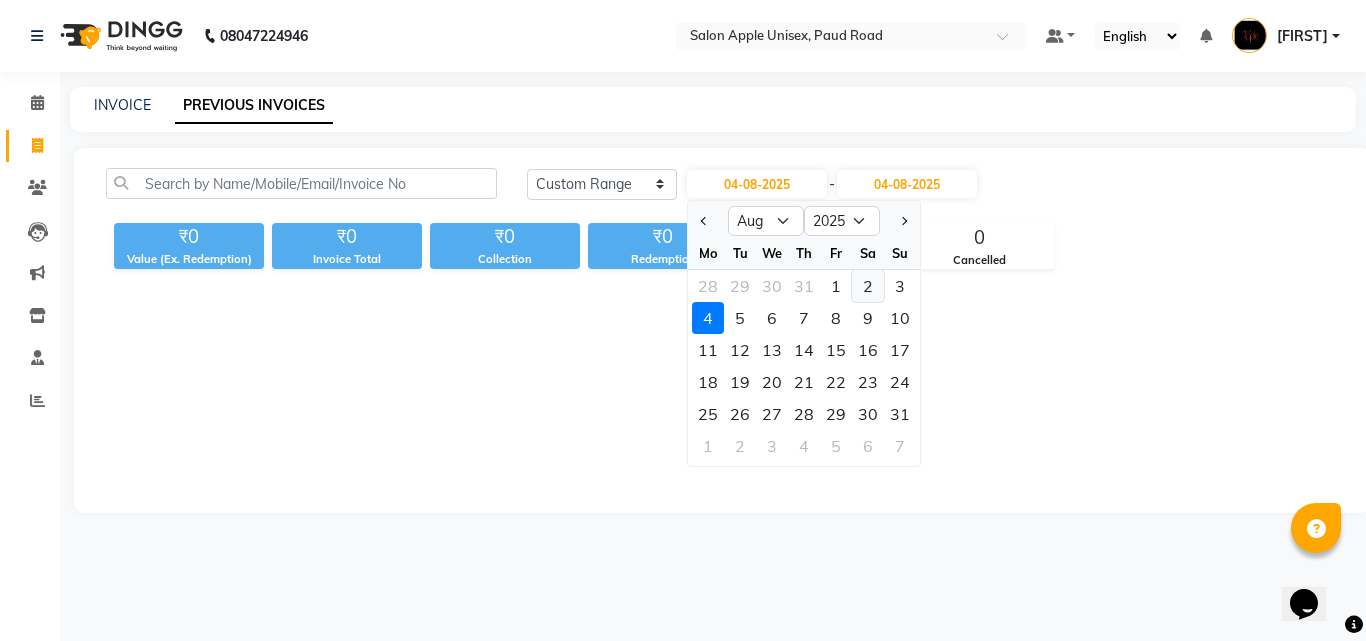 click on "2" 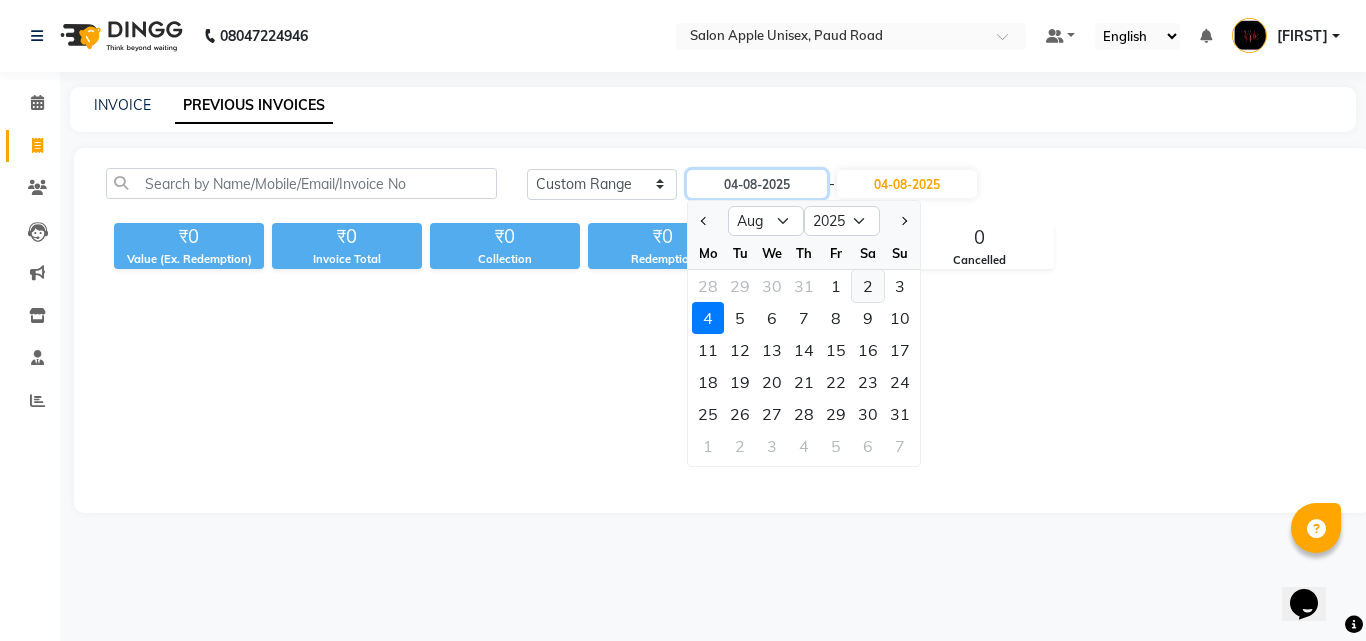 type on "02-08-2025" 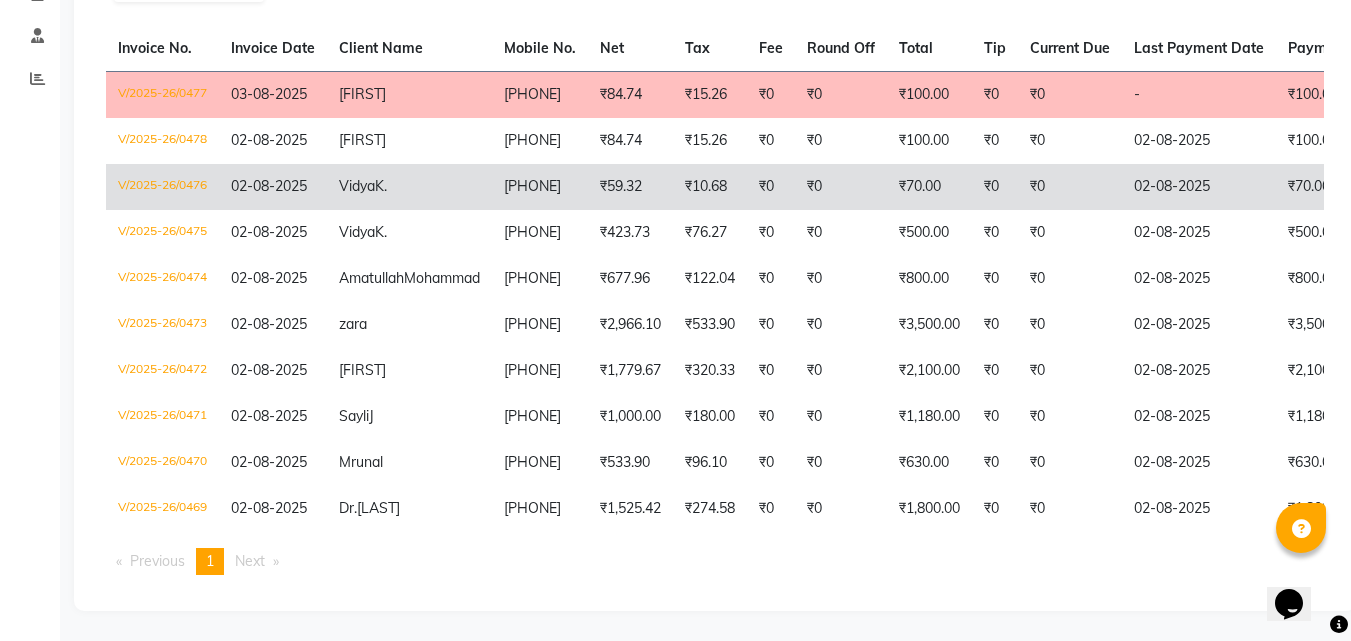 scroll, scrollTop: 124, scrollLeft: 0, axis: vertical 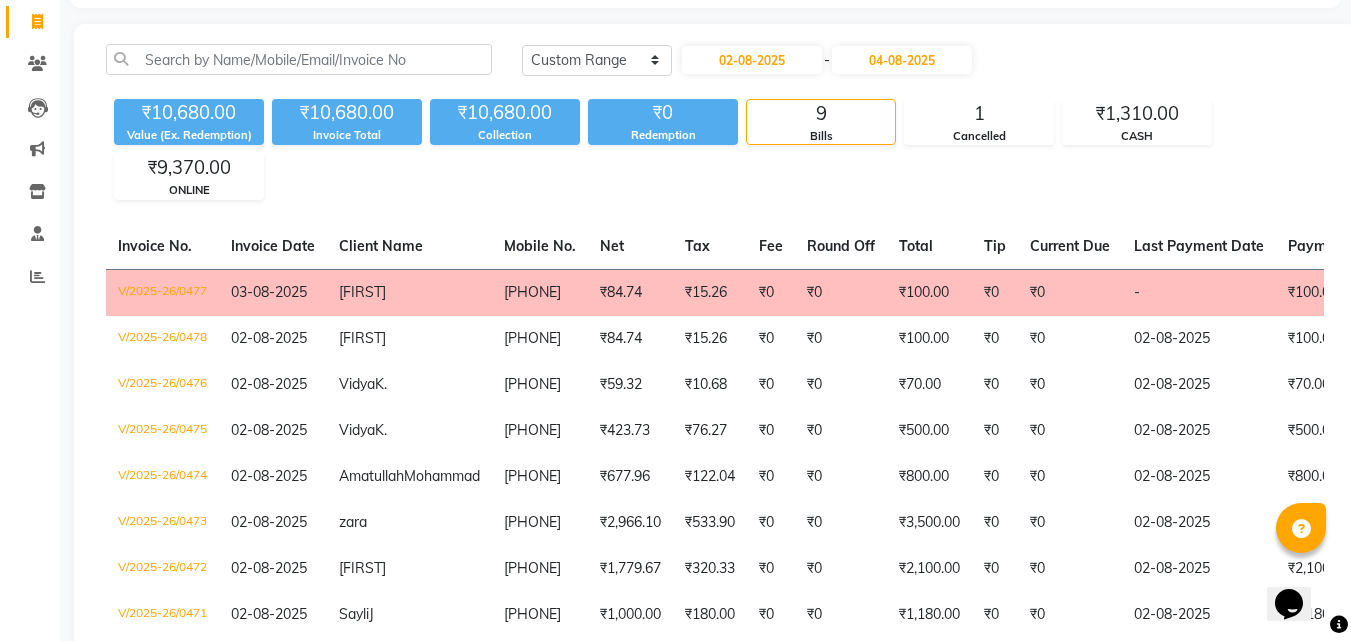 click on "-" 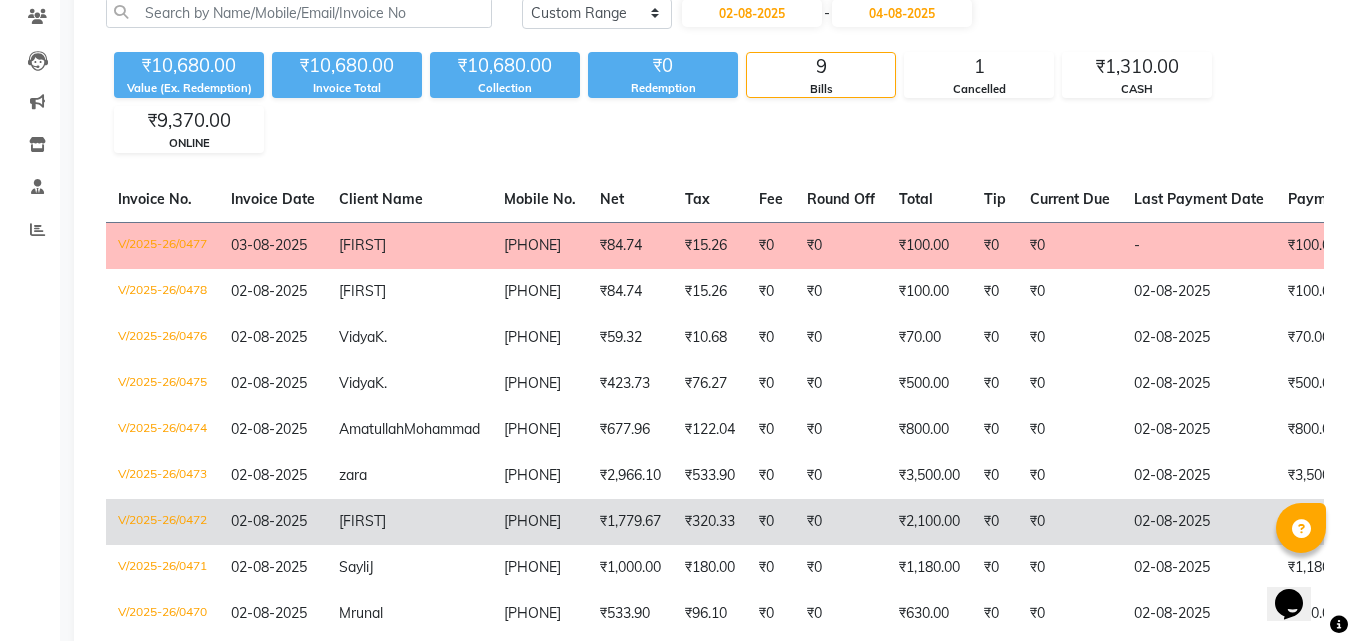 scroll, scrollTop: 0, scrollLeft: 0, axis: both 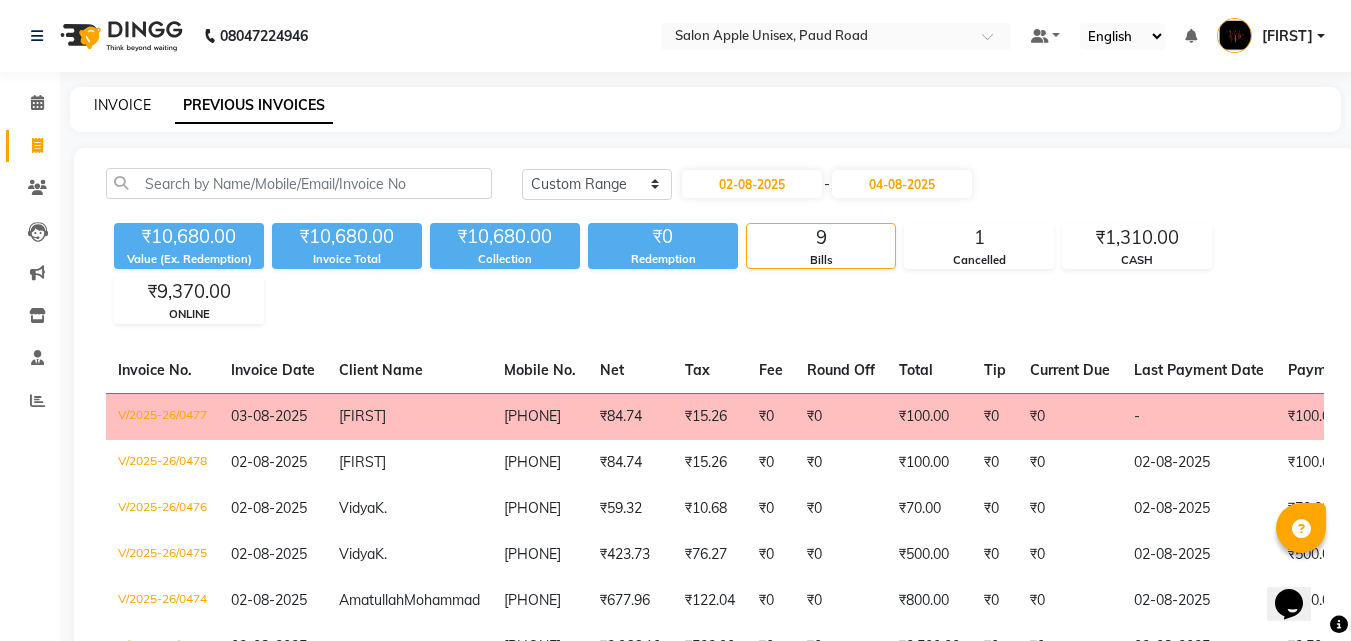 click on "INVOICE" 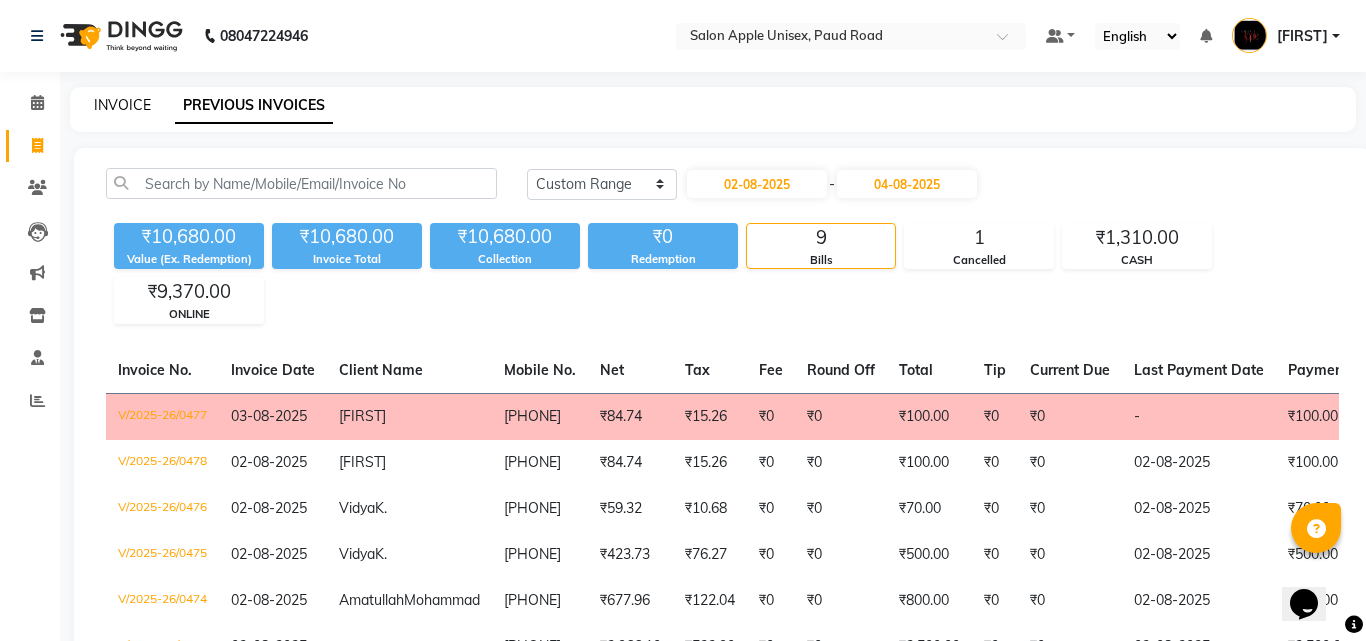 select on "133" 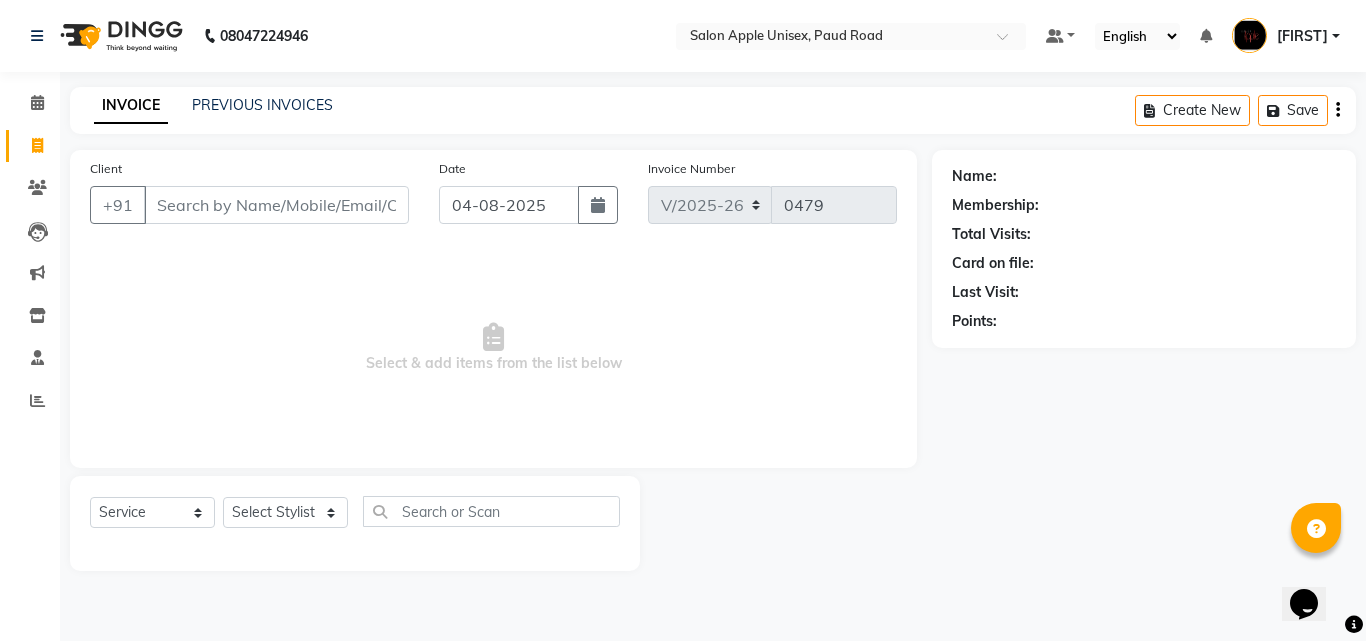 click on "Client" at bounding box center [276, 205] 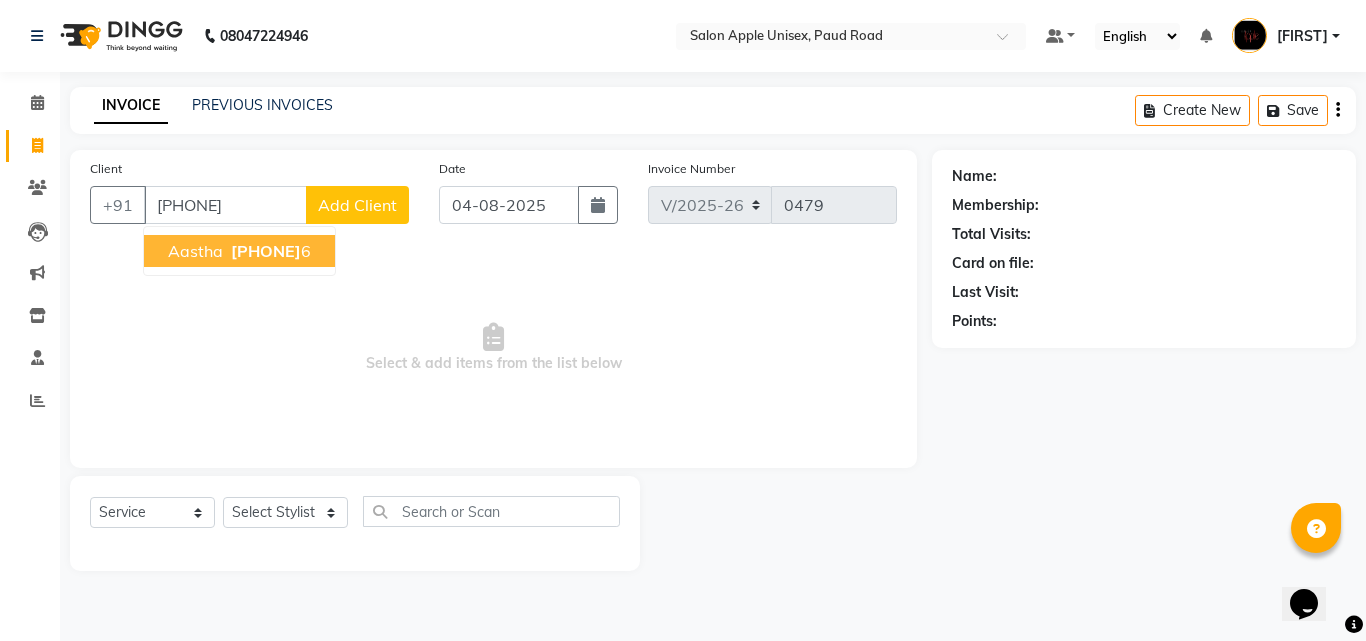 type on "[PHONE]" 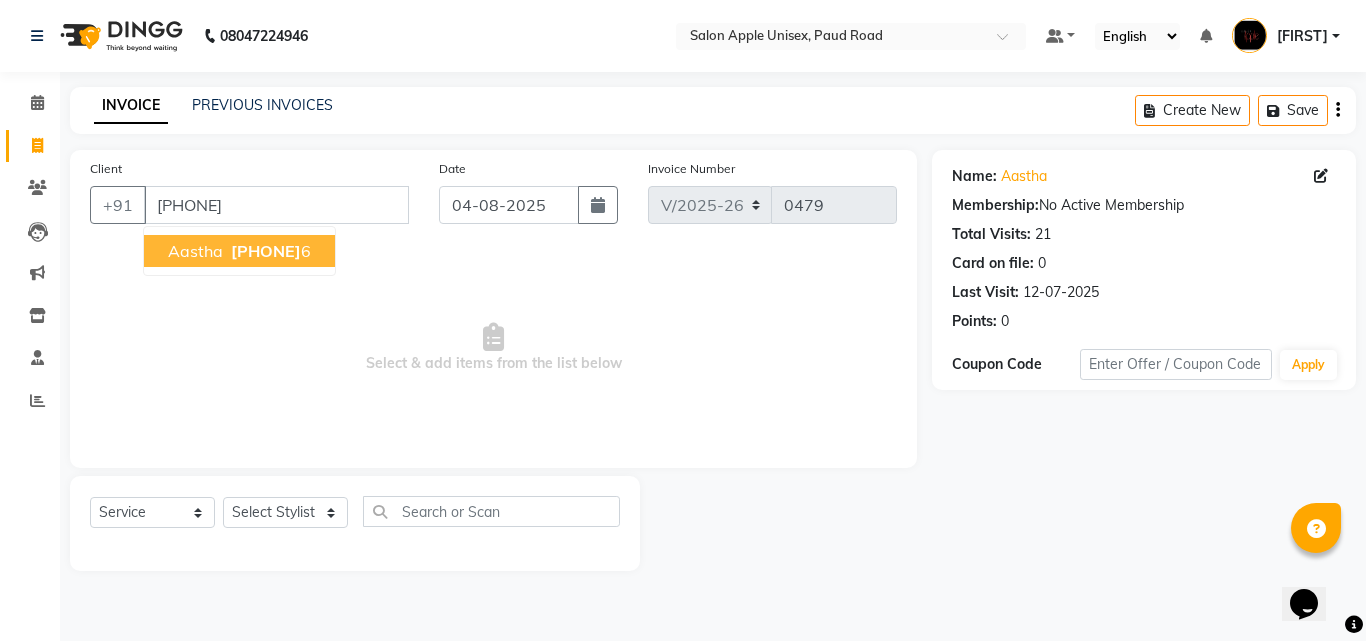 click on "[PHONE]" at bounding box center (266, 251) 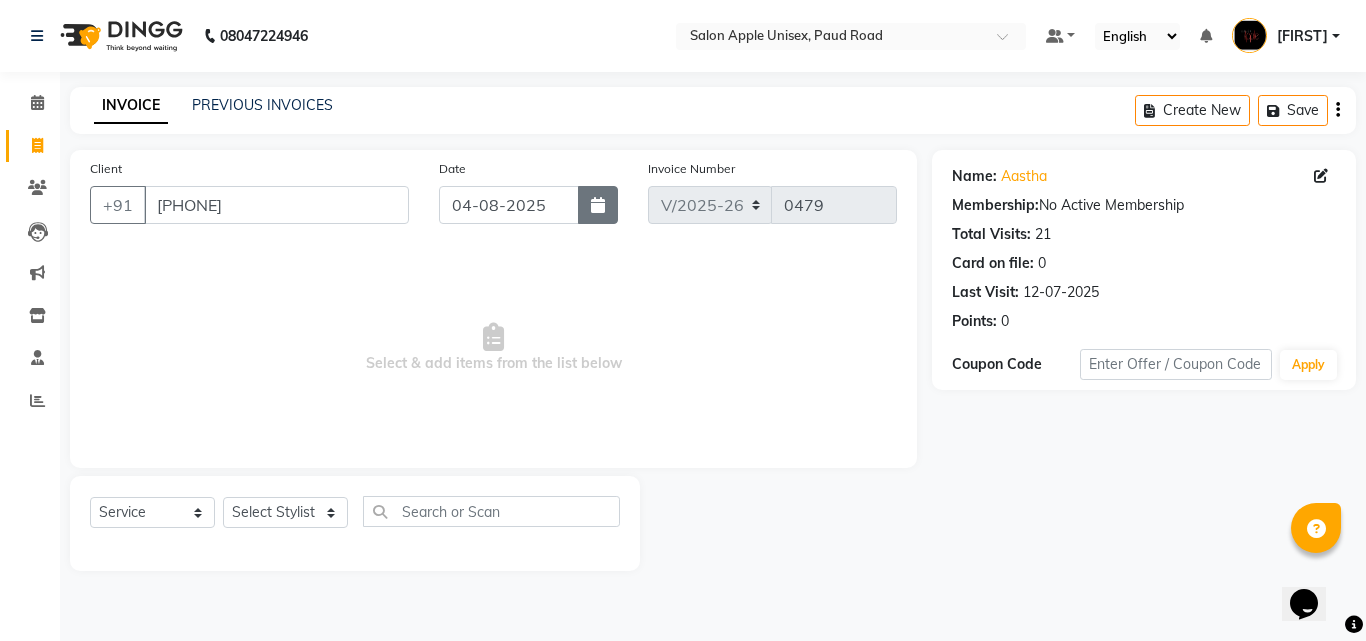 click 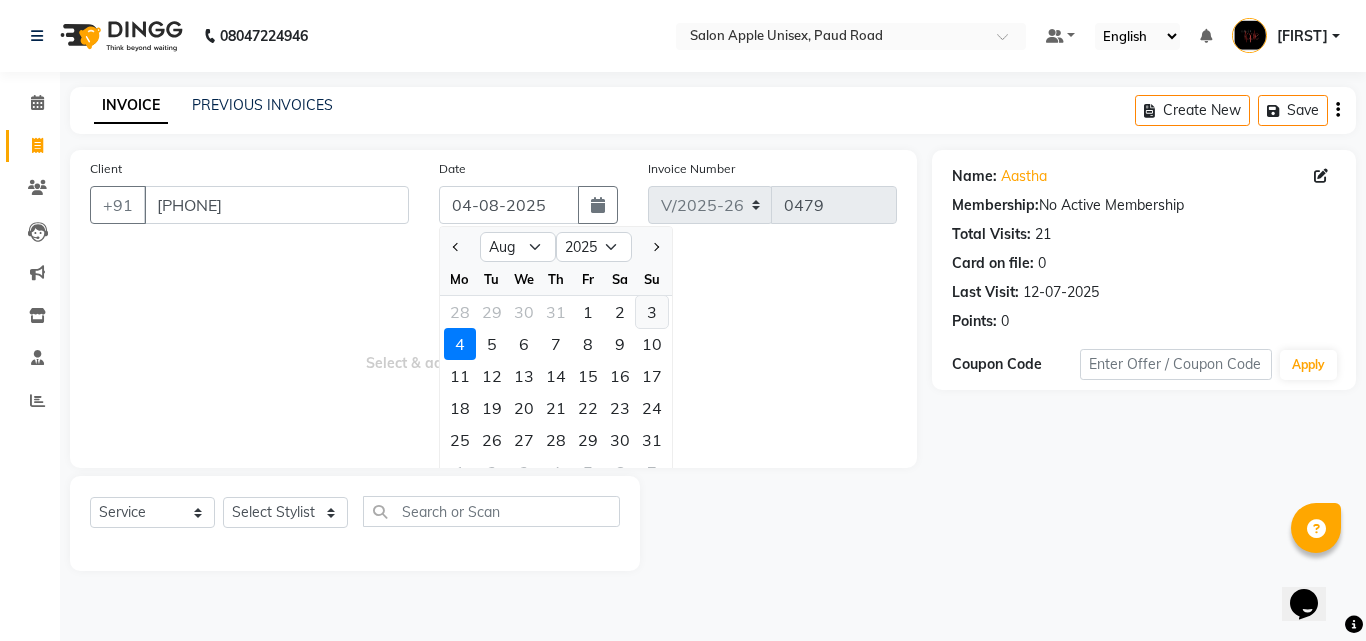 click on "3" 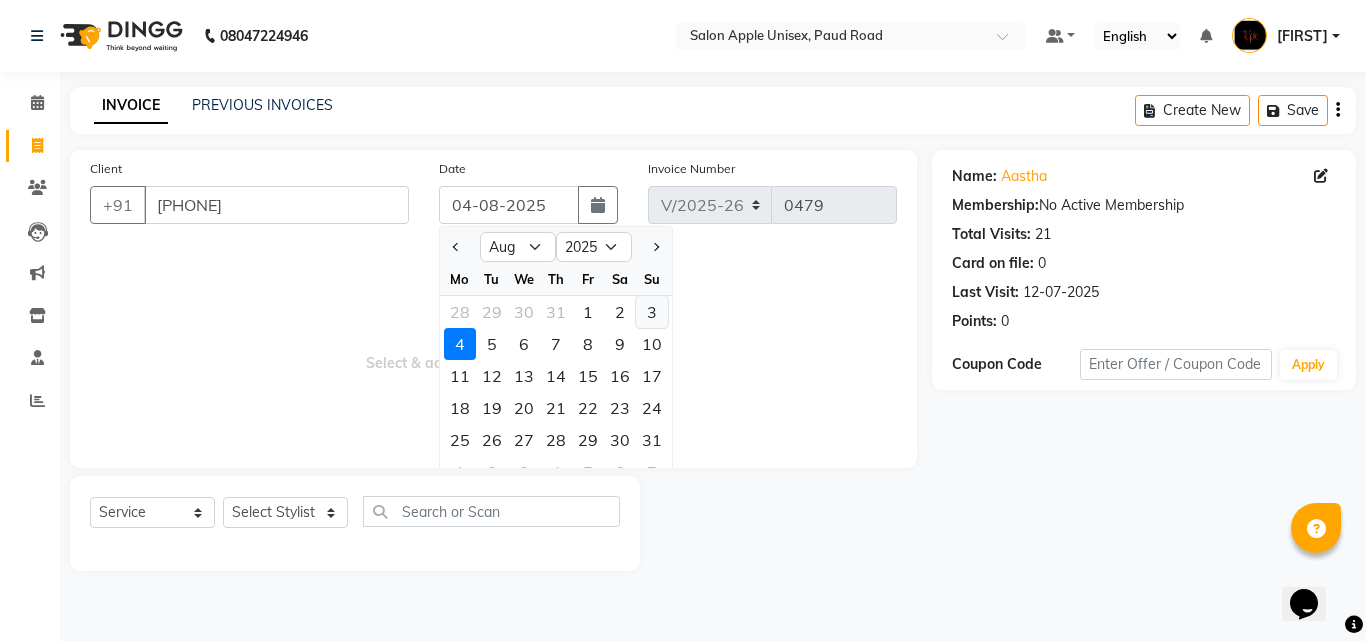 type on "03-08-2025" 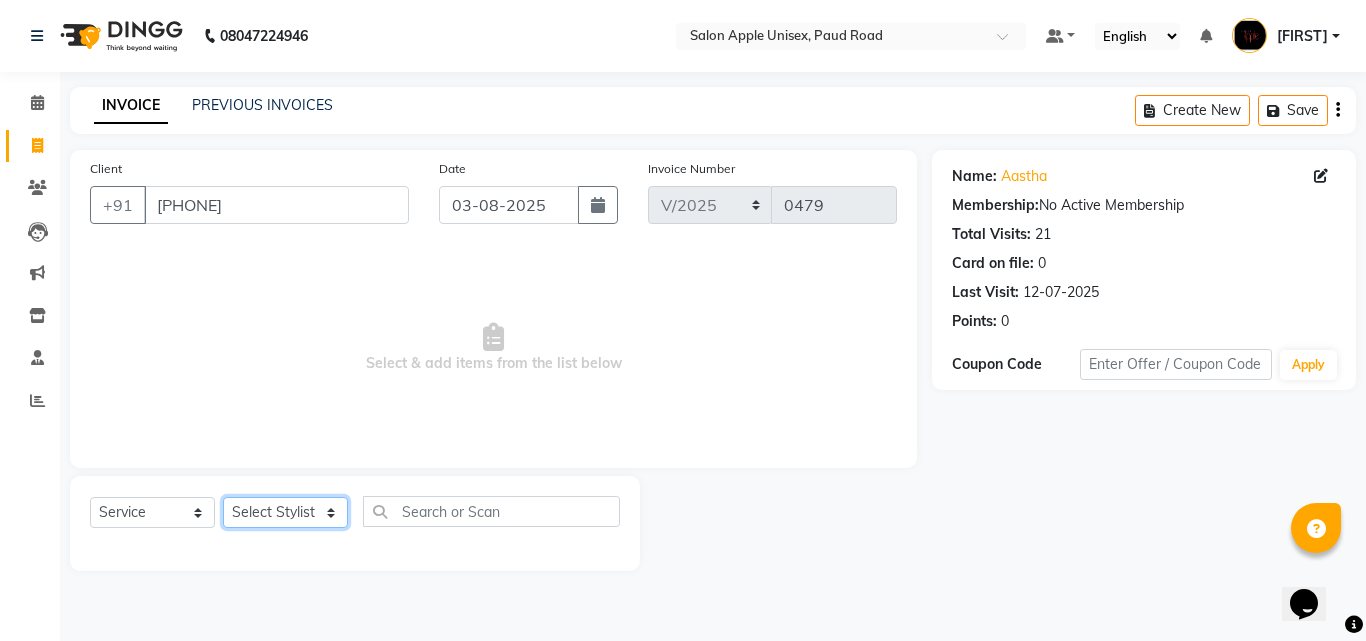 click on "Select Stylist [FIRST] [FIRST] [FIRST] [FIRST] [FIRST] [FIRST] [FIRST]" 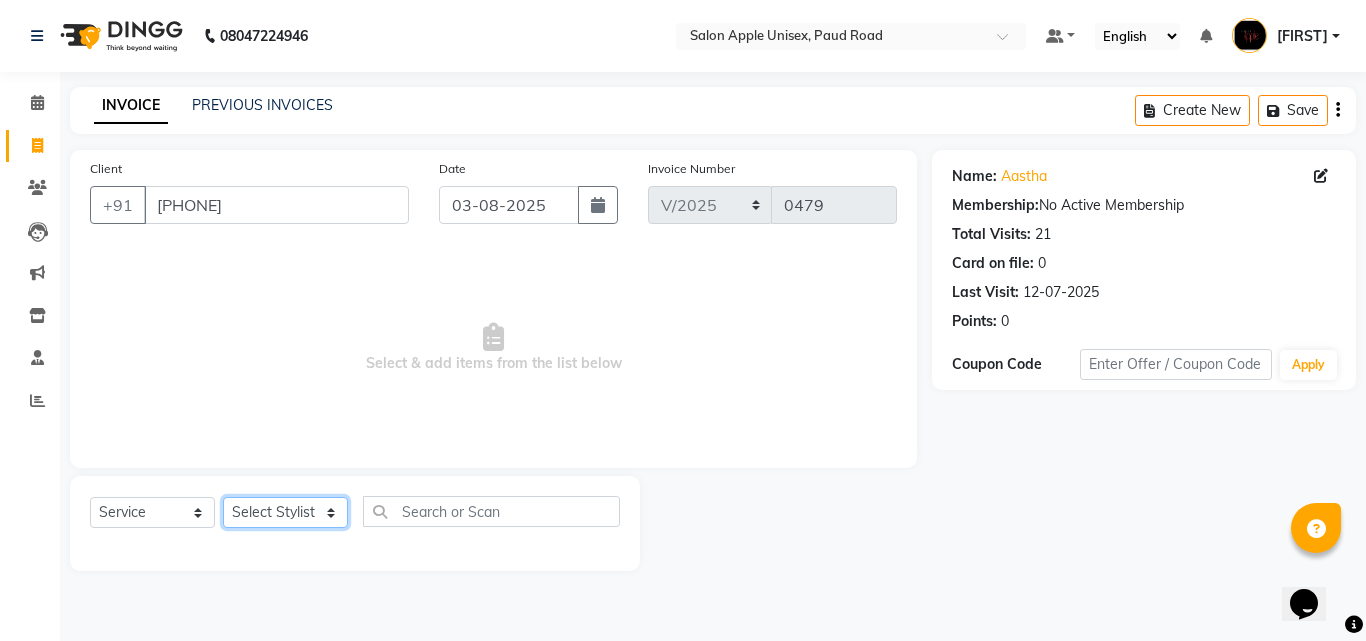select on "[NUMBER]" 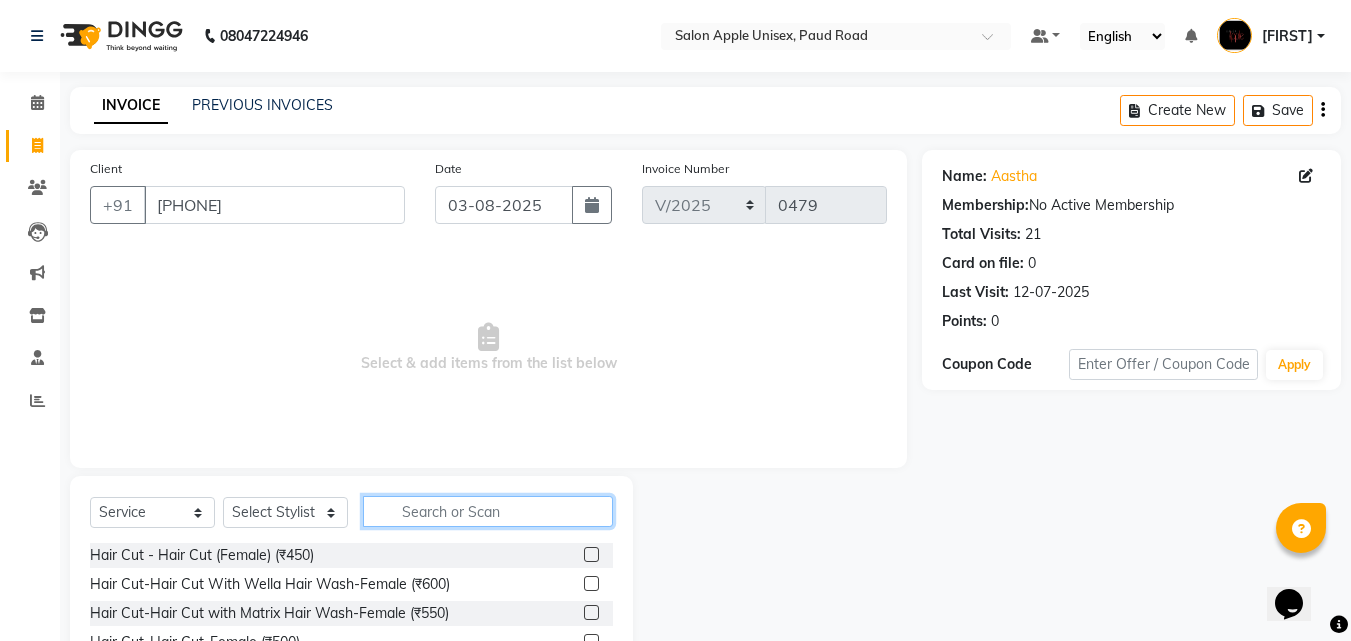 click 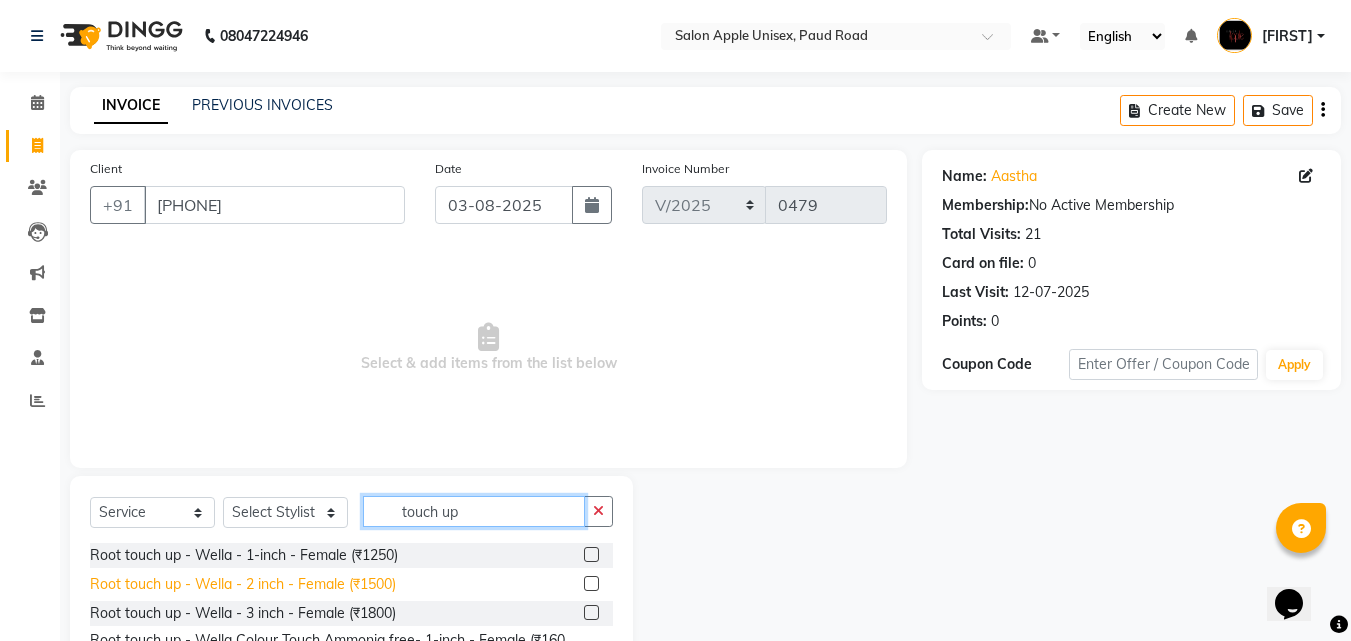 type on "touch up" 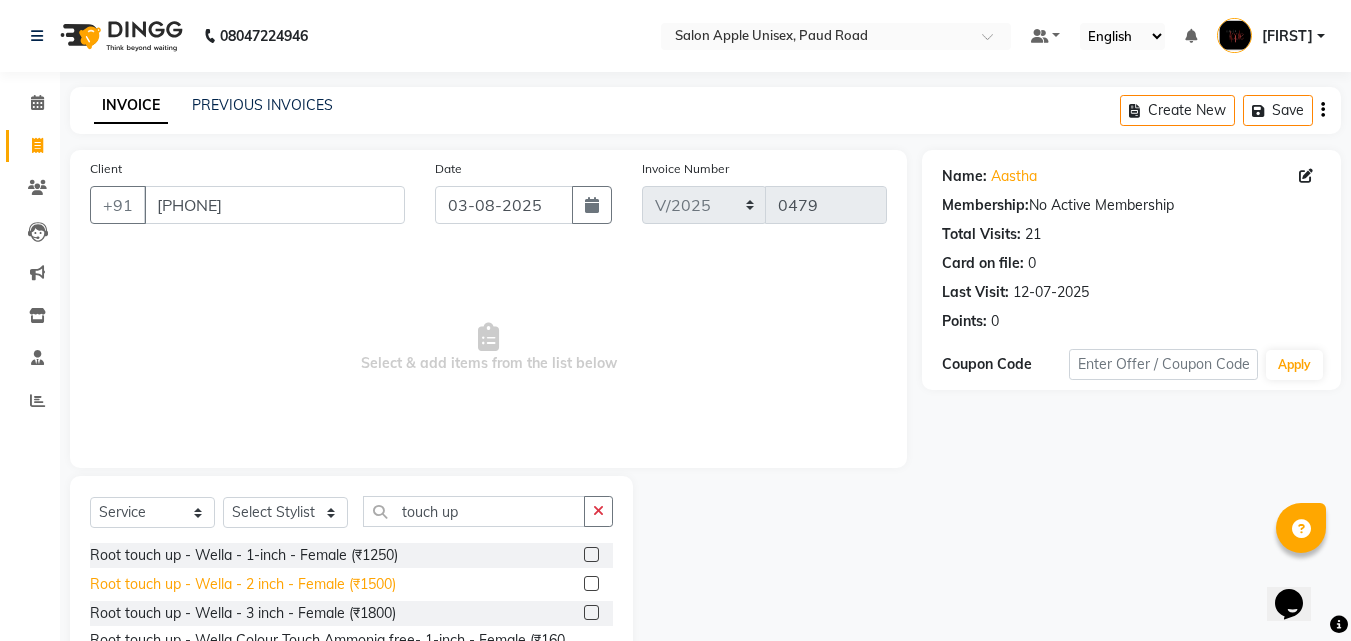 click on "Root touch up  - Wella  - 2 inch - Female (₹1500)" 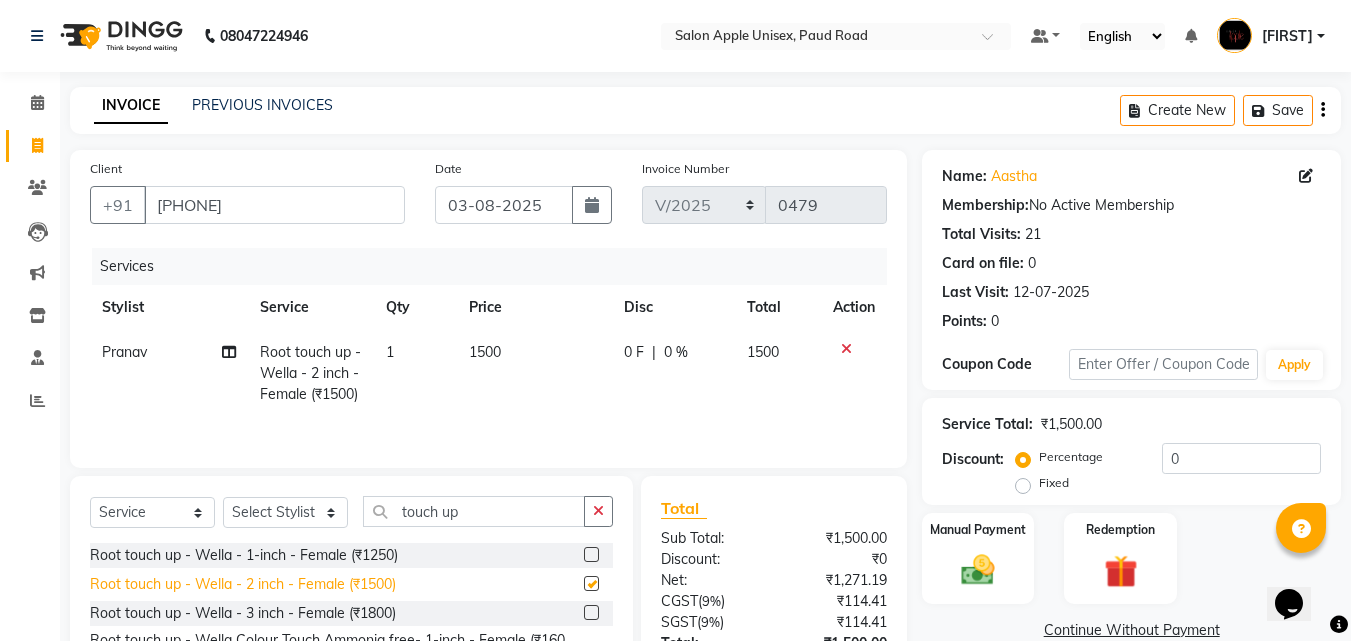 checkbox on "false" 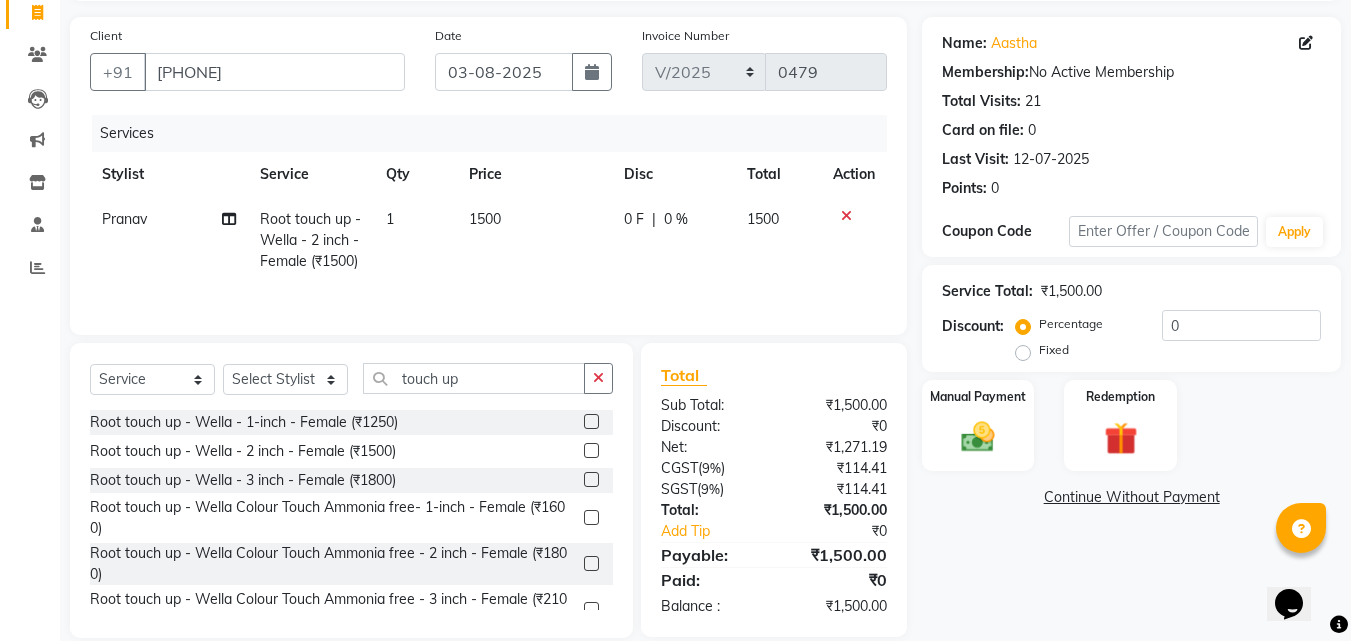 scroll, scrollTop: 181, scrollLeft: 0, axis: vertical 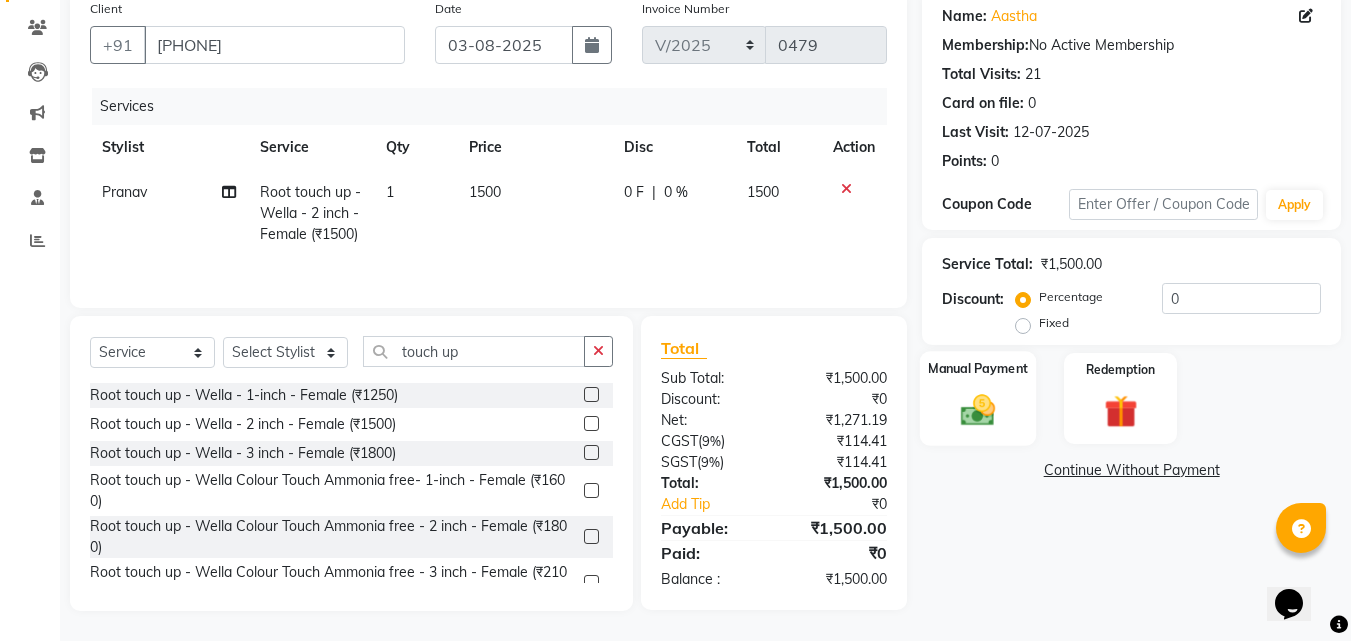 click 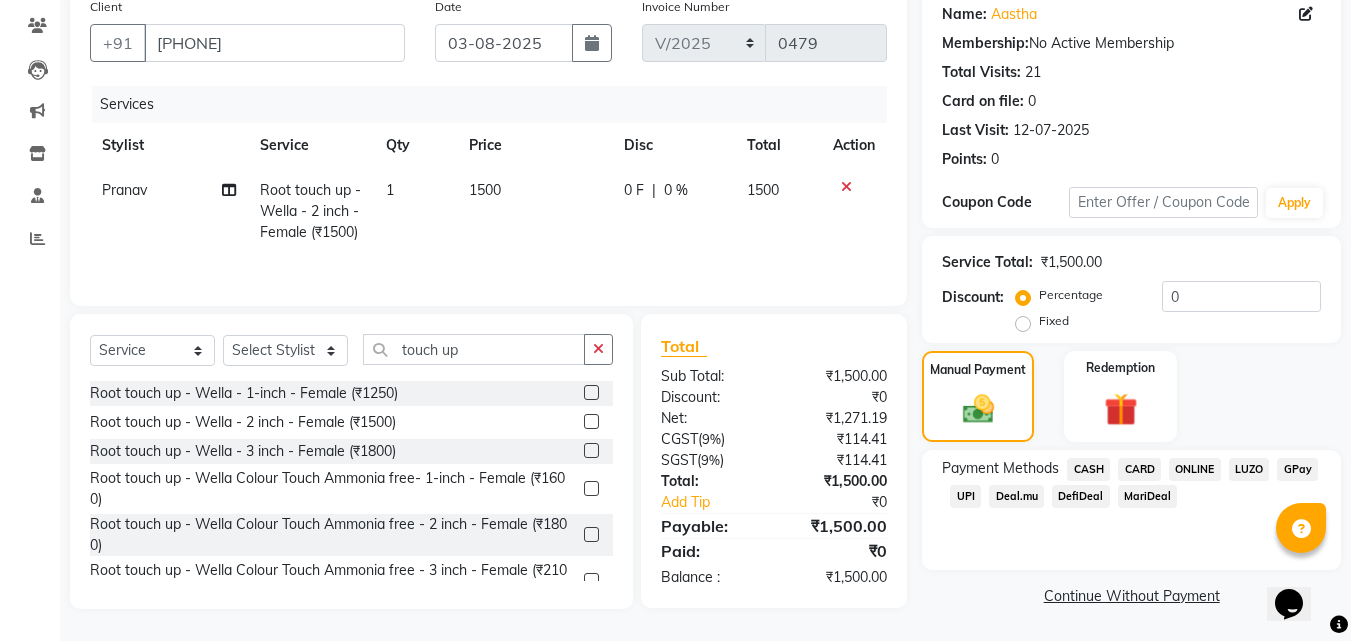 click on "ONLINE" 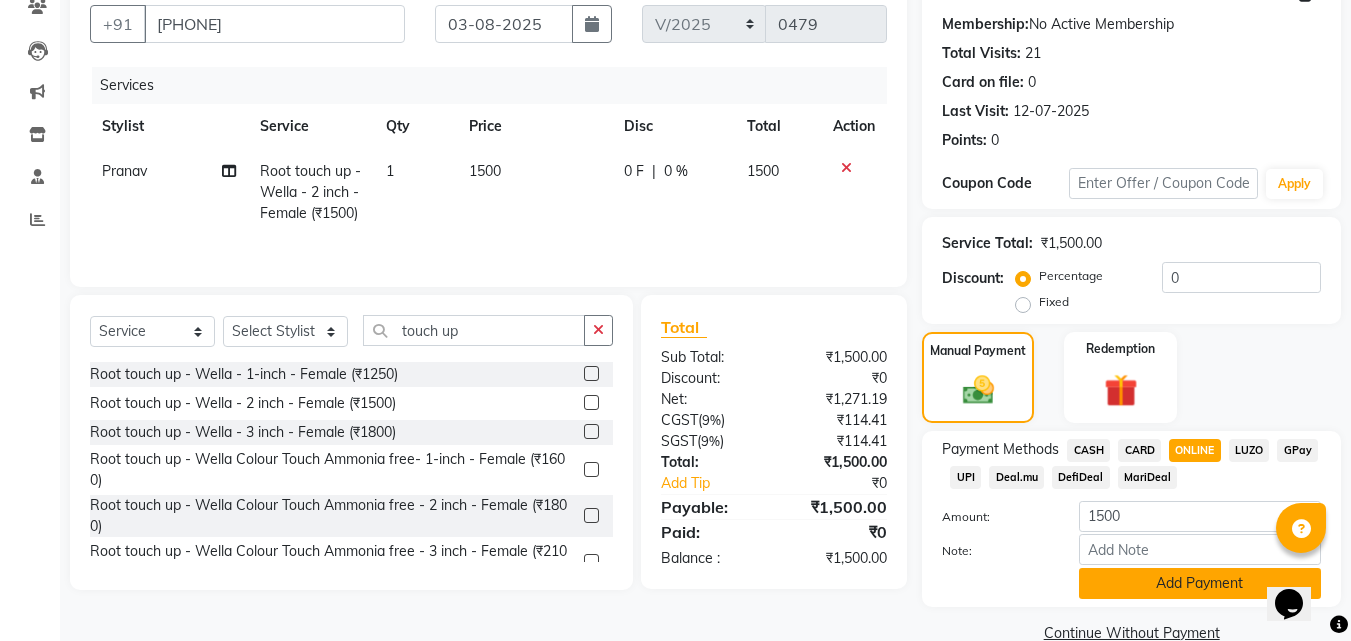 click on "Add Payment" 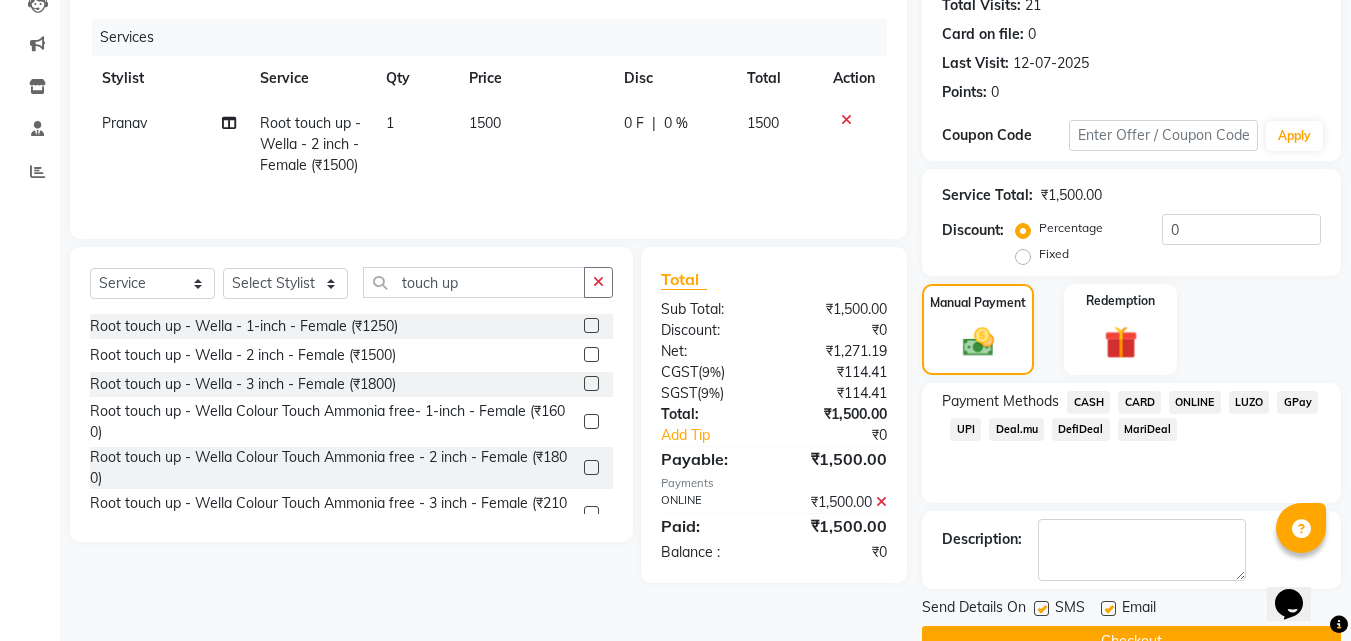 scroll, scrollTop: 275, scrollLeft: 0, axis: vertical 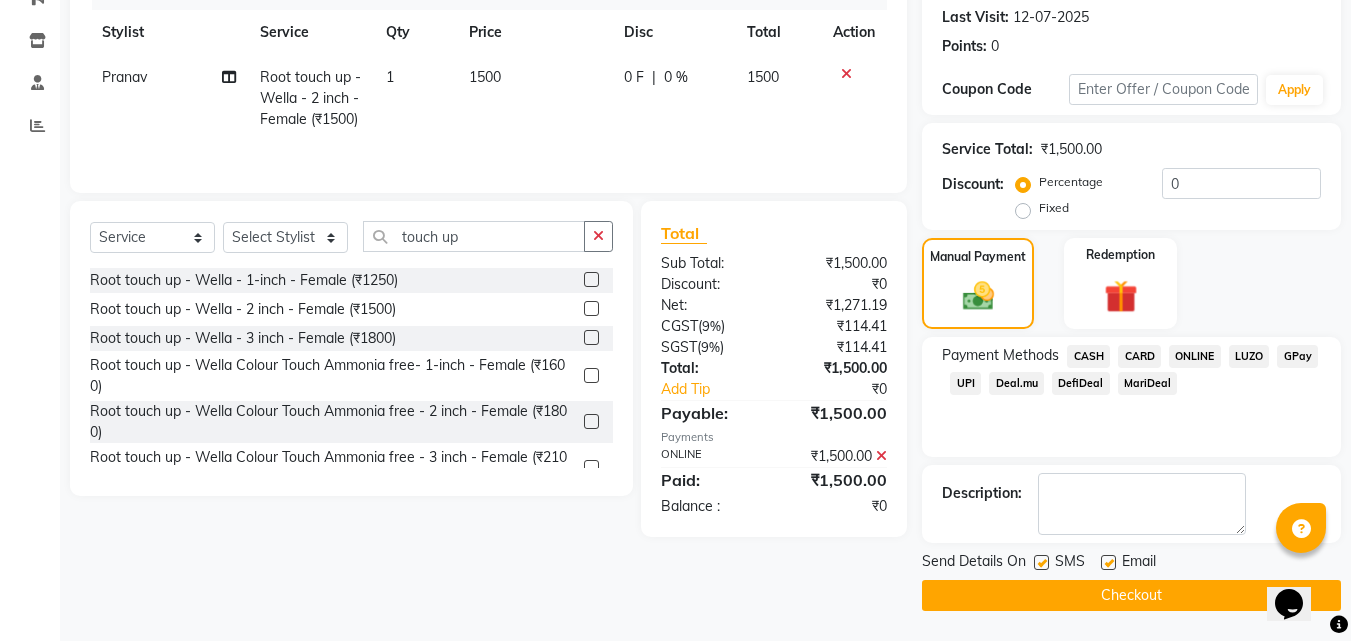 click on "Checkout" 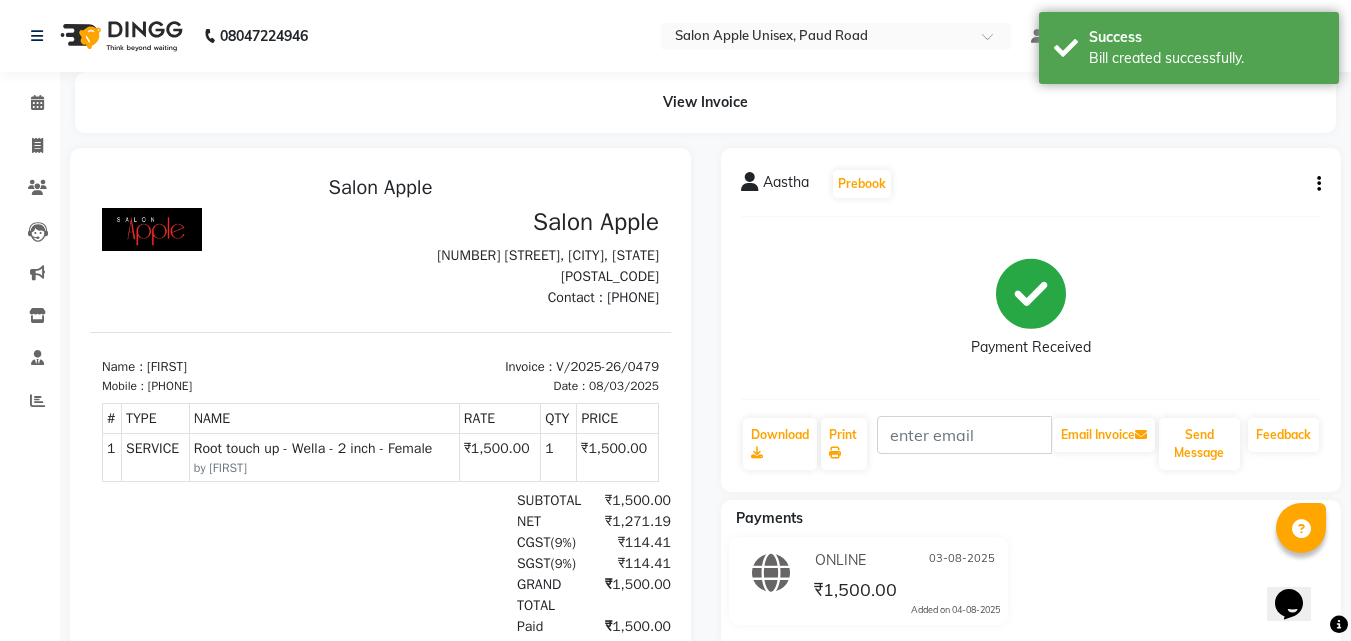 scroll, scrollTop: 0, scrollLeft: 0, axis: both 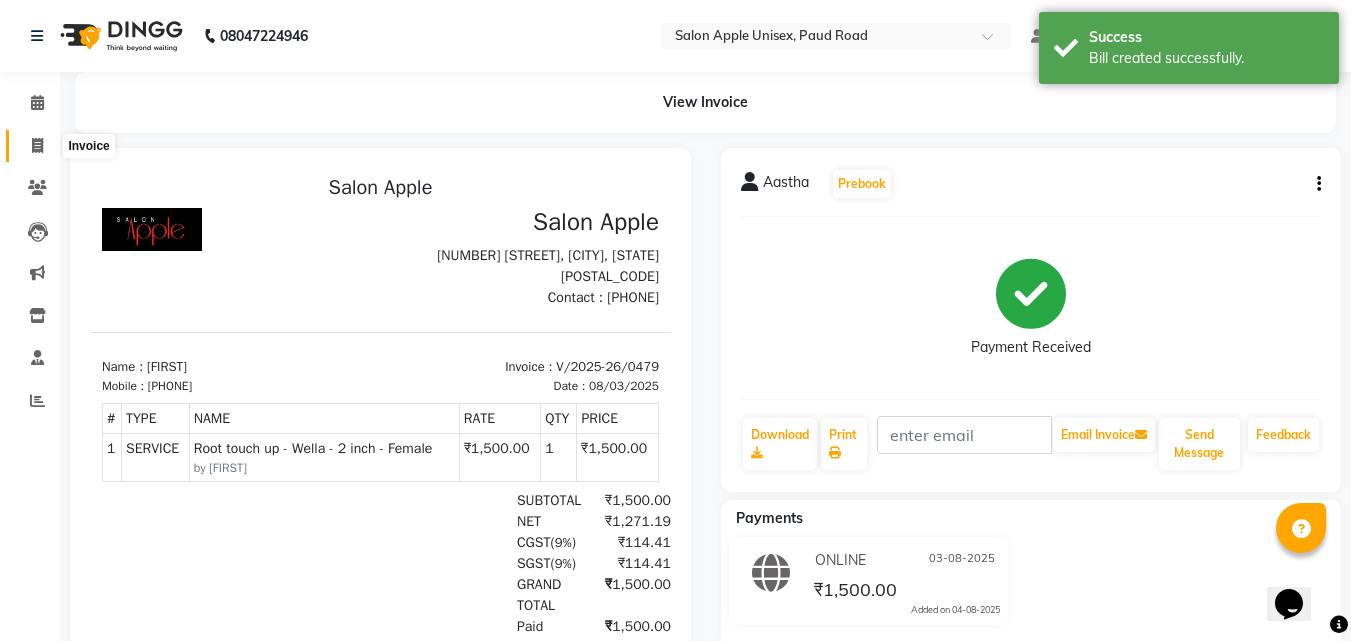 click 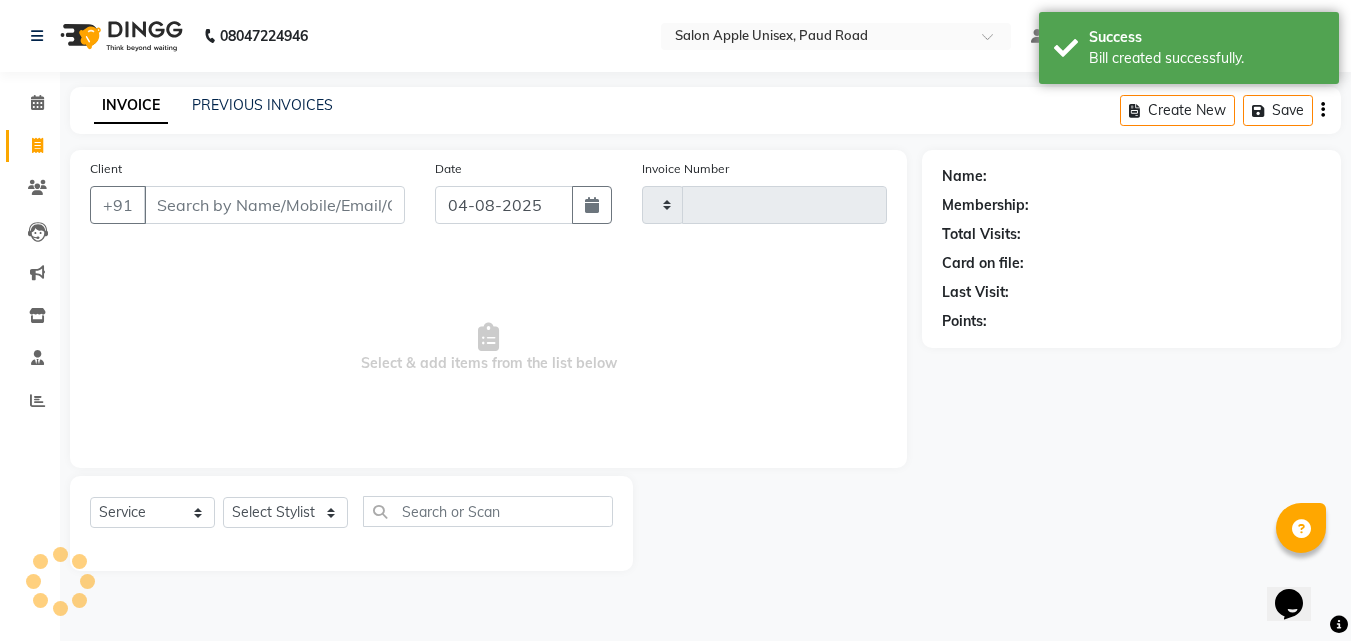 type on "0480" 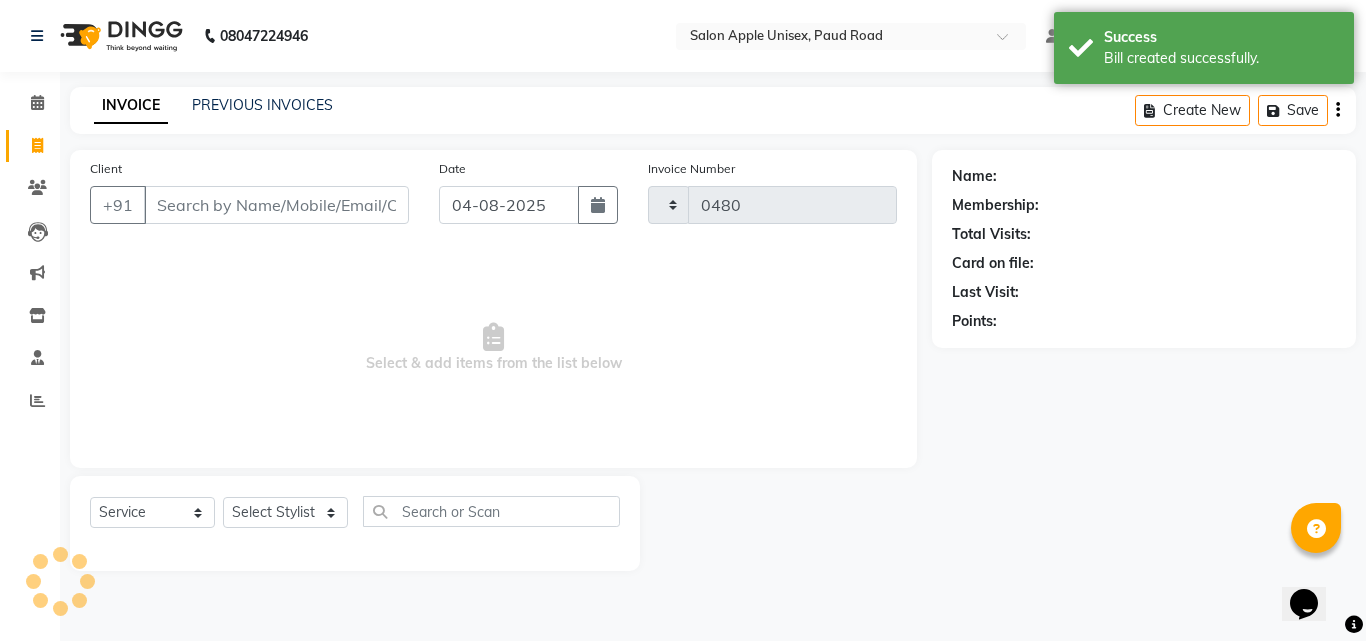 select on "133" 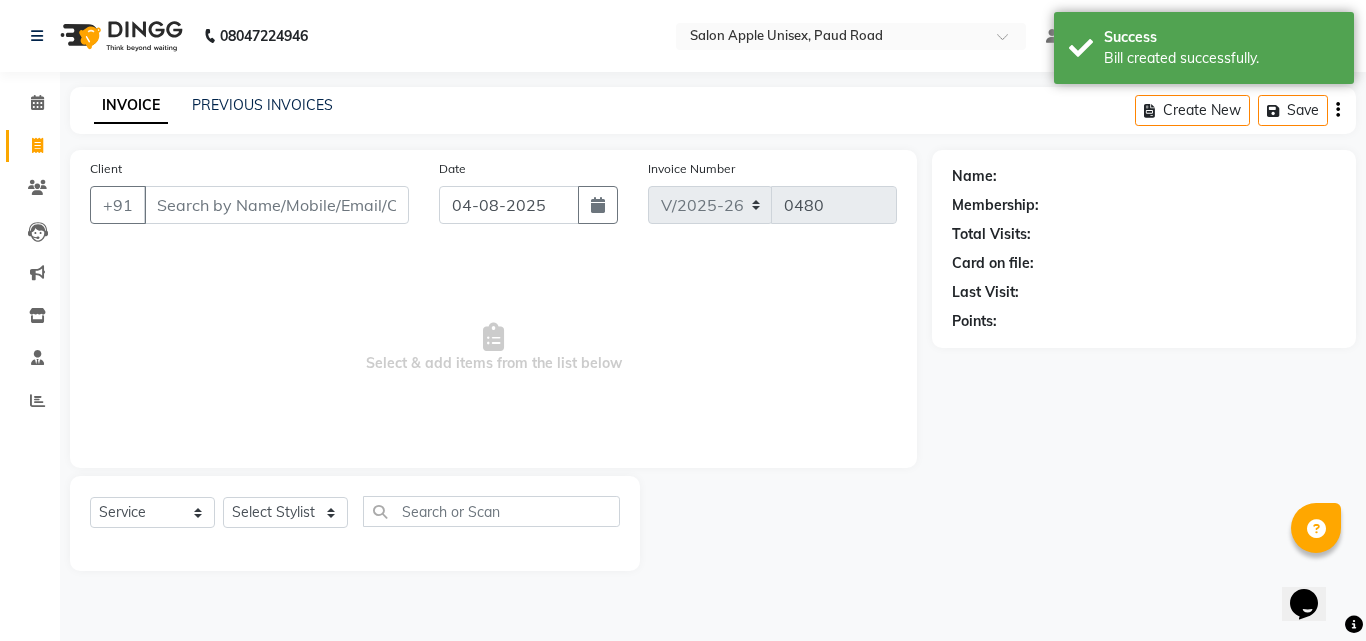 click on "Client" at bounding box center (276, 205) 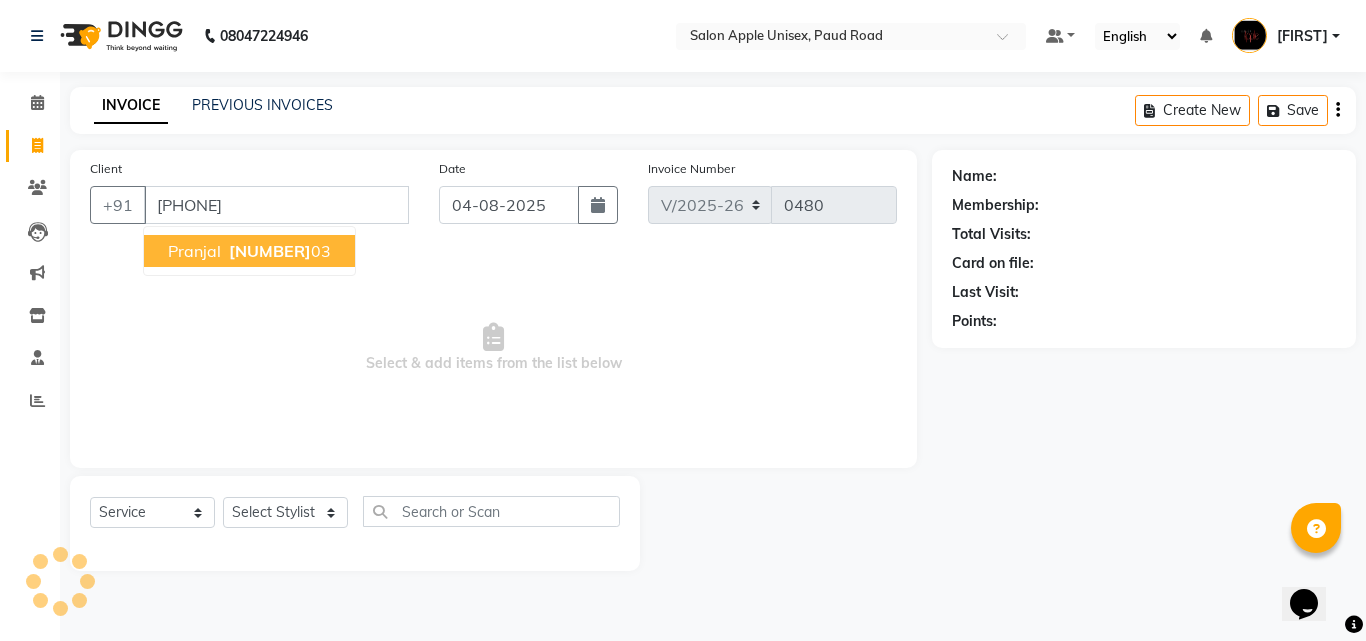 type on "[PHONE]" 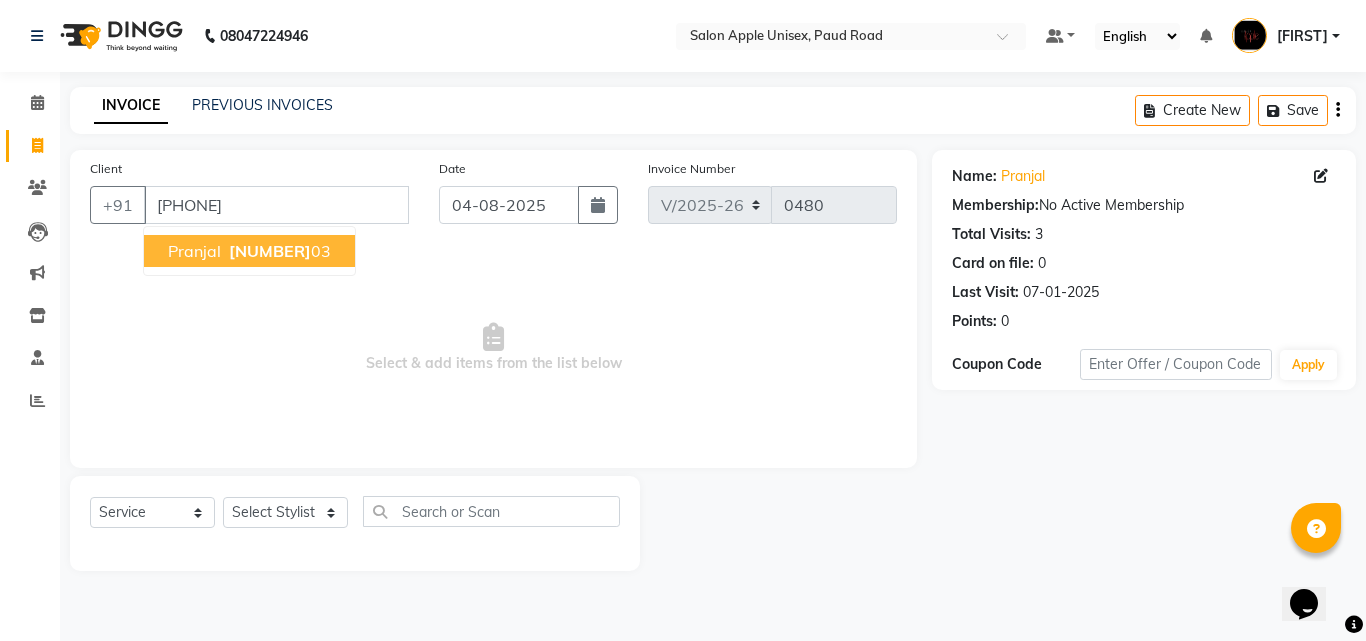 click on "[NUMBER]" at bounding box center (270, 251) 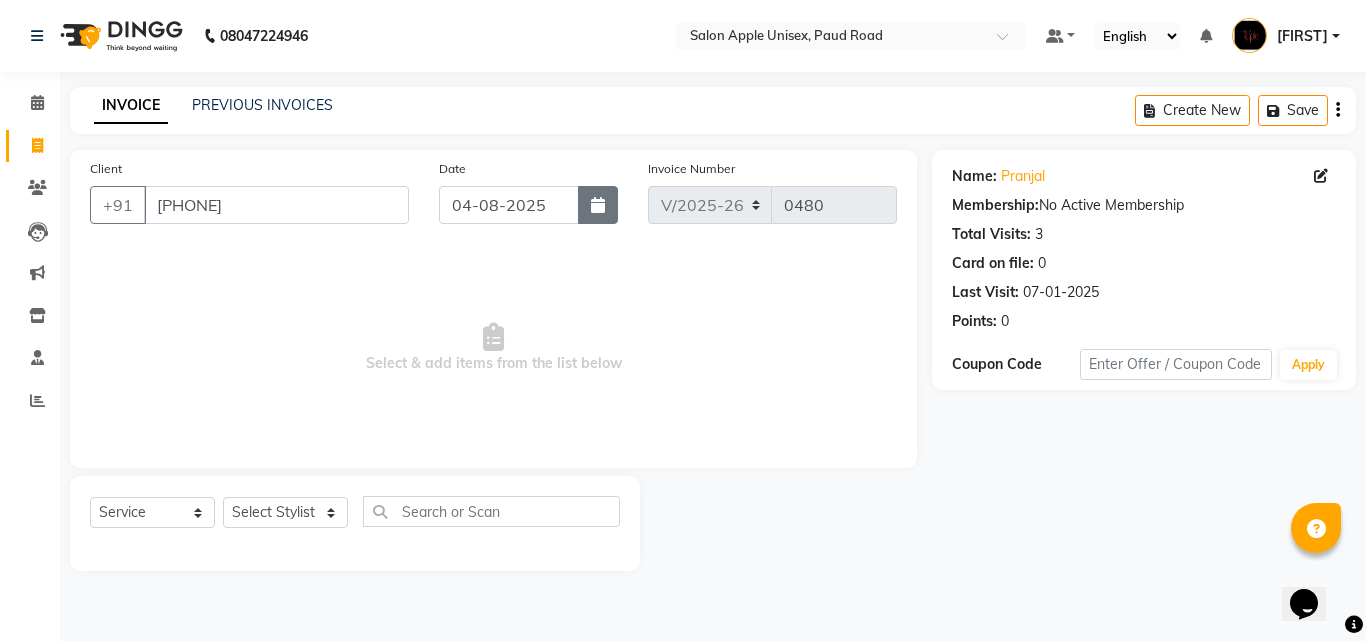 click 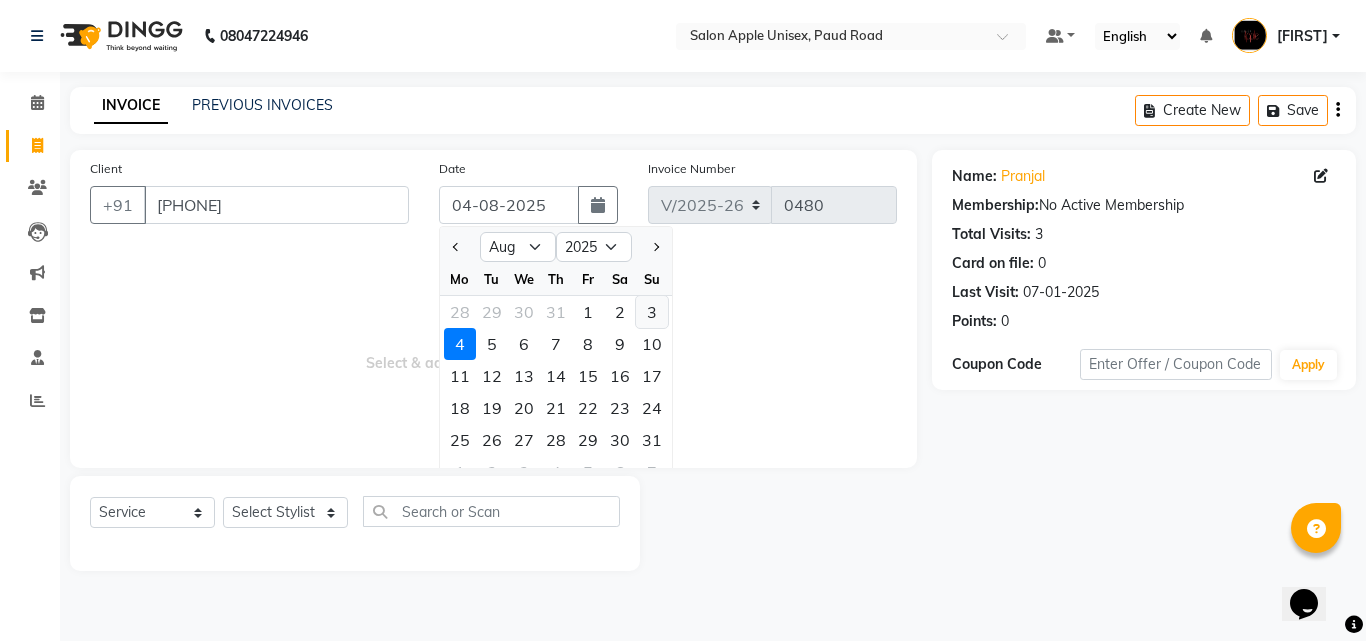 click on "3" 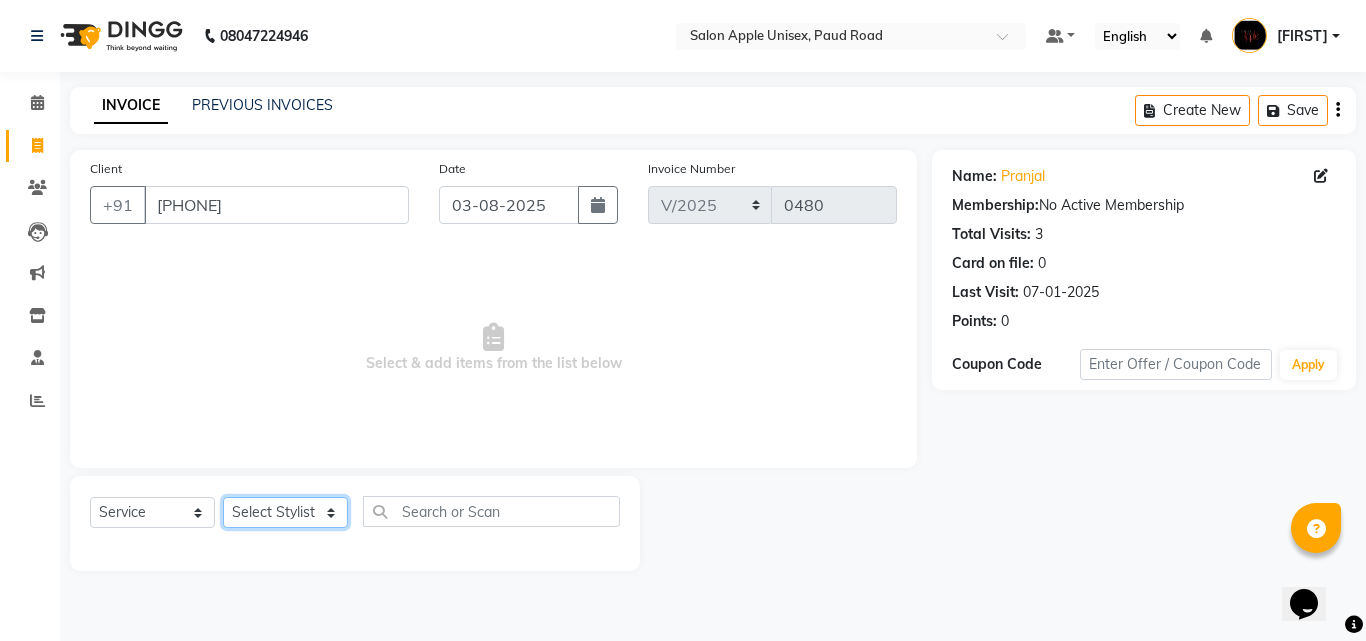 click on "Select Stylist [FIRST] [FIRST] [FIRST] [FIRST] [FIRST] [FIRST] [FIRST]" 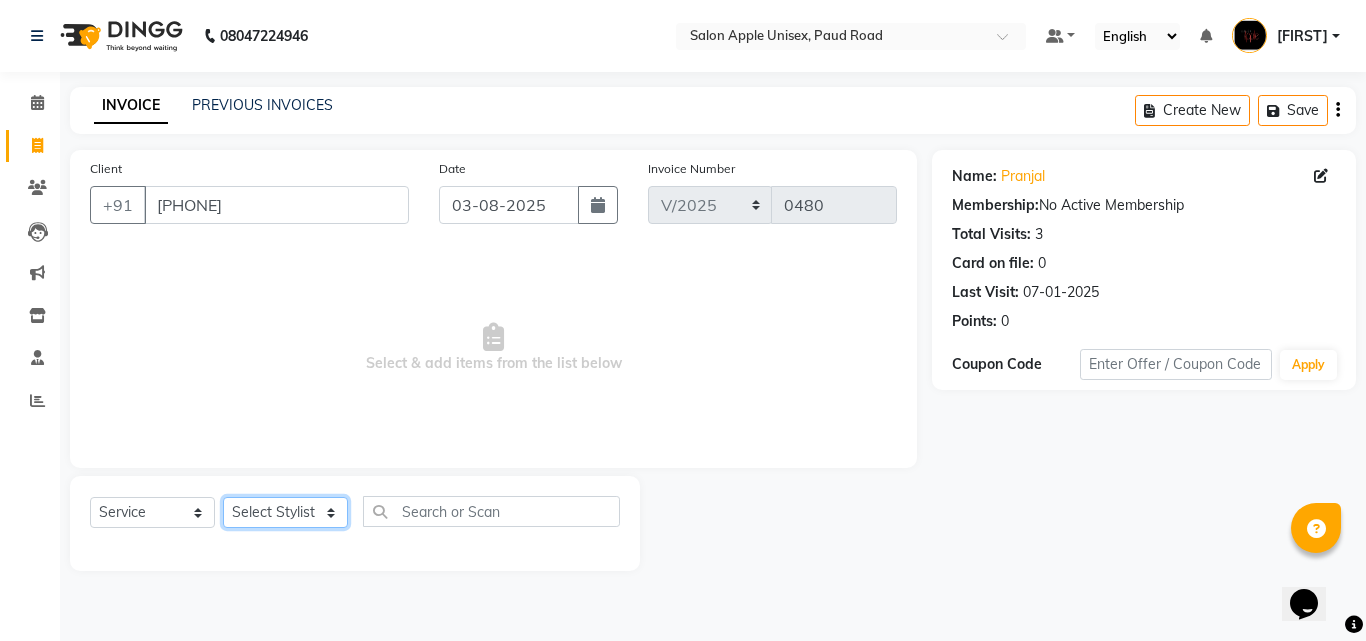 select on "[NUMBER]" 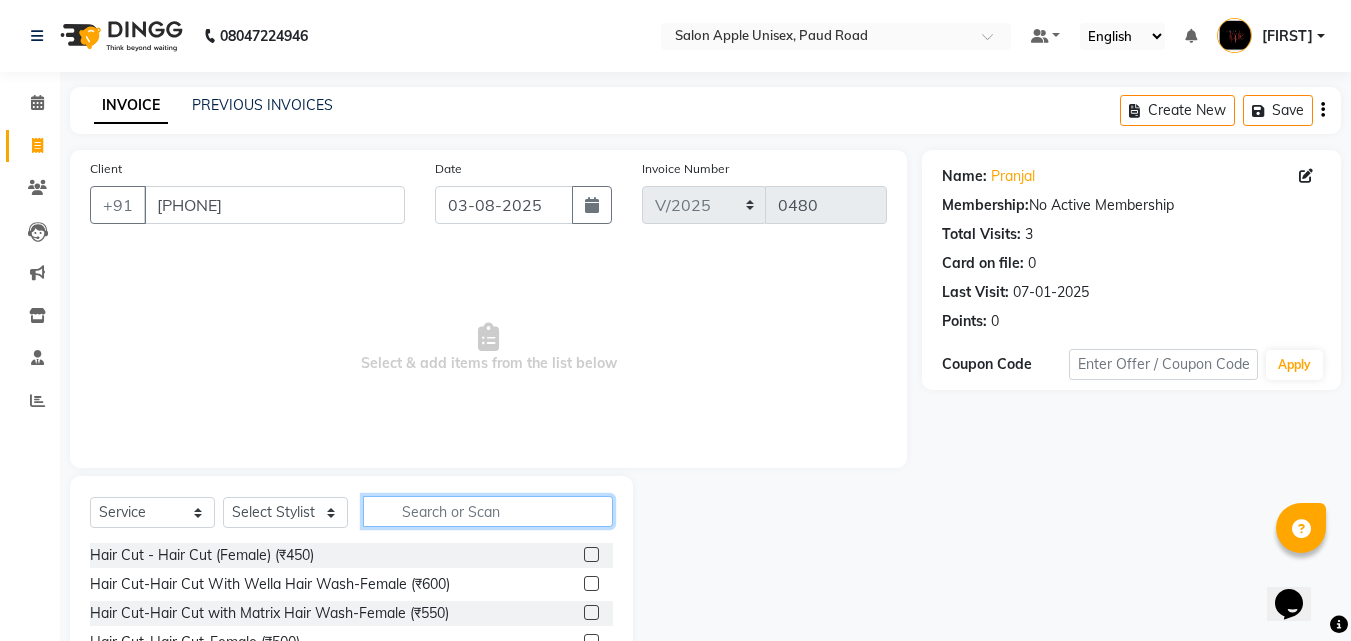 click 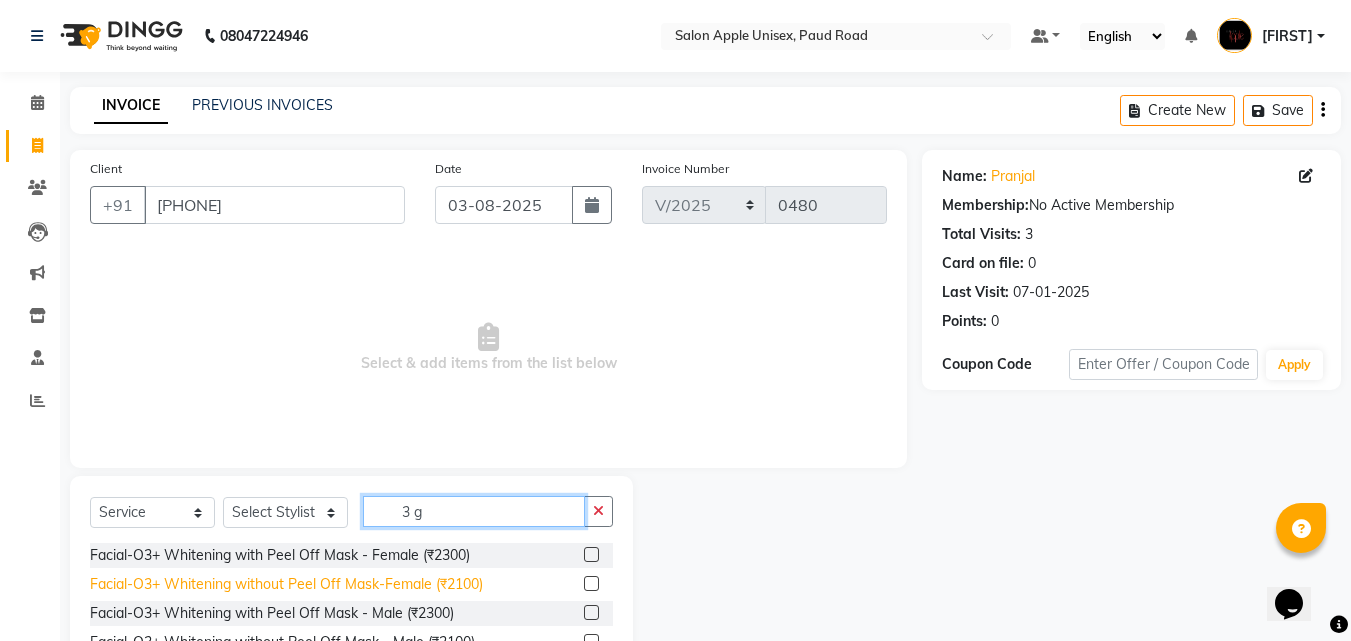 scroll, scrollTop: 206, scrollLeft: 0, axis: vertical 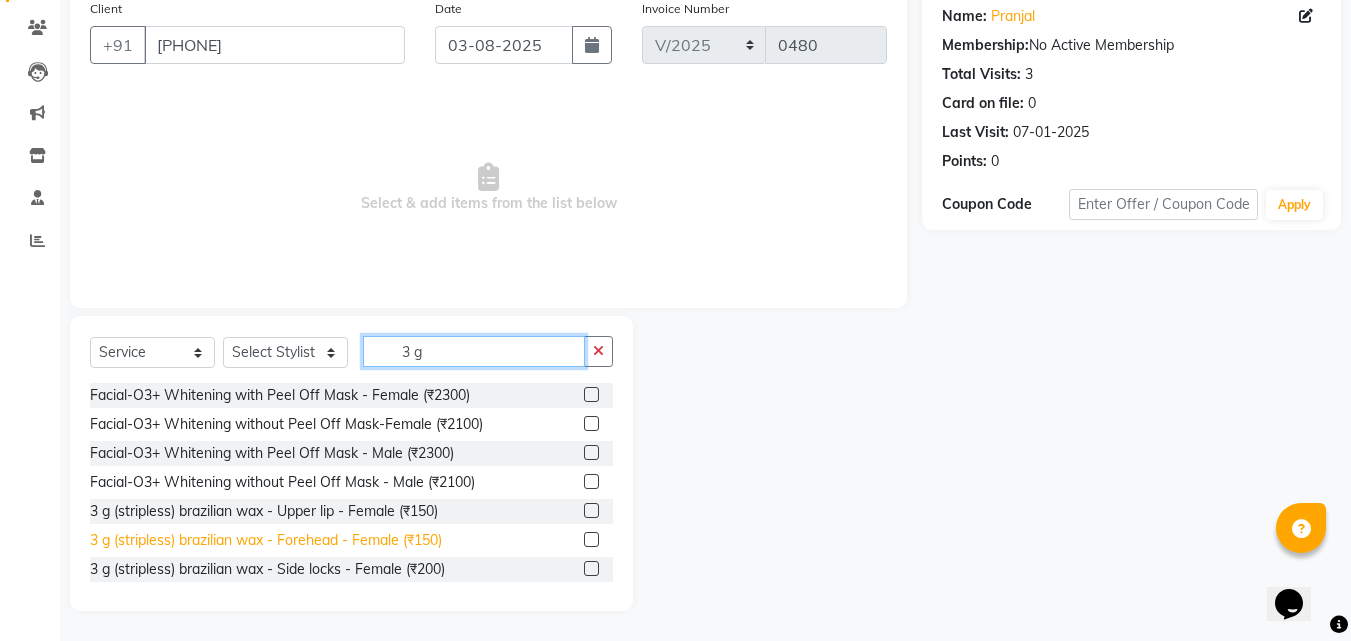 type on "3 g" 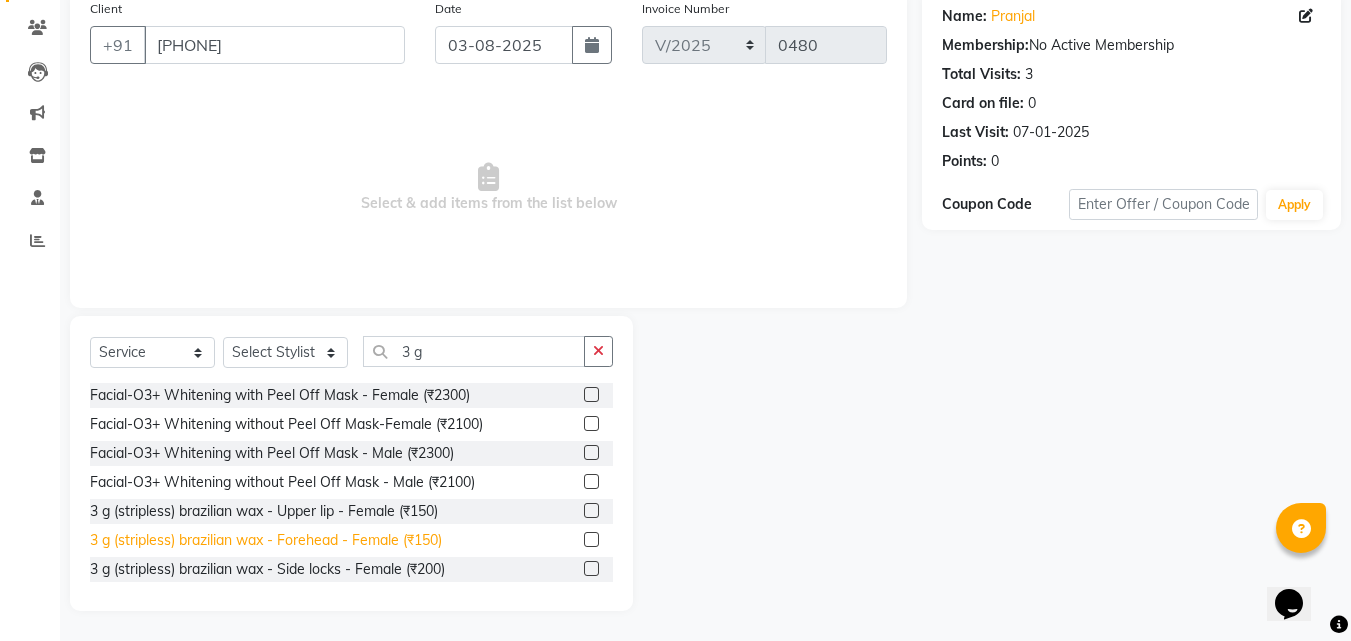 click on "3 g (stripless) brazilian wax - Forehead - Female (₹150)" 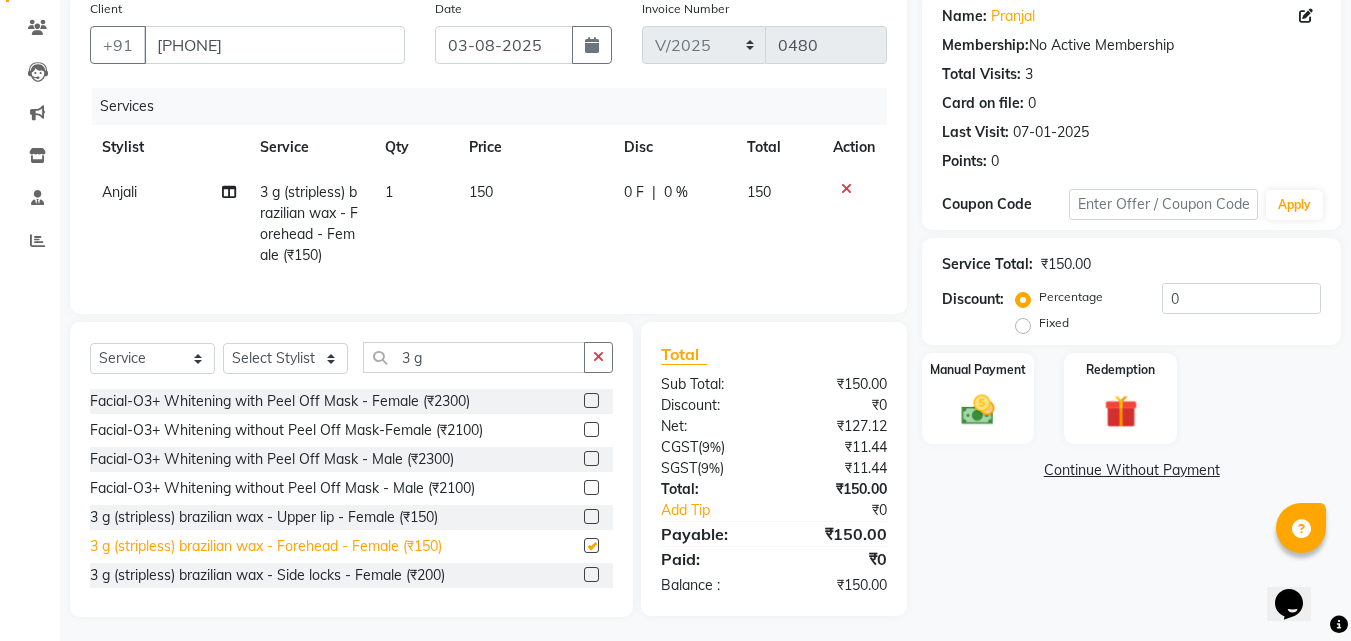 checkbox on "false" 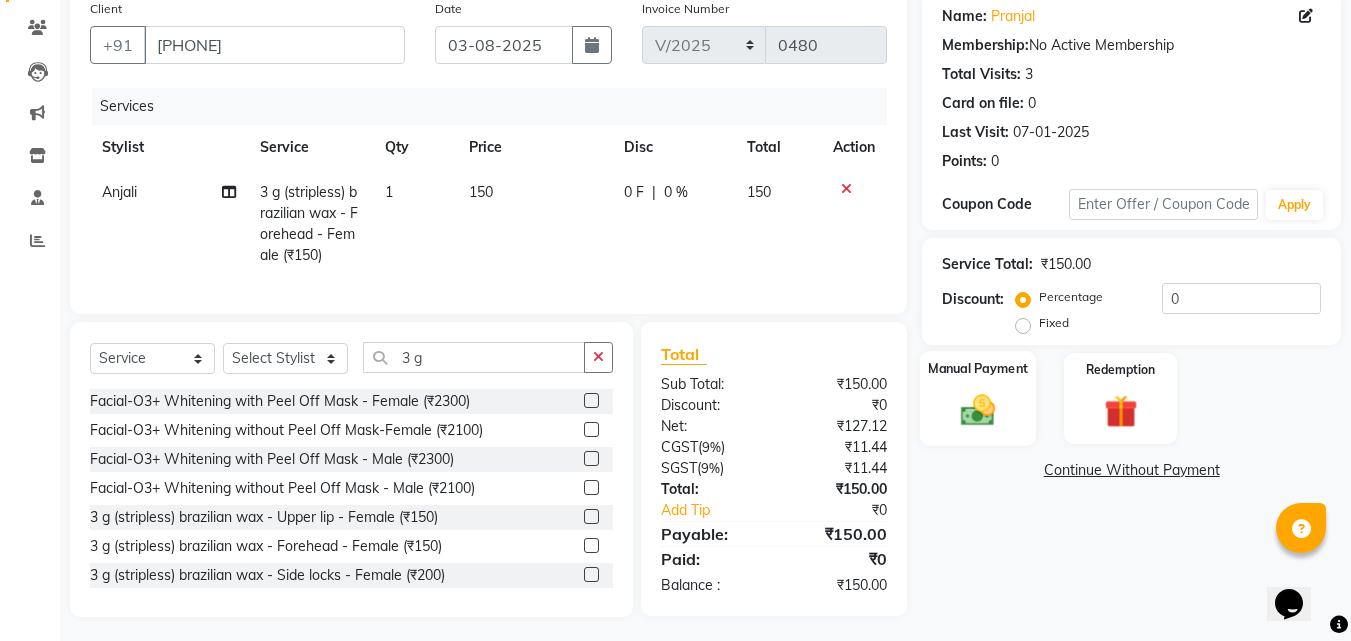 click 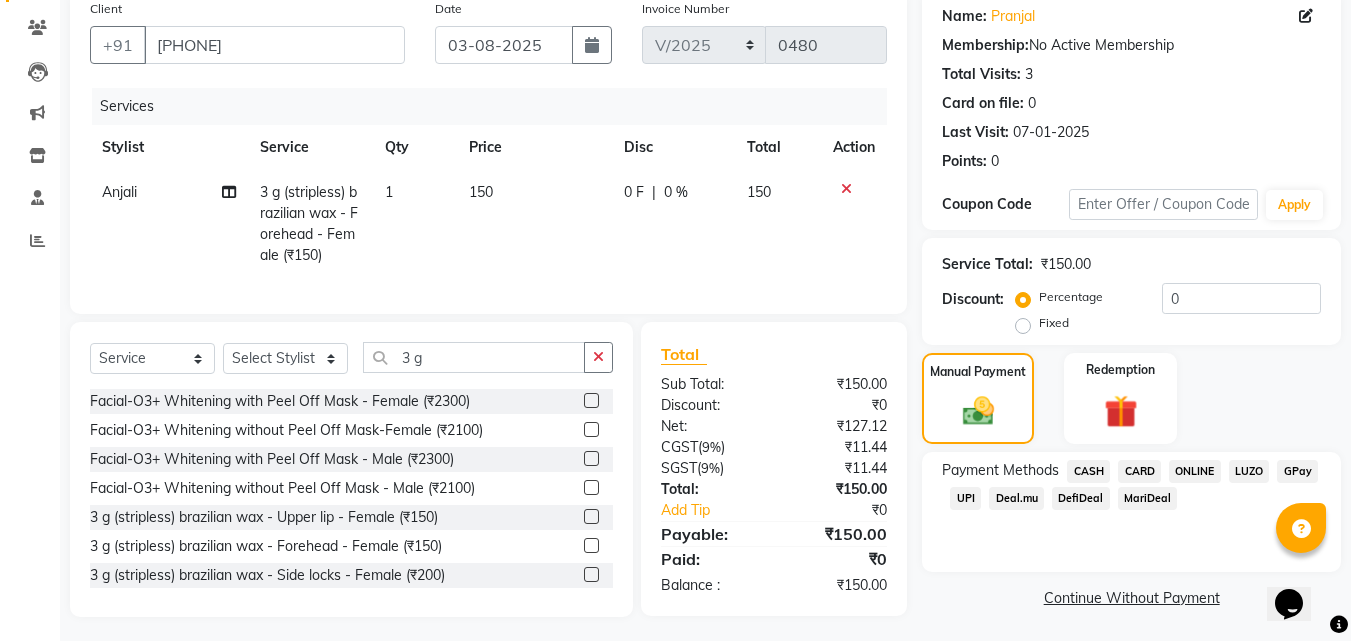 click on "ONLINE" 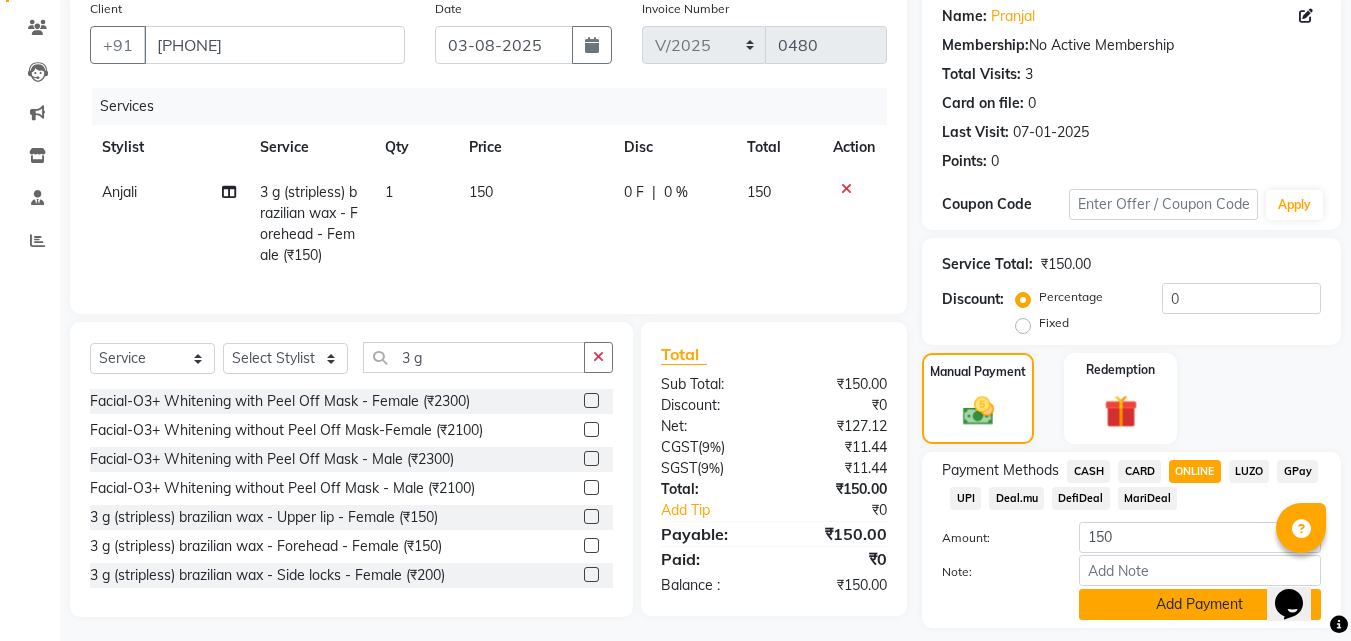 click on "Add Payment" 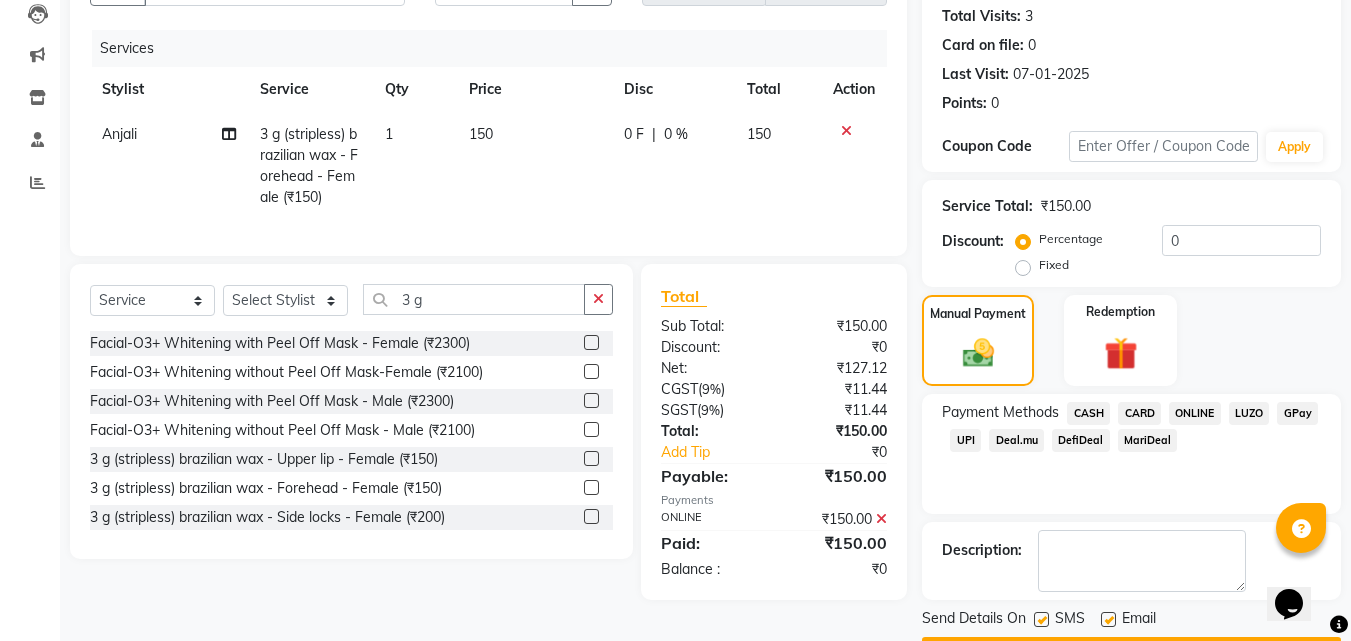 scroll, scrollTop: 275, scrollLeft: 0, axis: vertical 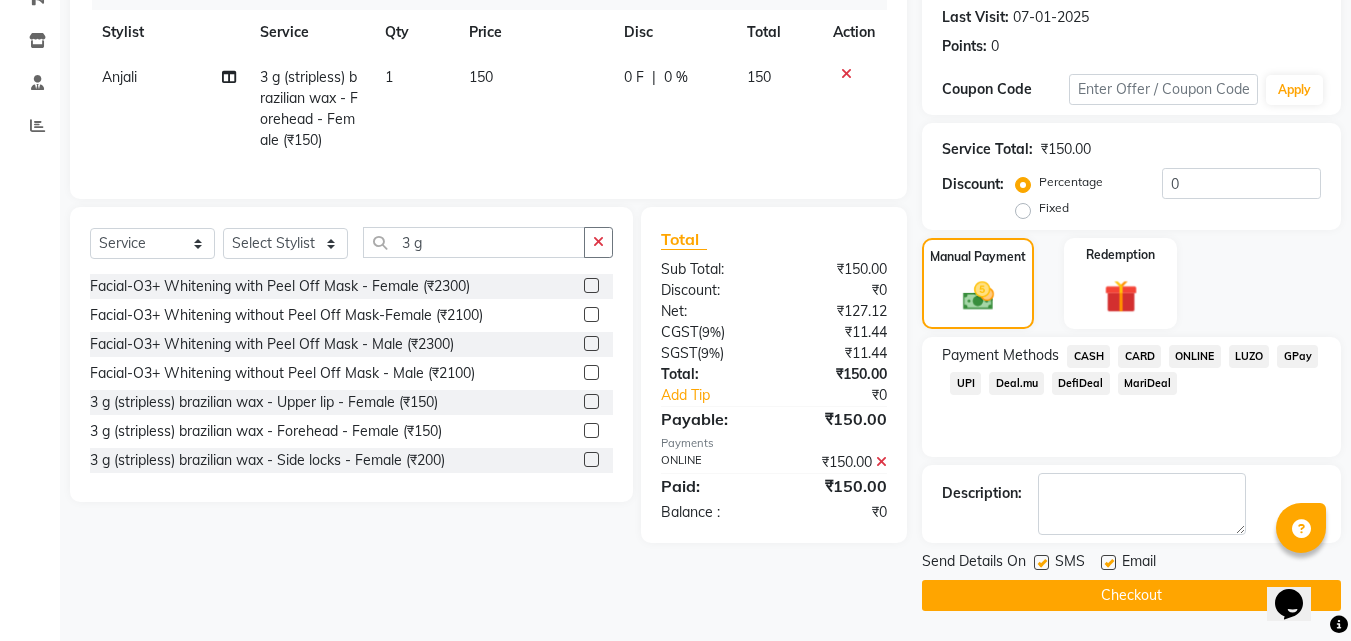 click on "Checkout" 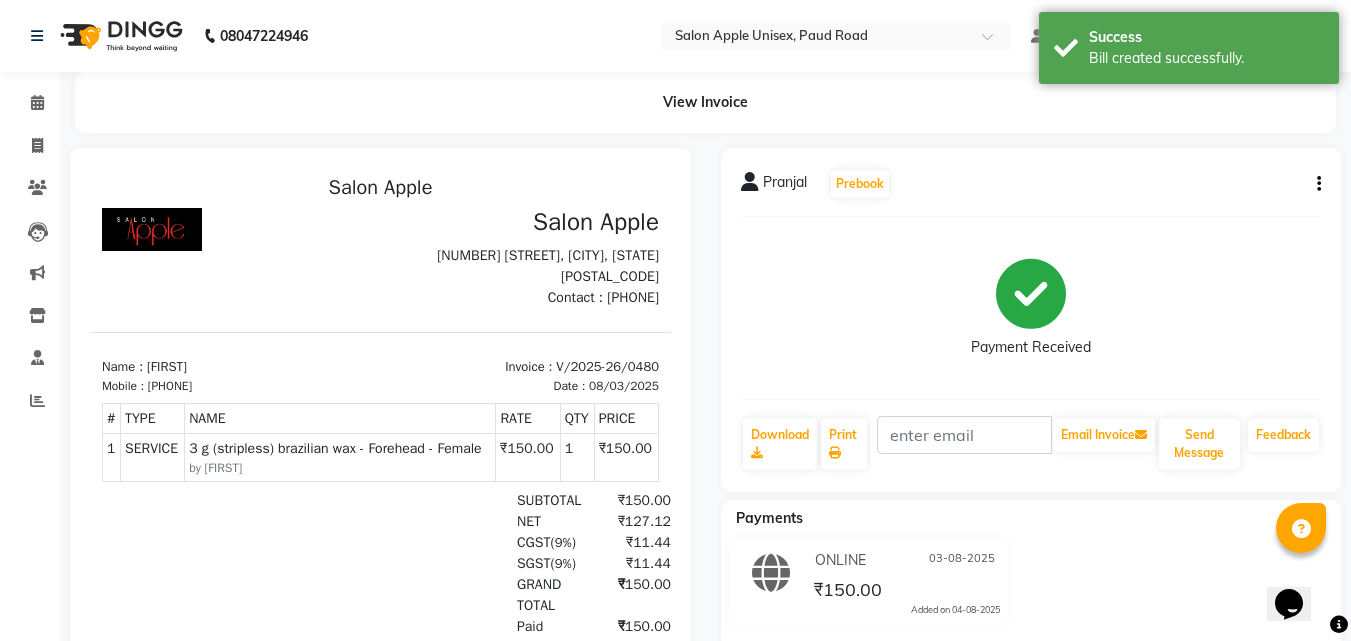 scroll, scrollTop: 0, scrollLeft: 0, axis: both 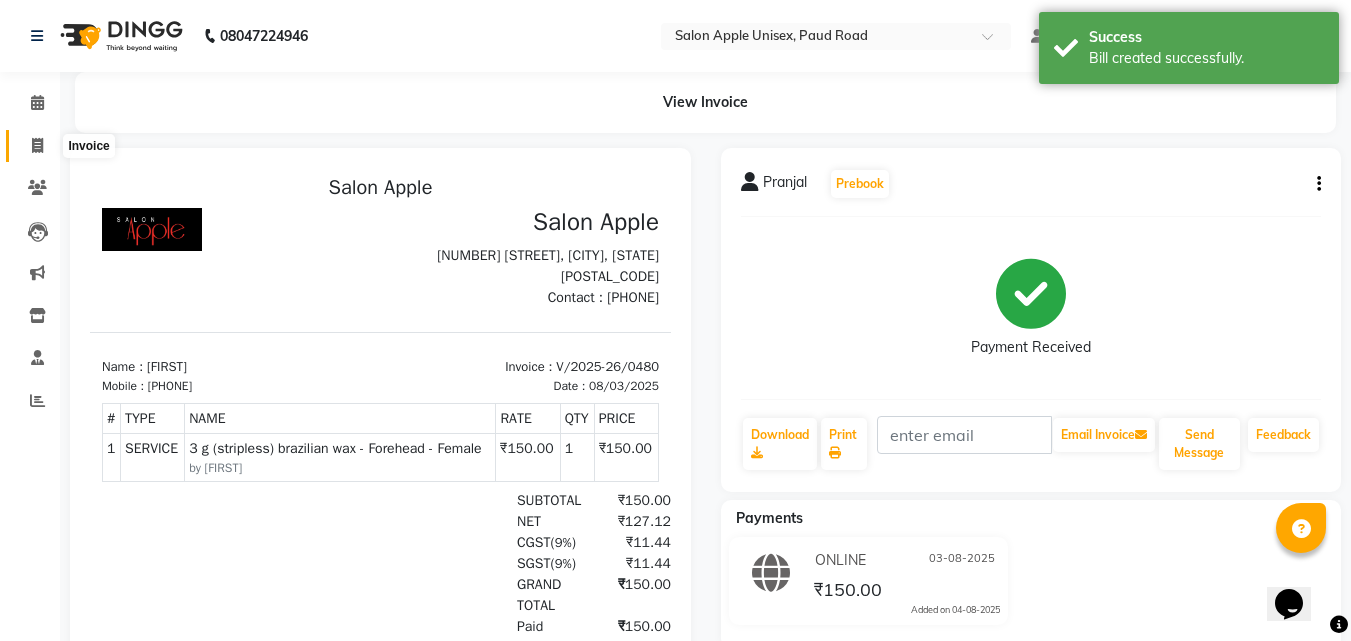 click 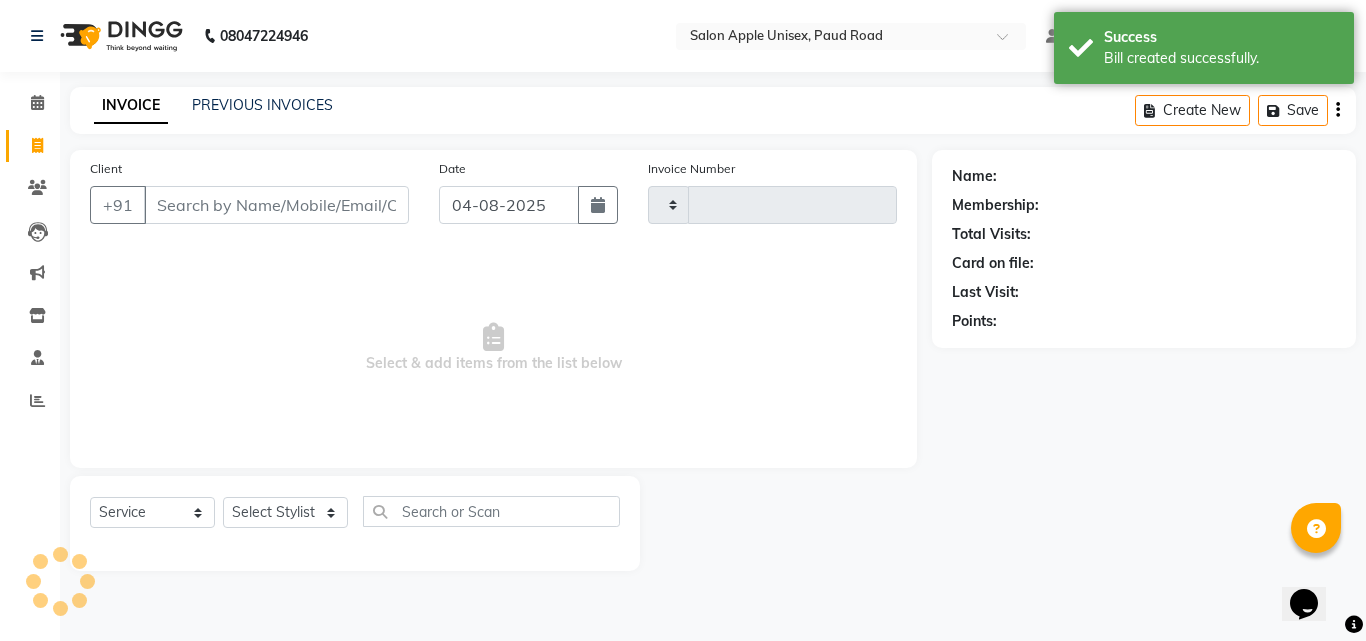 type on "0481" 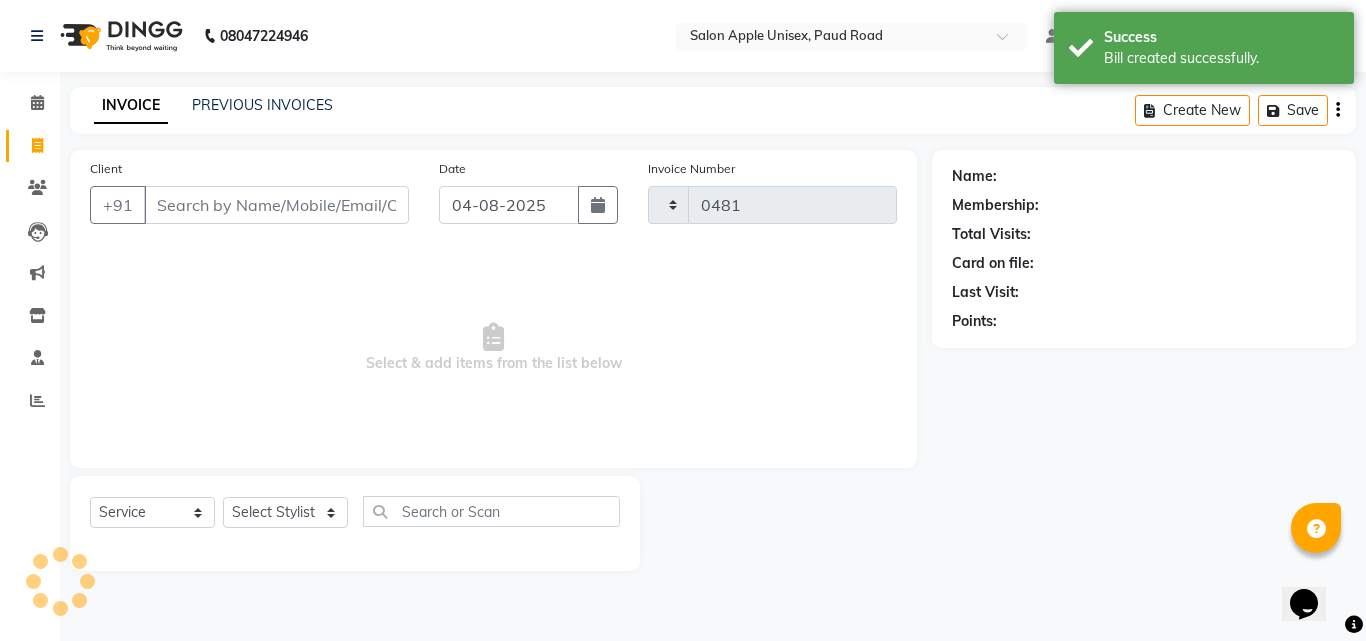 select on "133" 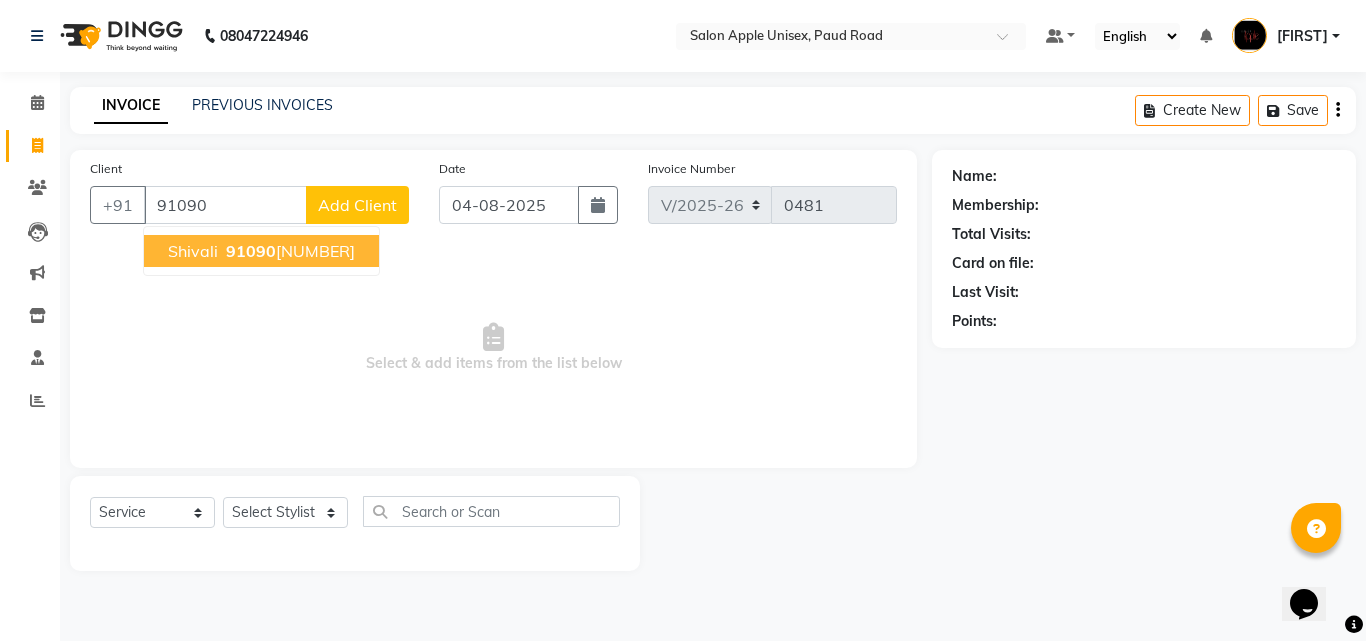 click on "91090" at bounding box center [251, 251] 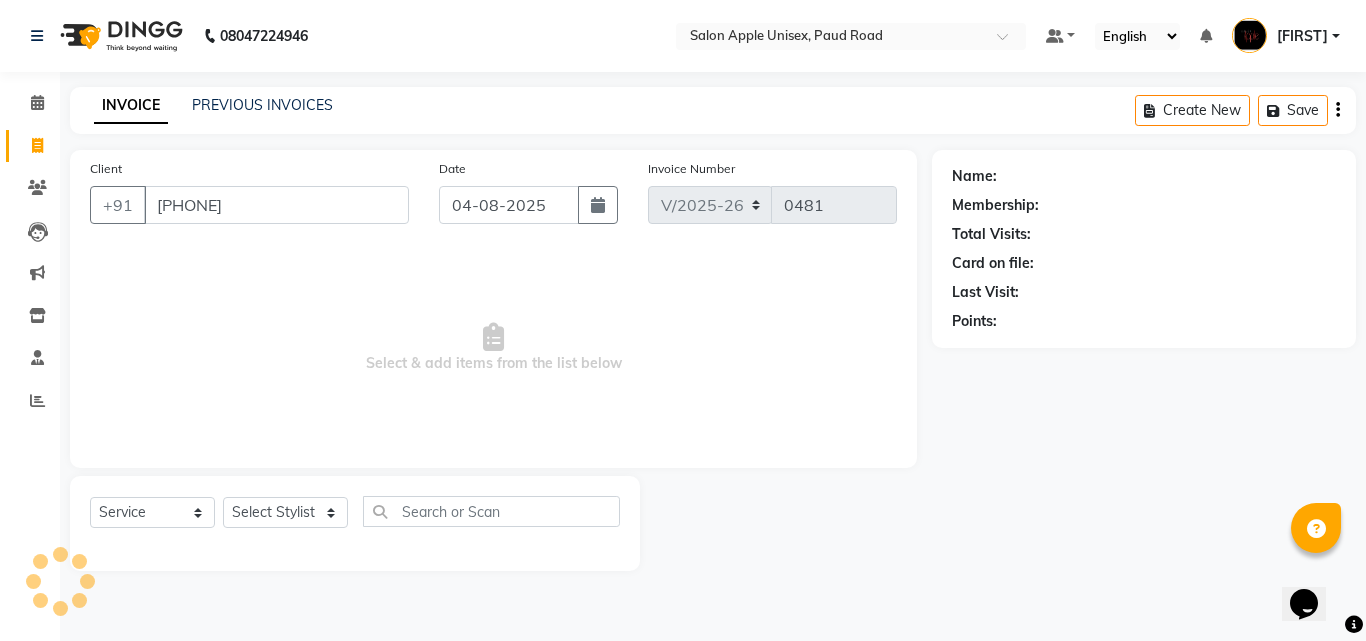 type on "[PHONE]" 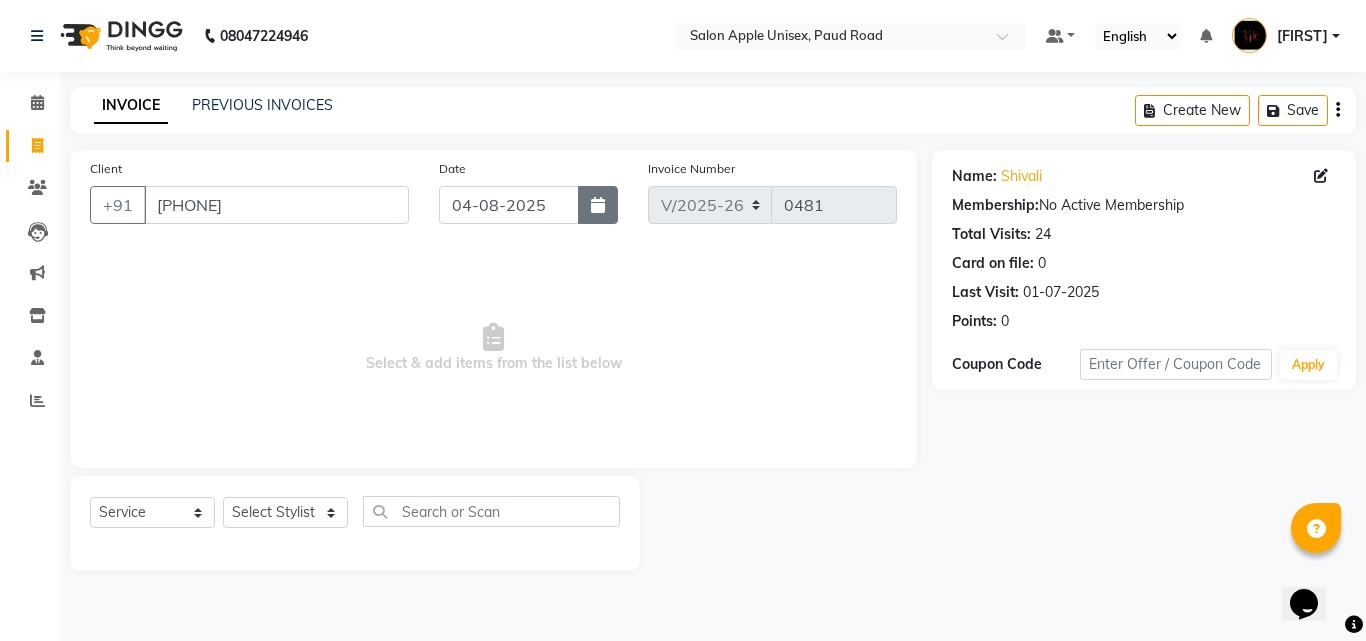 click 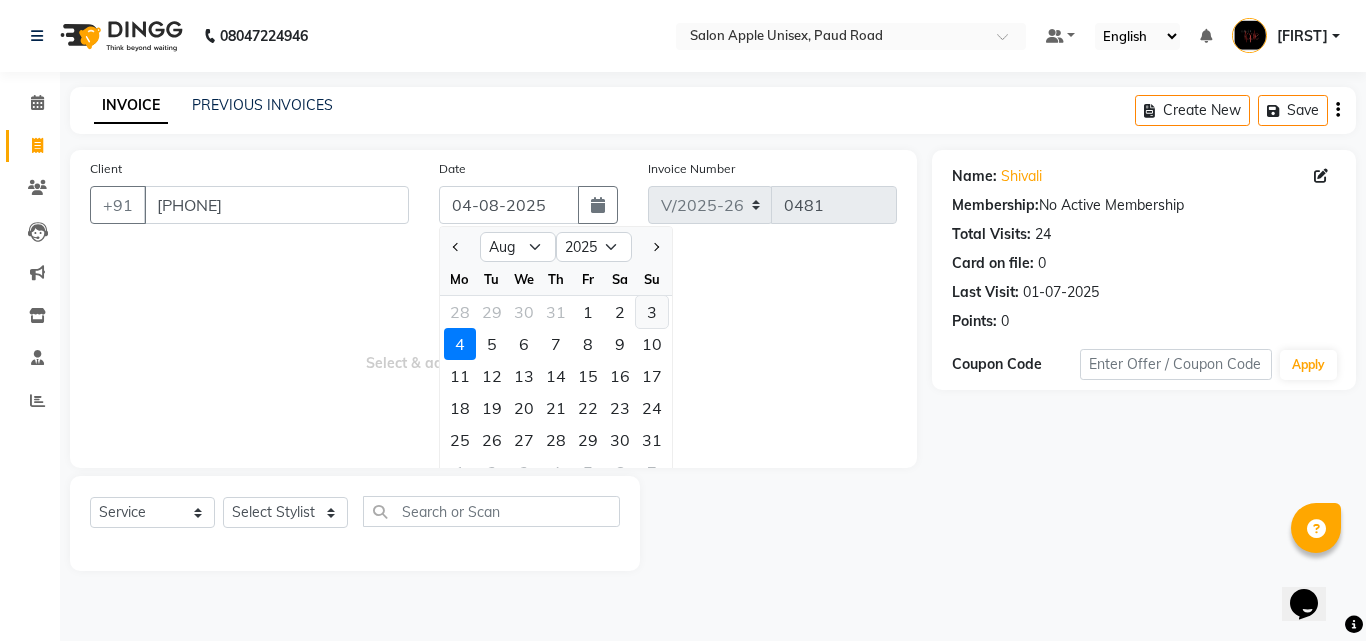 click on "3" 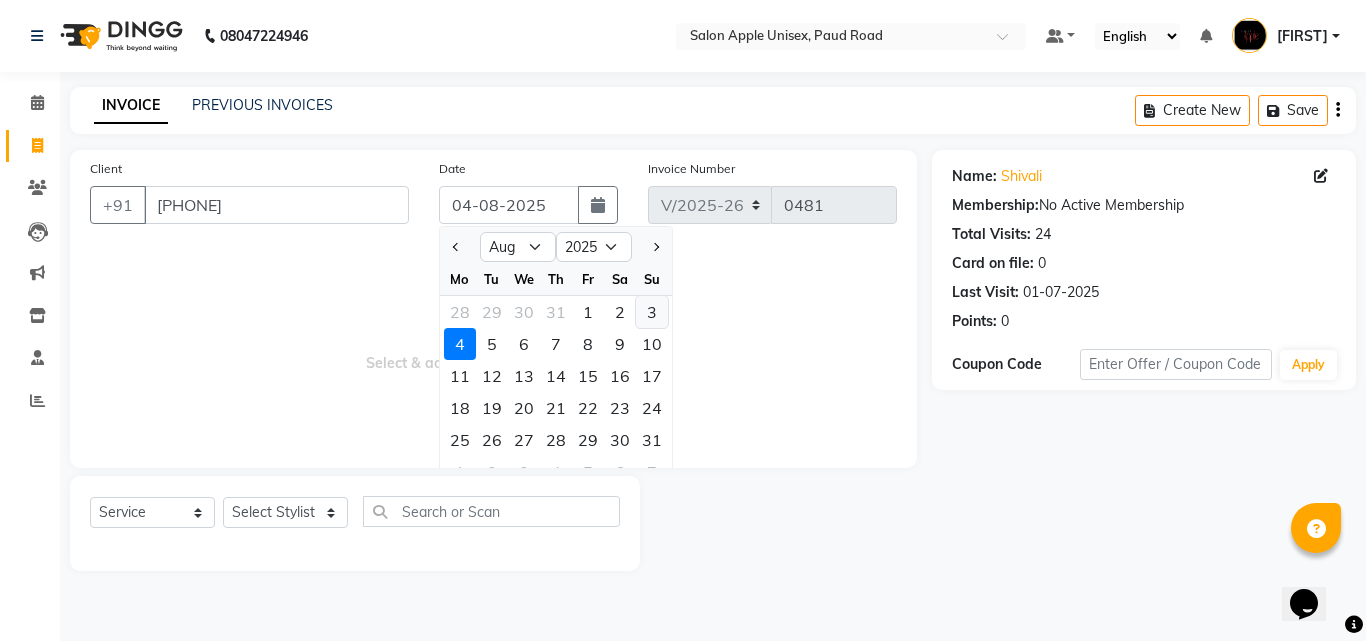 type on "03-08-2025" 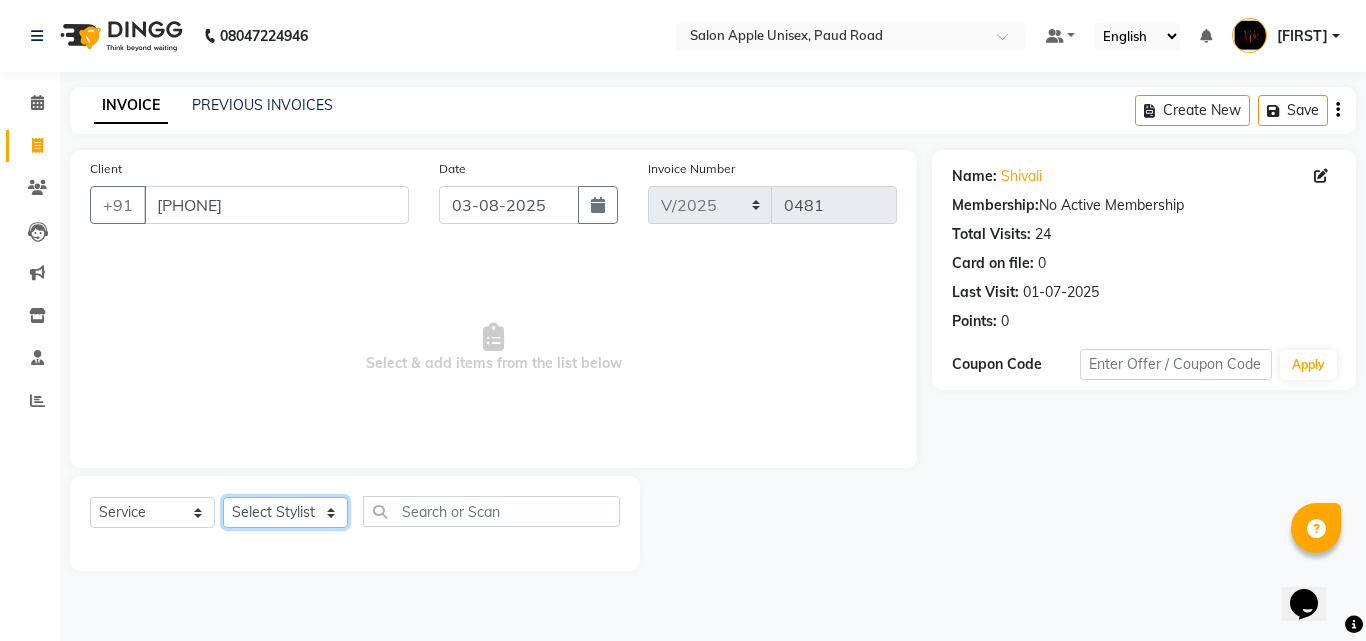 click on "Select Stylist [FIRST] [FIRST] [FIRST] [FIRST] [FIRST] [FIRST] [FIRST]" 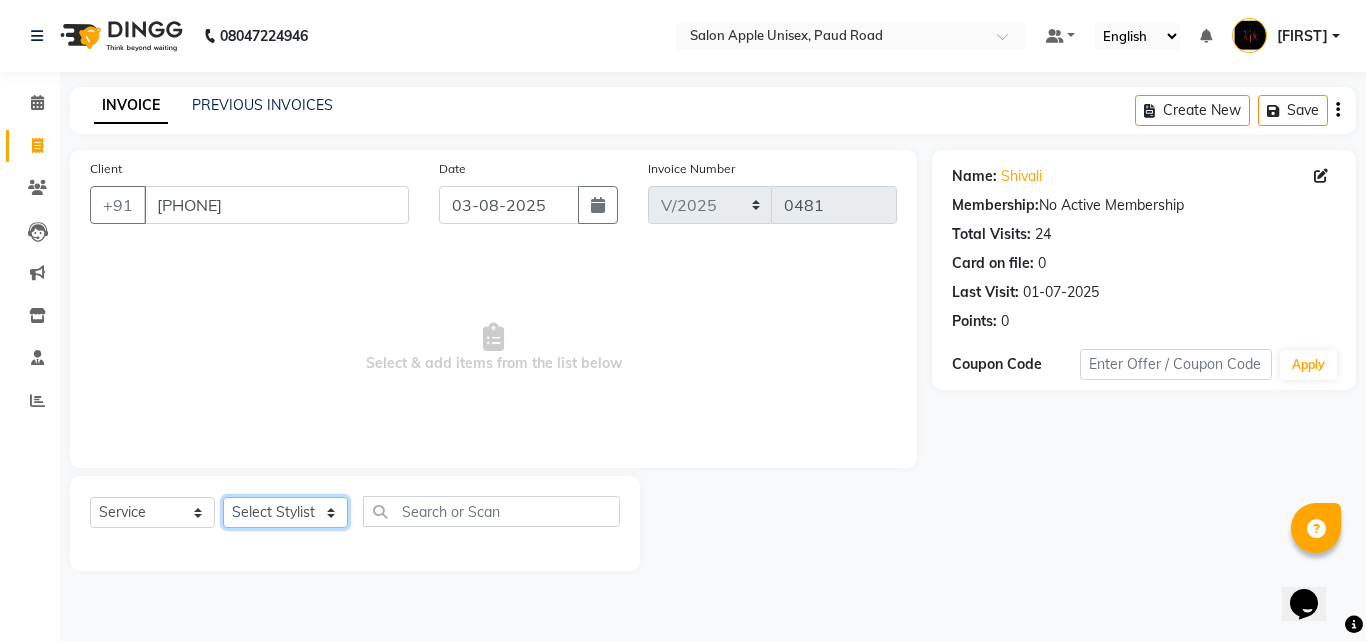 select on "22576" 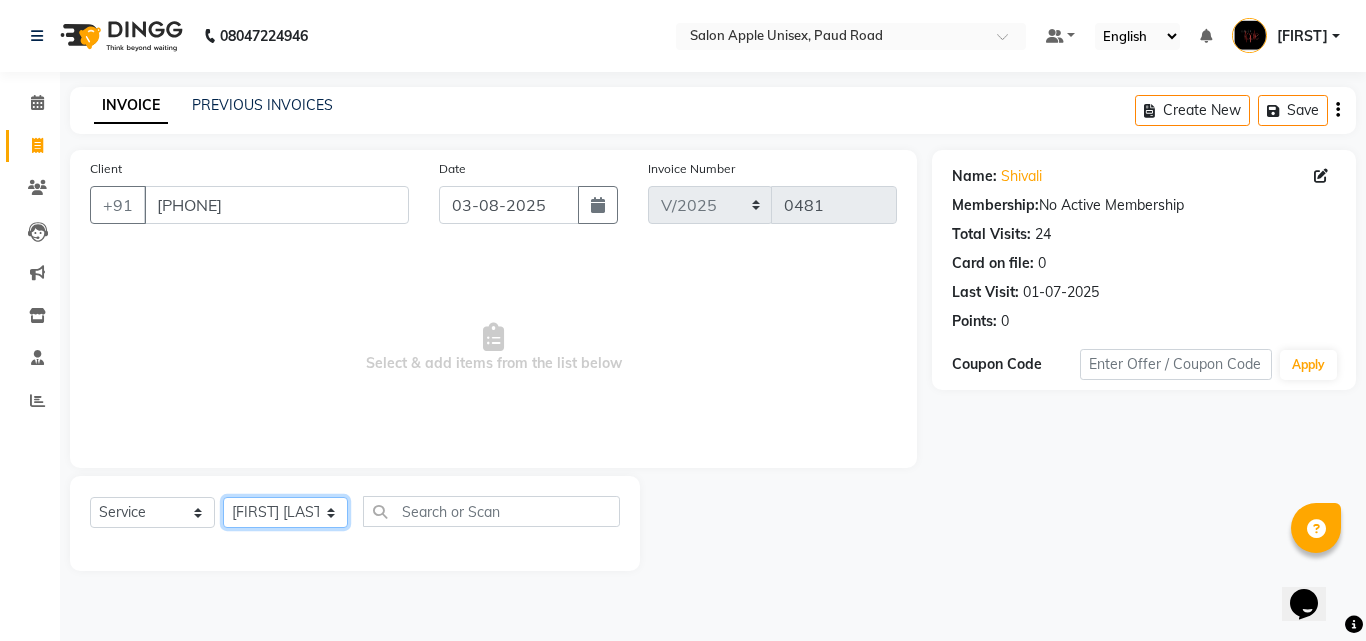 click on "Select Stylist [FIRST] [FIRST] [FIRST] [FIRST] [FIRST] [FIRST] [FIRST]" 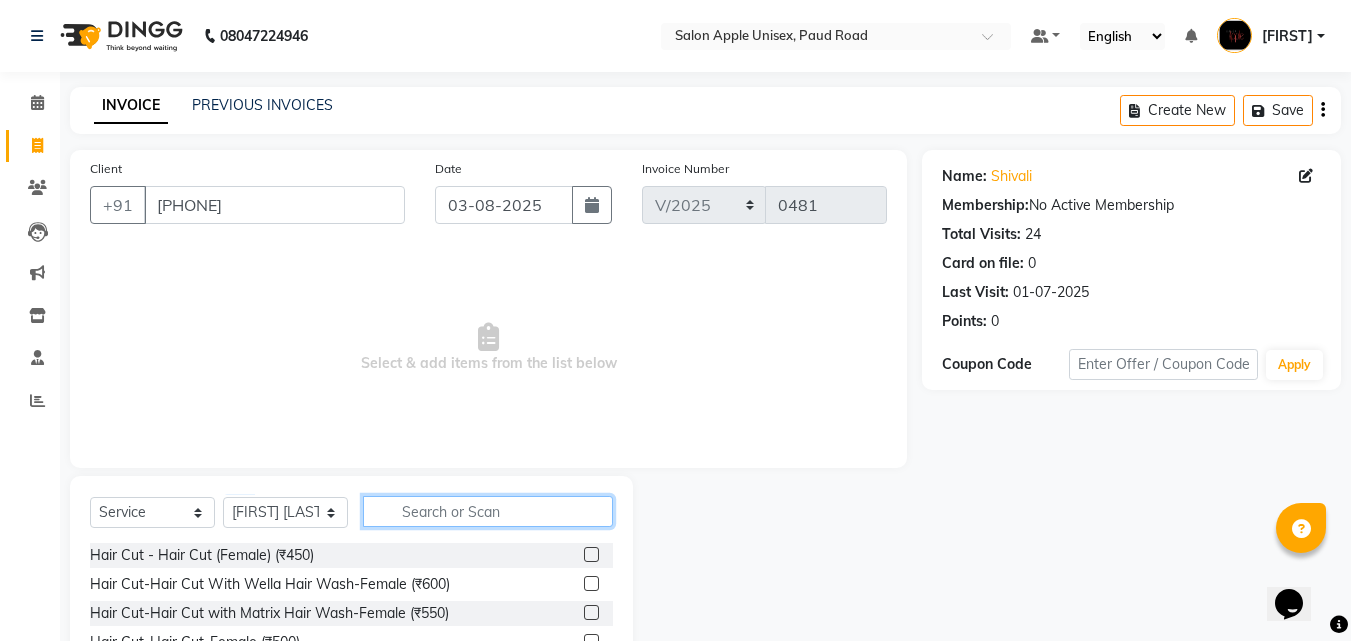 click 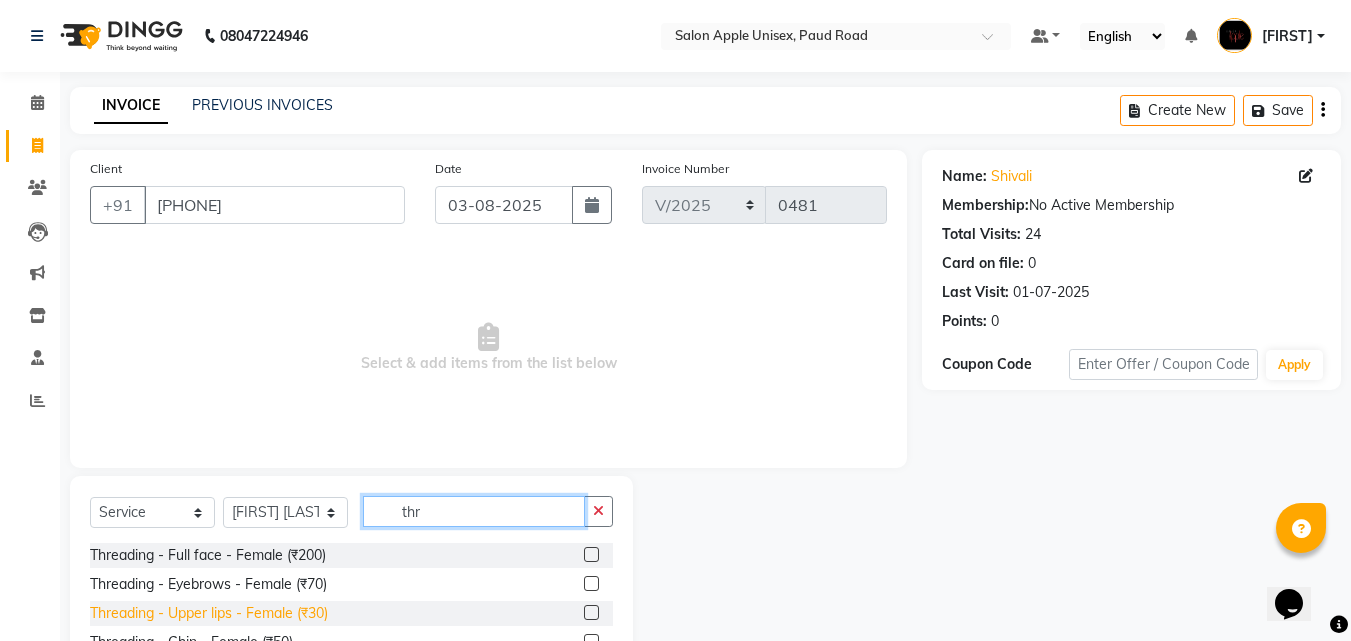 type on "thr" 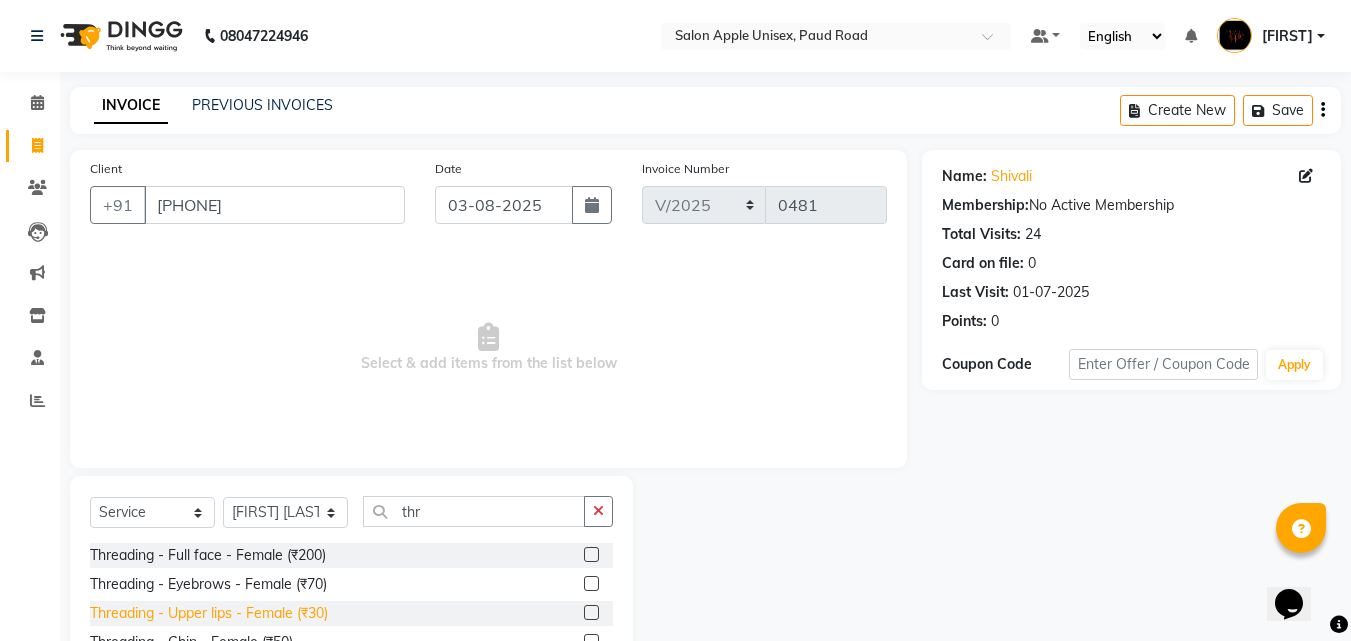 click on "Threading - Upper lips - Female (₹30)" 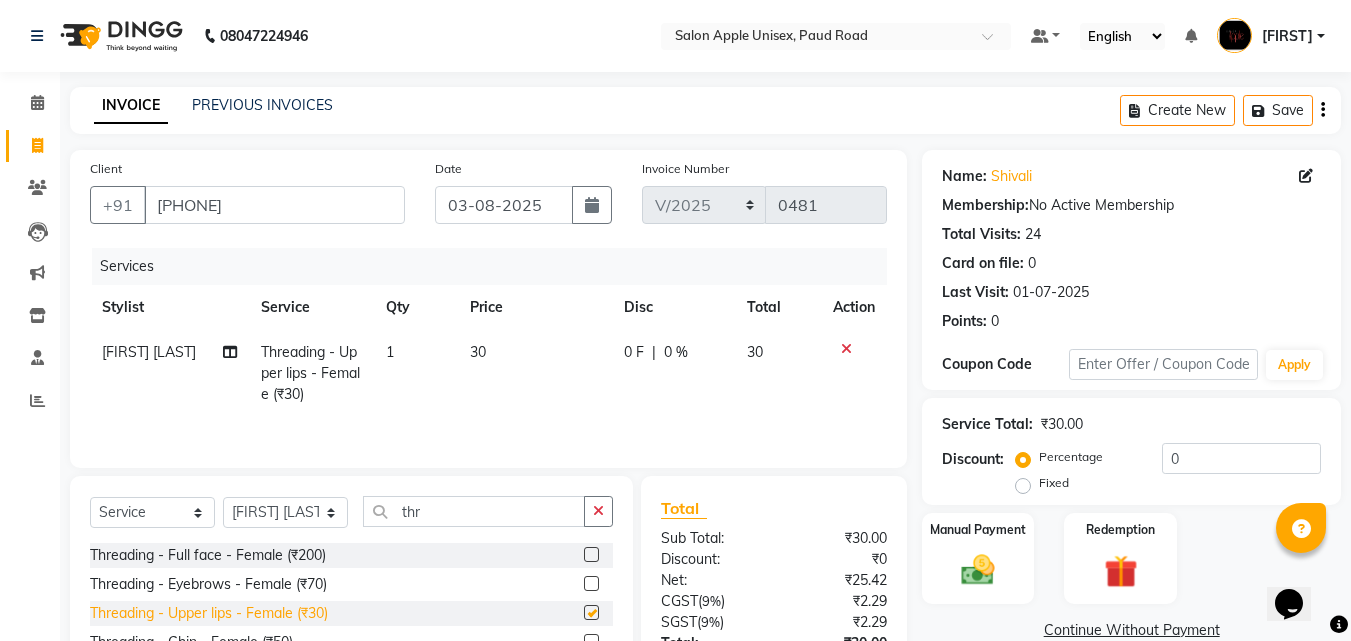 checkbox on "false" 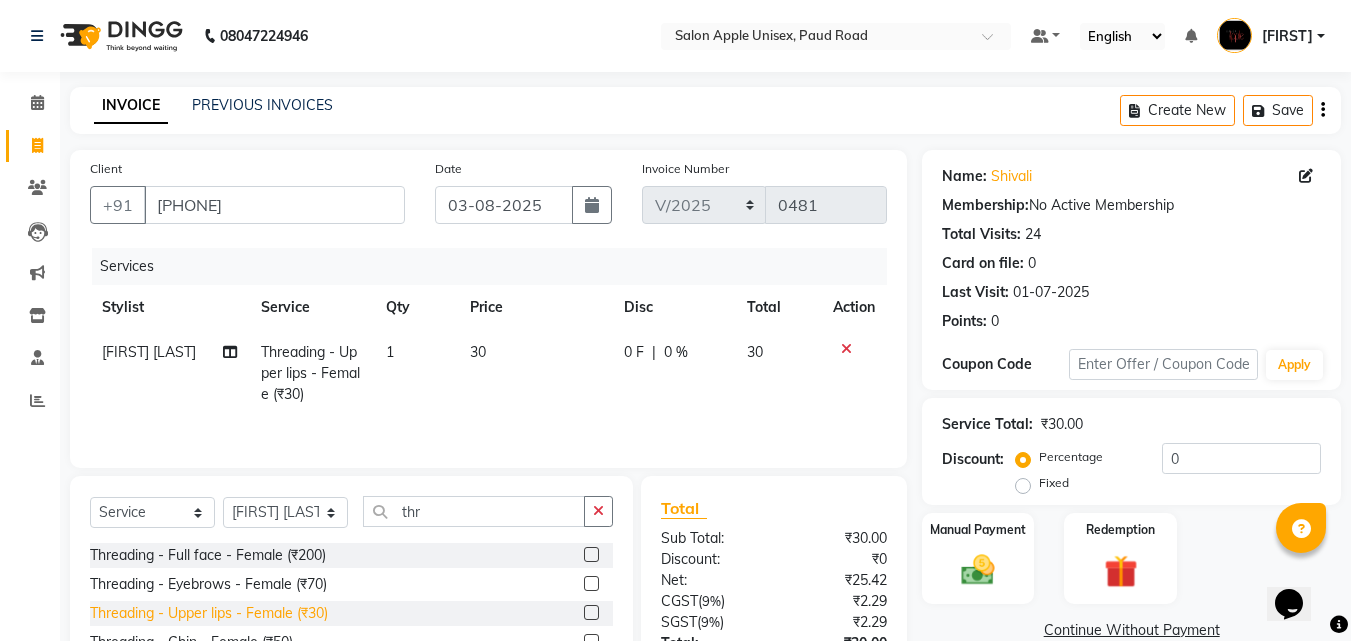 scroll, scrollTop: 61, scrollLeft: 0, axis: vertical 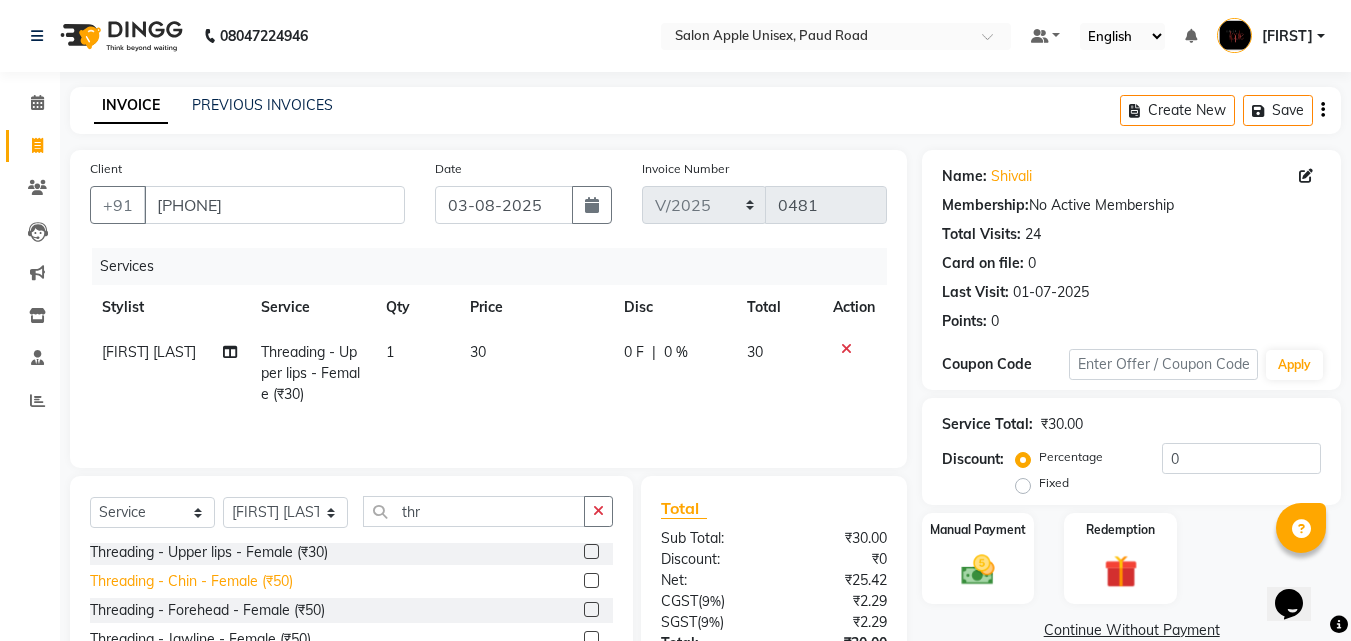 click on "Threading - Chin - Female (₹50)" 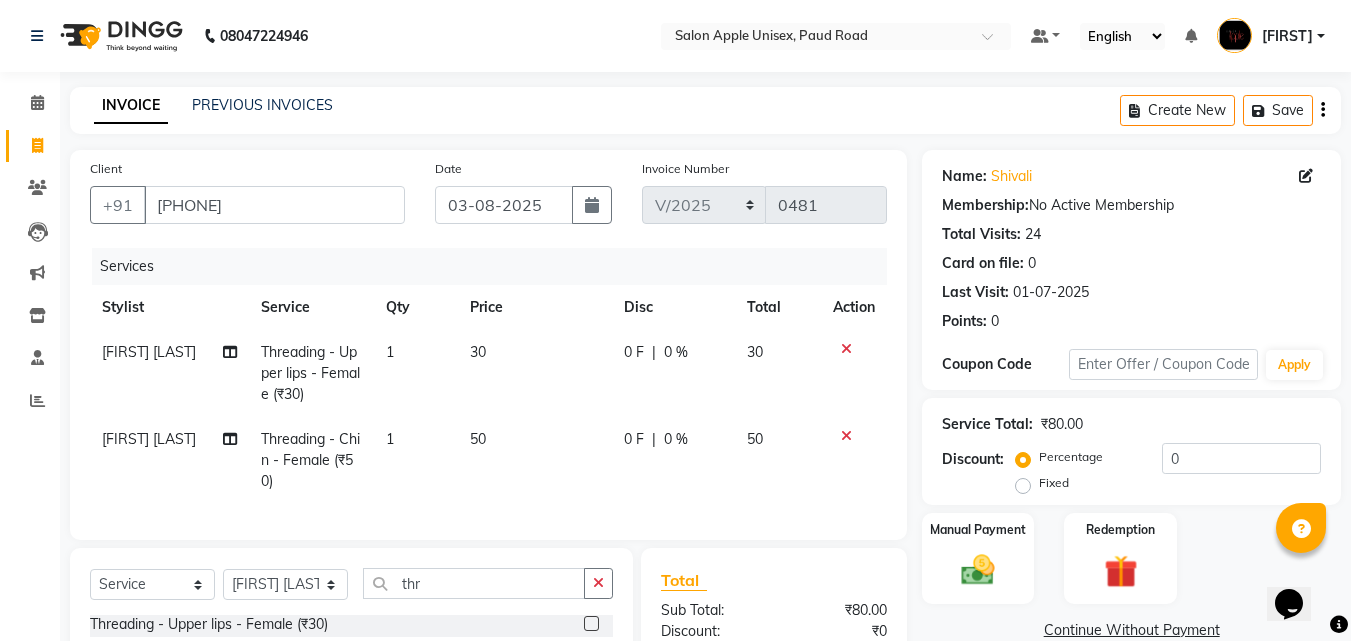checkbox on "false" 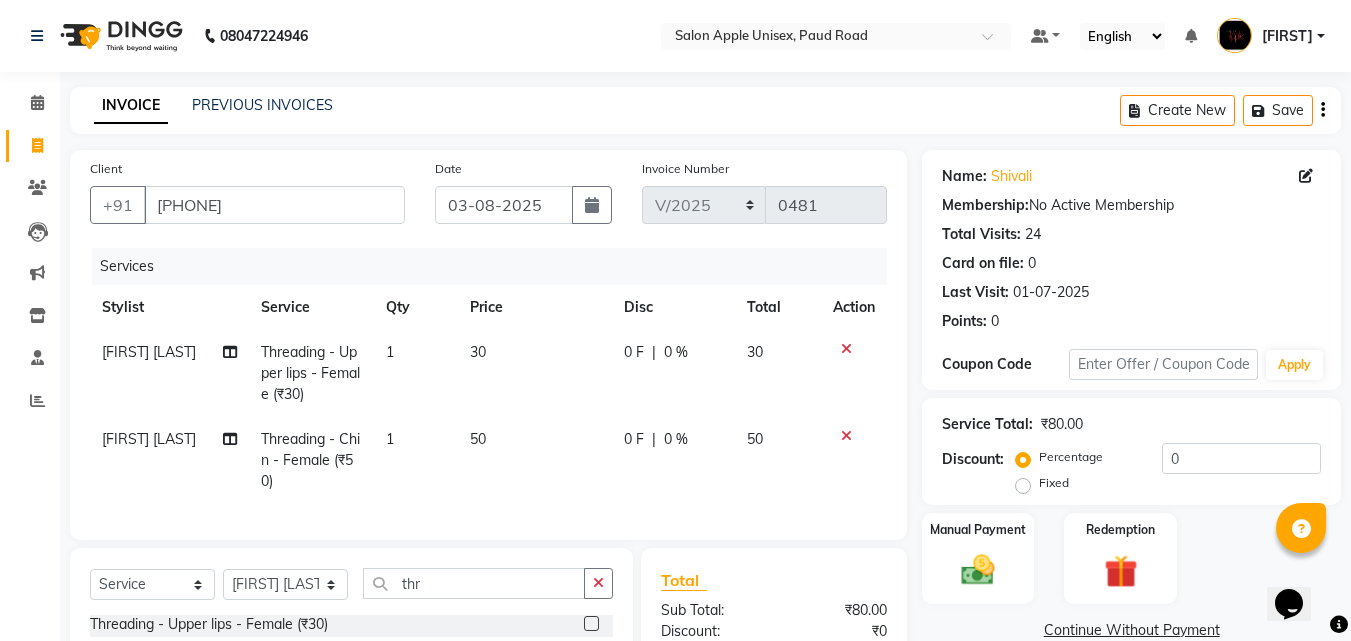 scroll, scrollTop: 233, scrollLeft: 0, axis: vertical 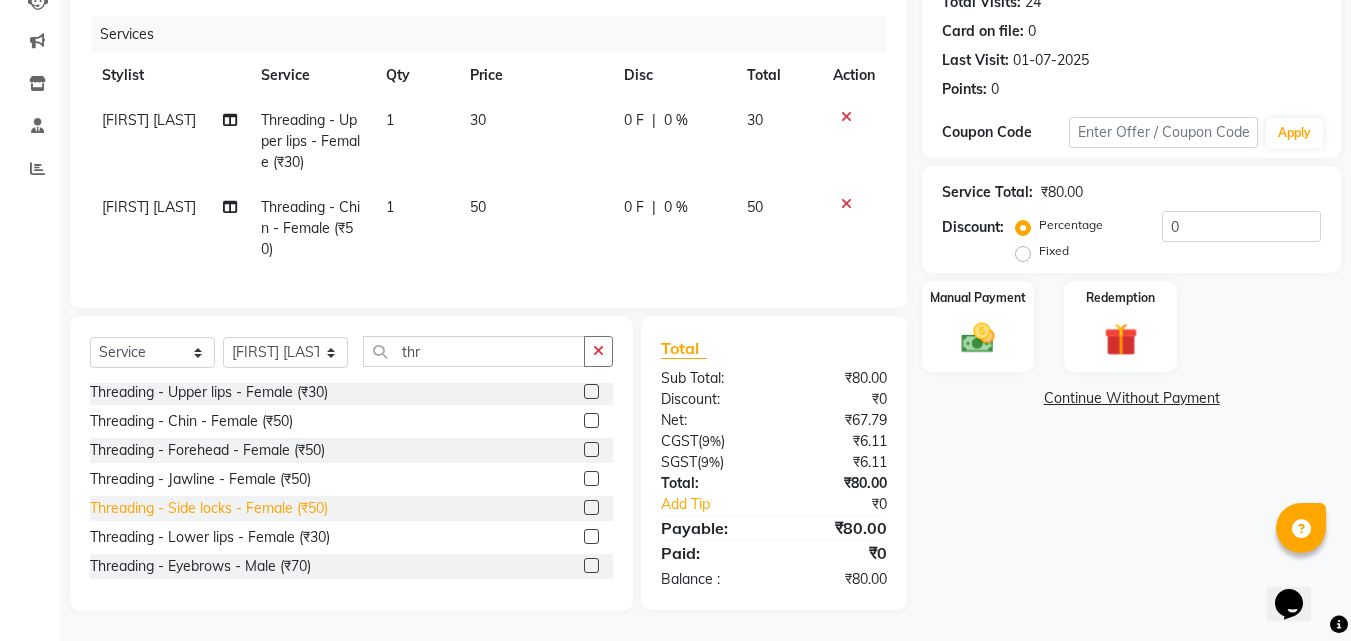 click on "Threading - Side locks - Female (₹50)" 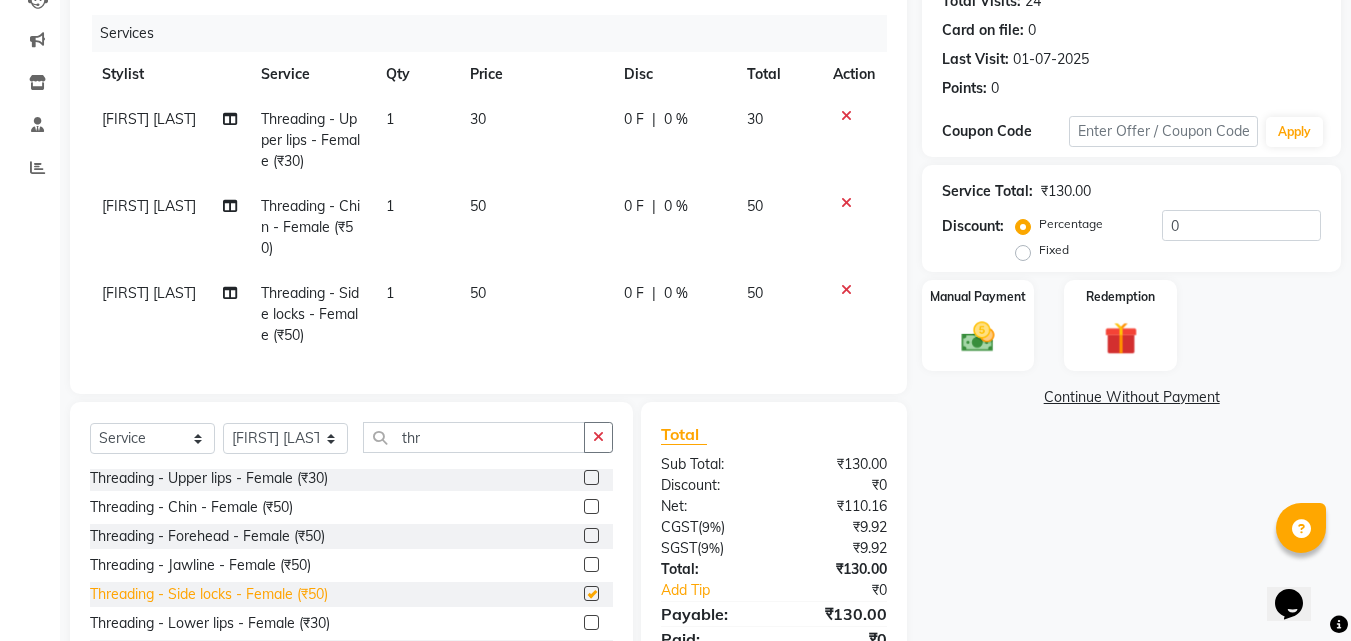 checkbox on "false" 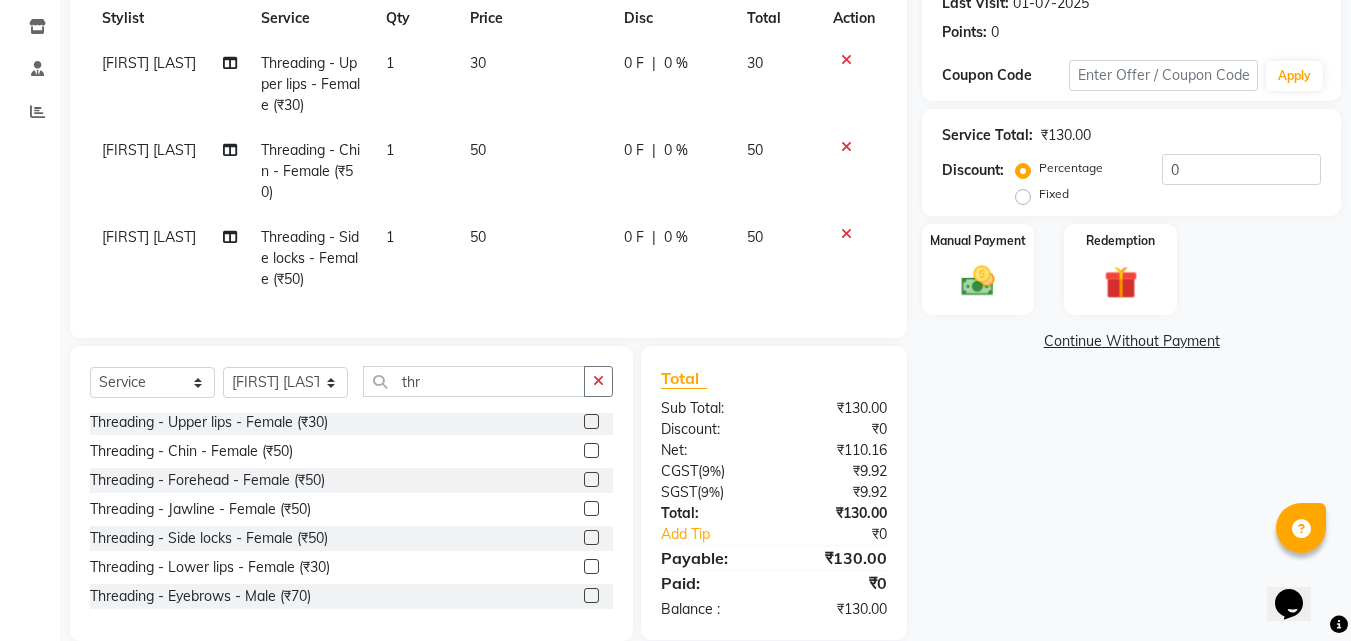 scroll, scrollTop: 334, scrollLeft: 0, axis: vertical 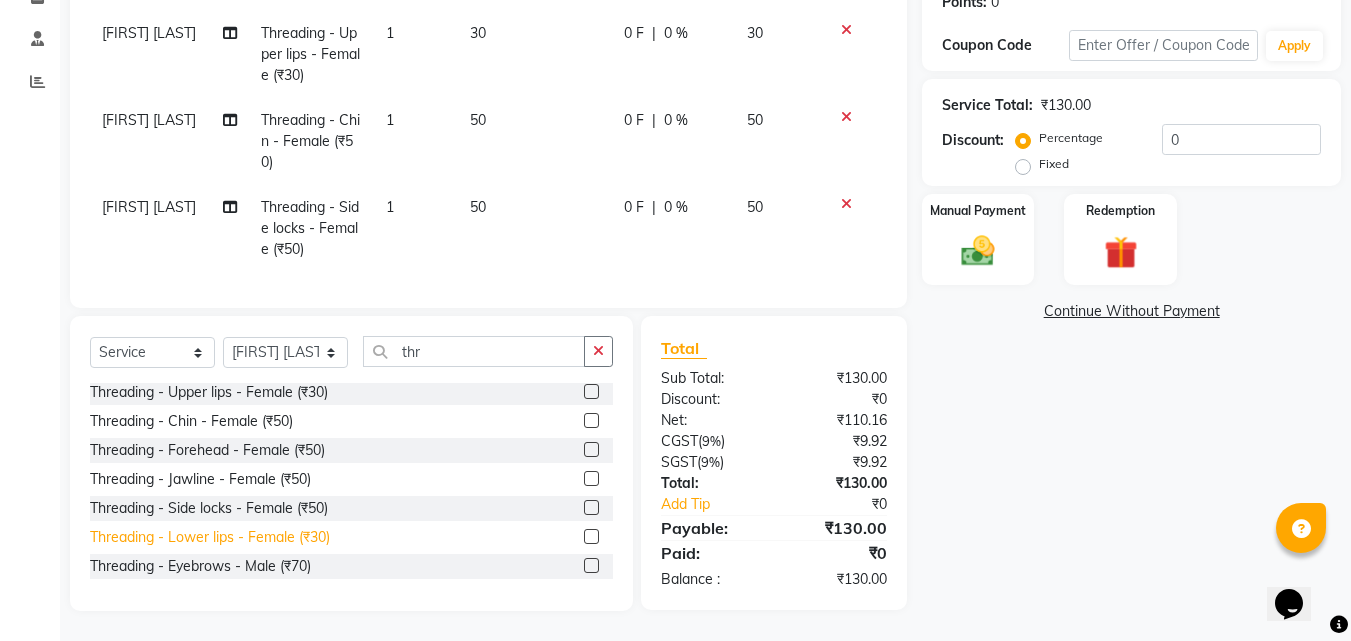 click on "Threading - Lower lips - Female (₹30)" 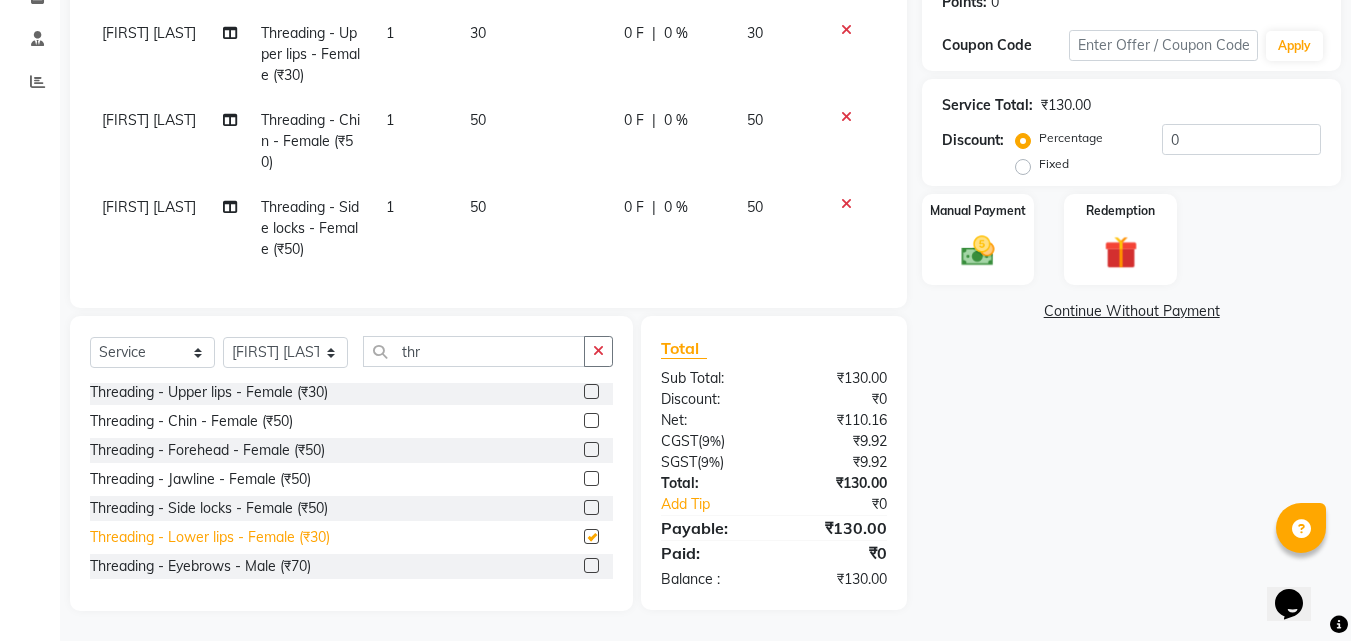 checkbox on "false" 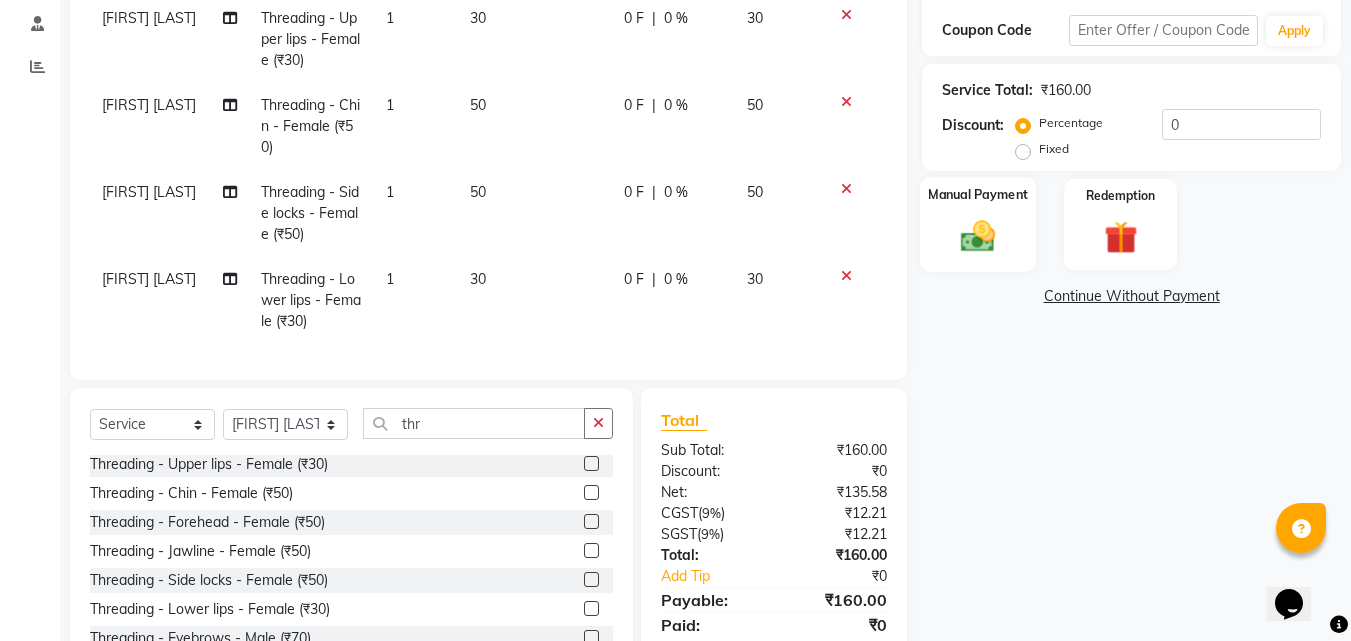 click 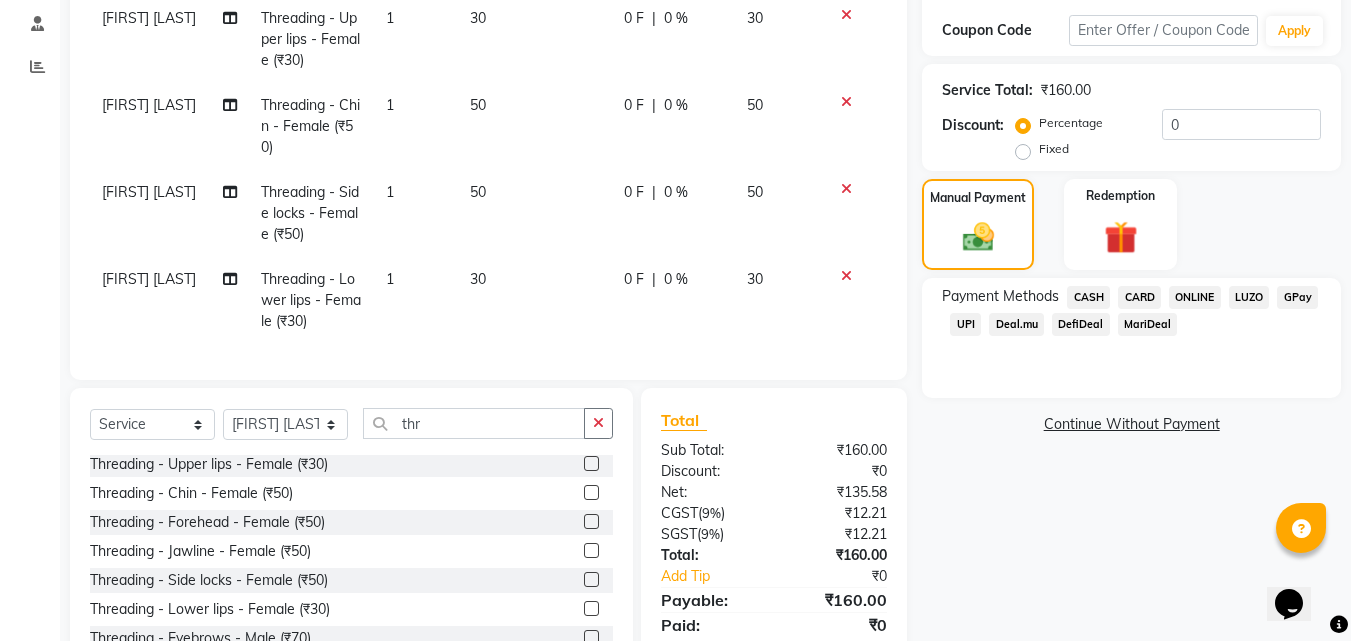click on "ONLINE" 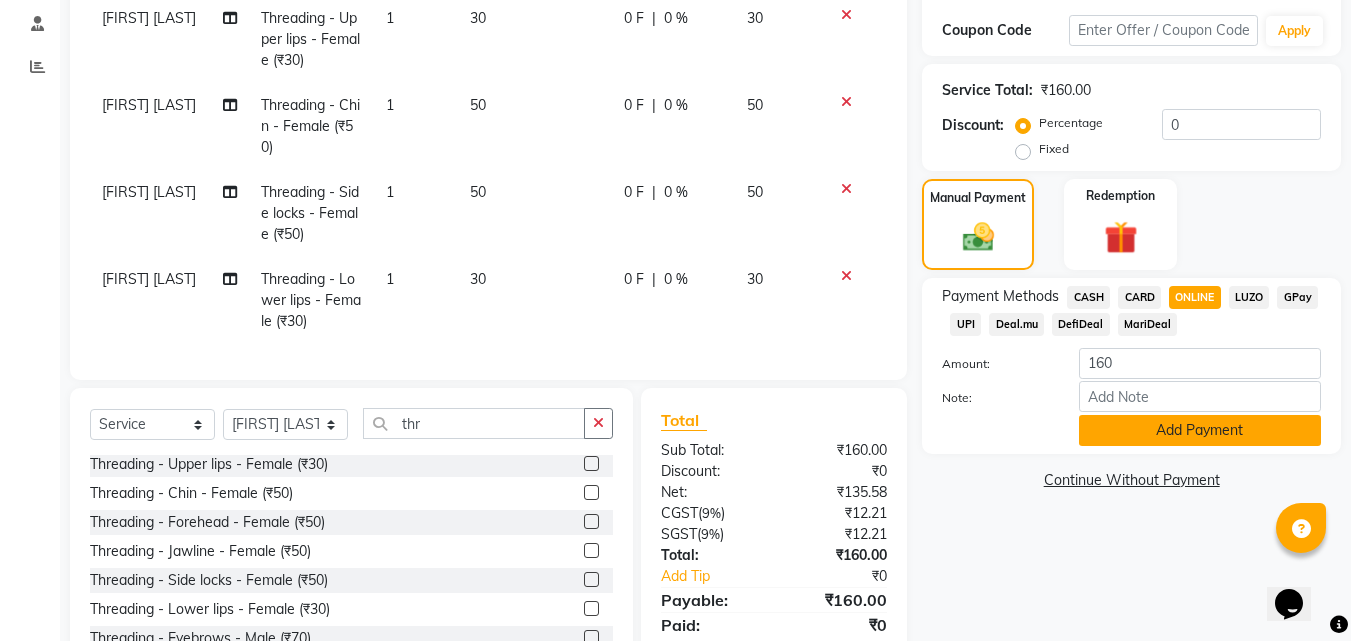 click on "Add Payment" 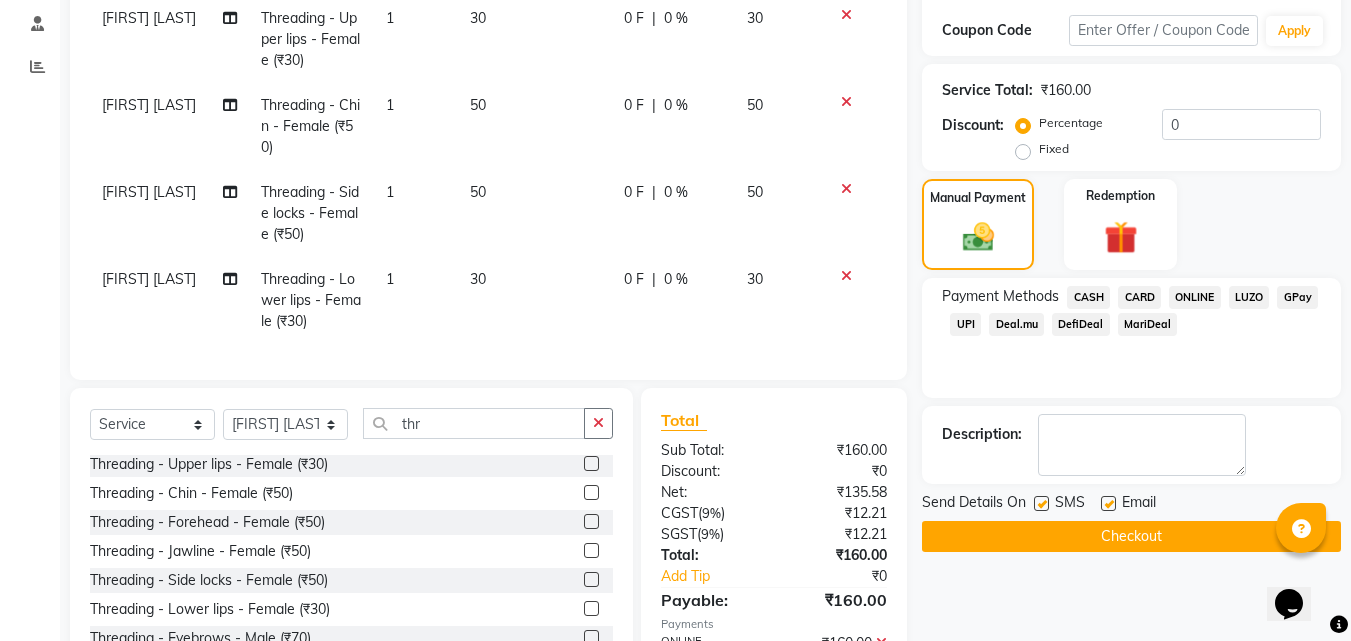 click on "Checkout" 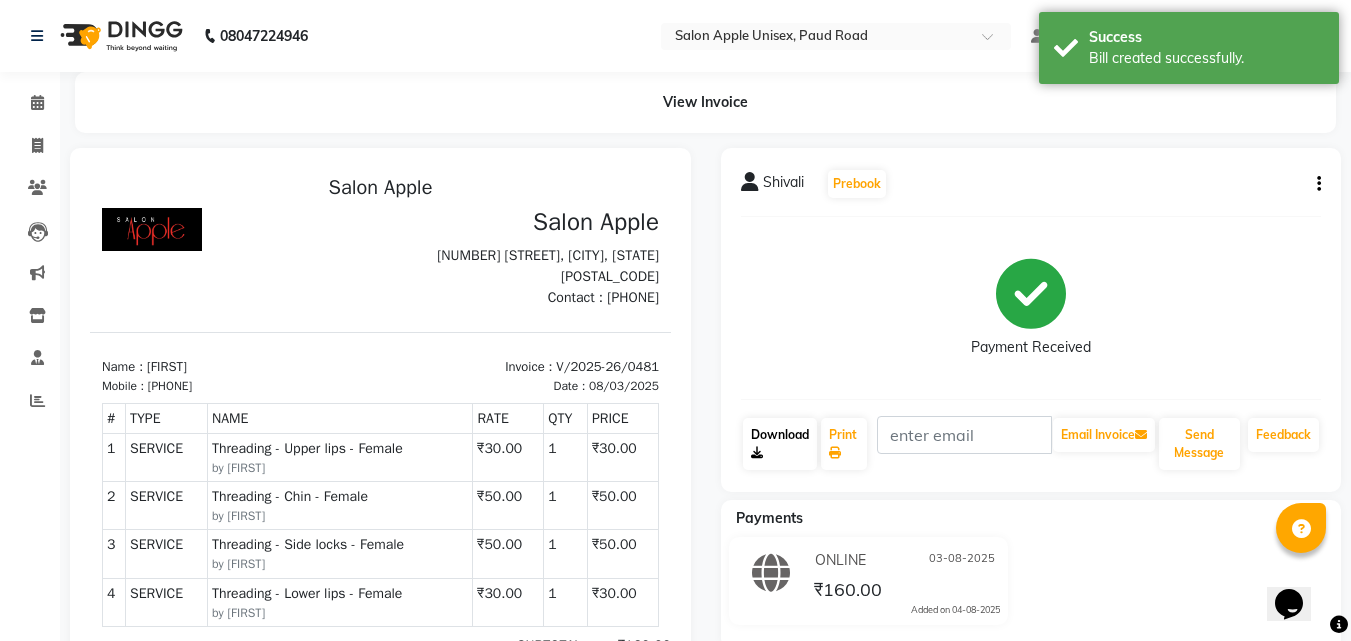 scroll, scrollTop: 0, scrollLeft: 0, axis: both 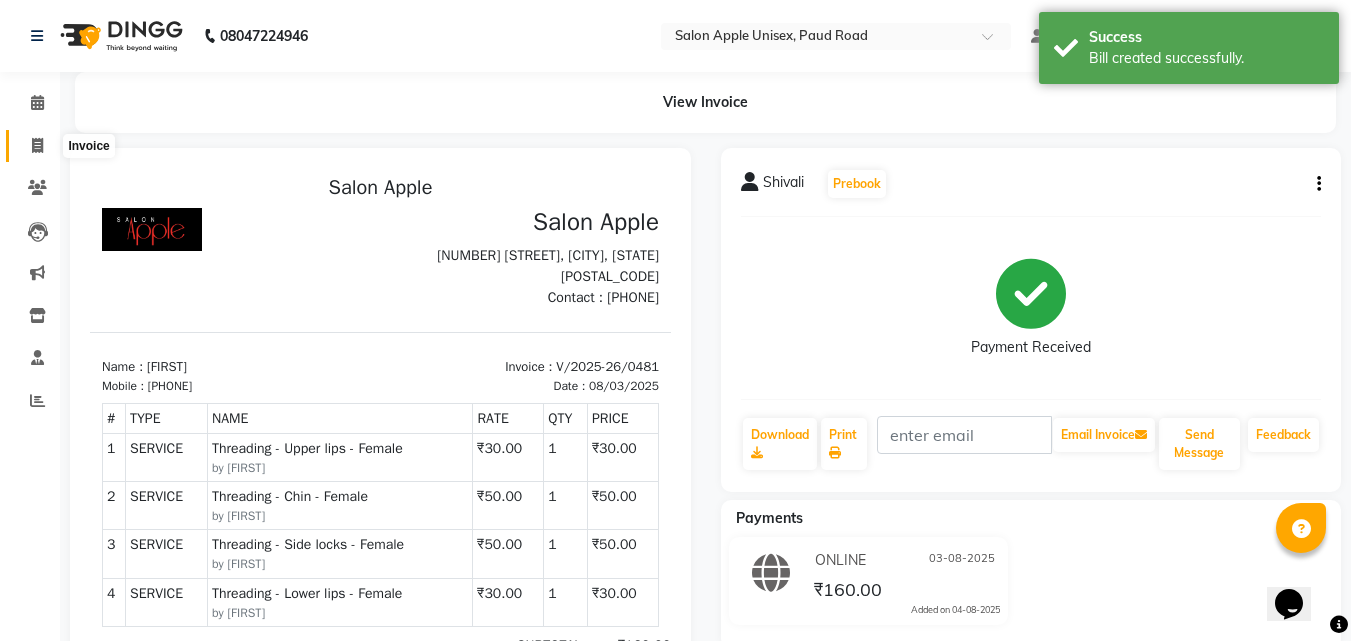 click 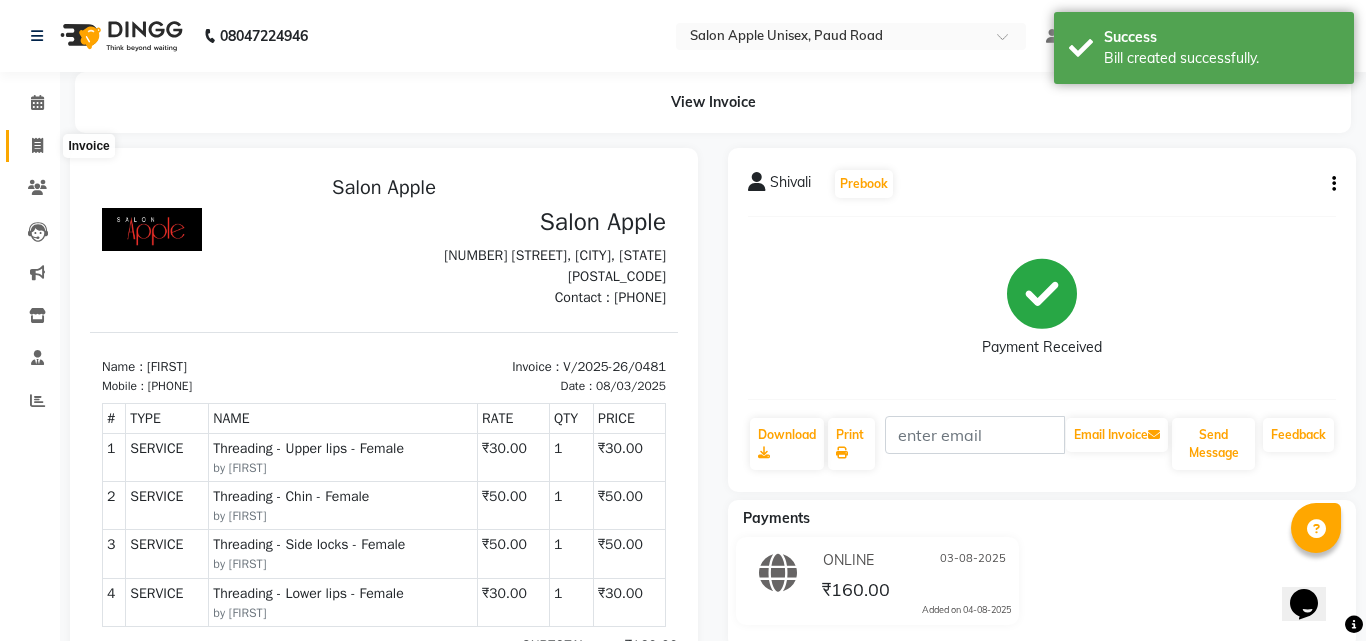 select on "133" 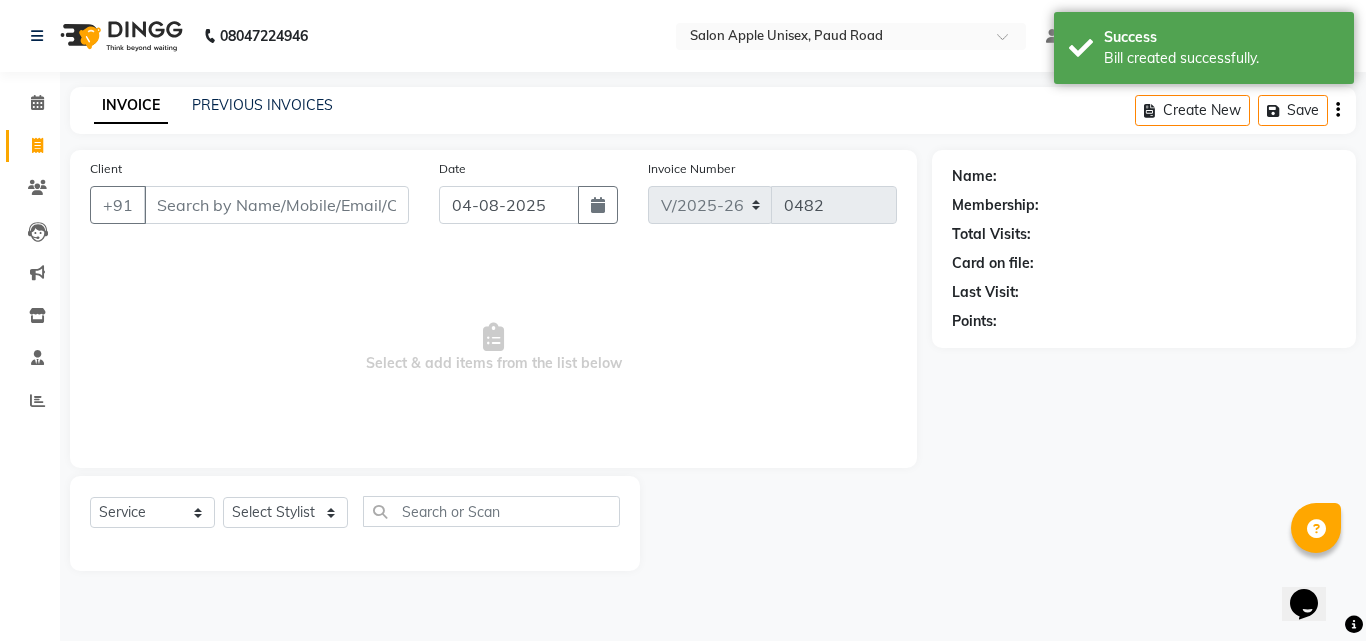 click on "Client" at bounding box center (276, 205) 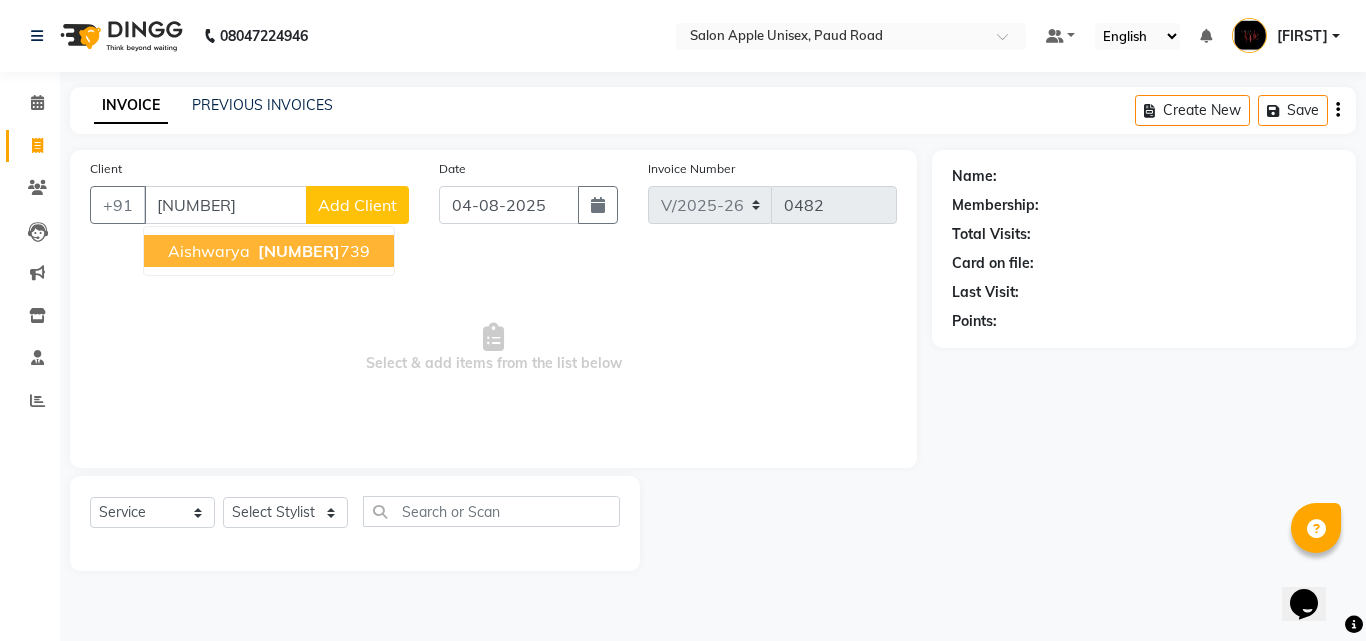 click on "Aishwarya" at bounding box center [209, 251] 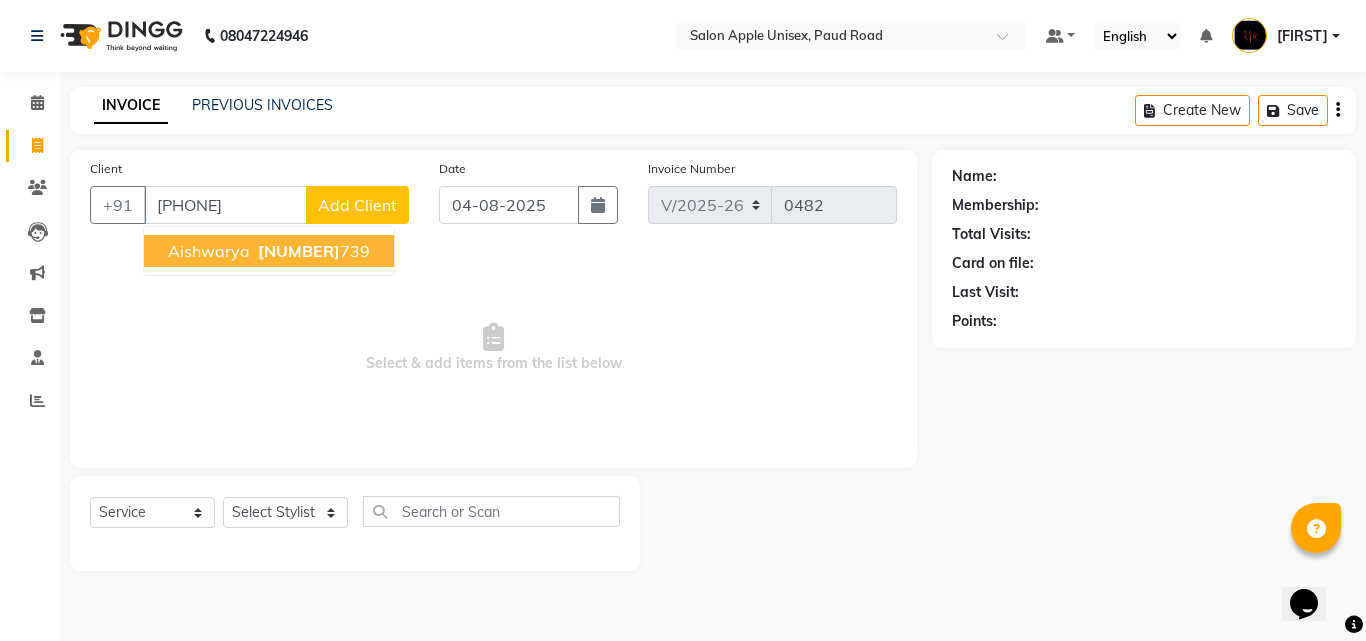 type on "[PHONE]" 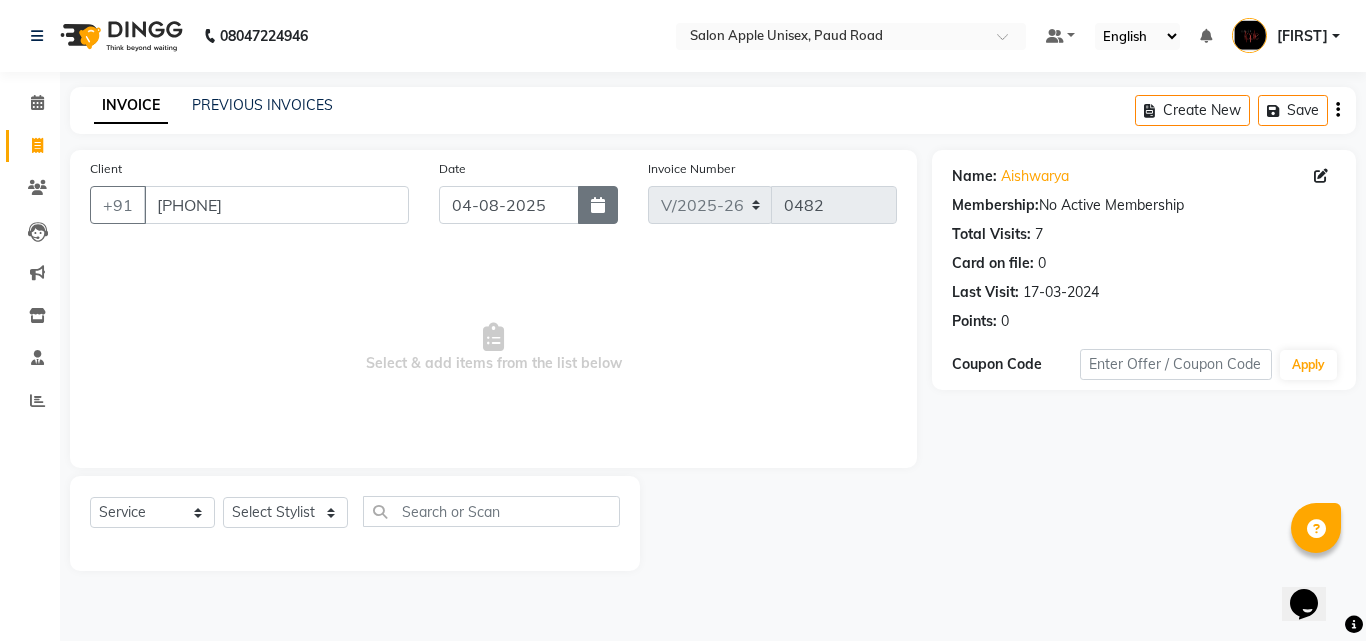 click 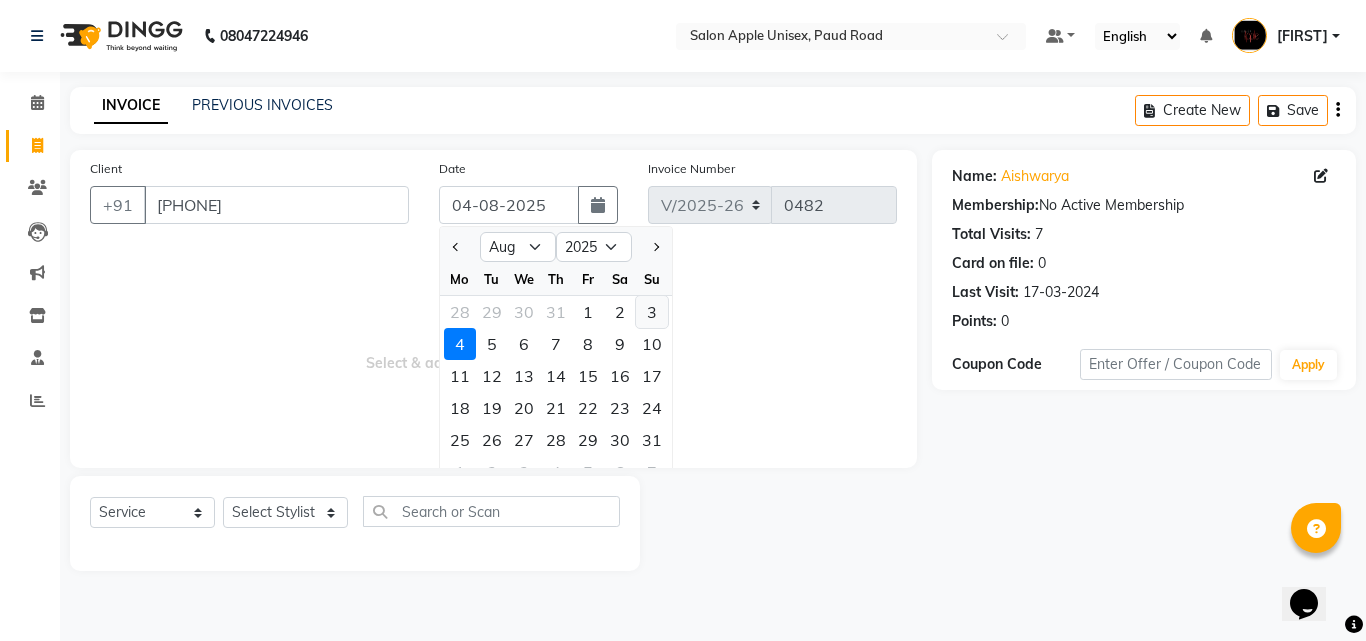 click on "3" 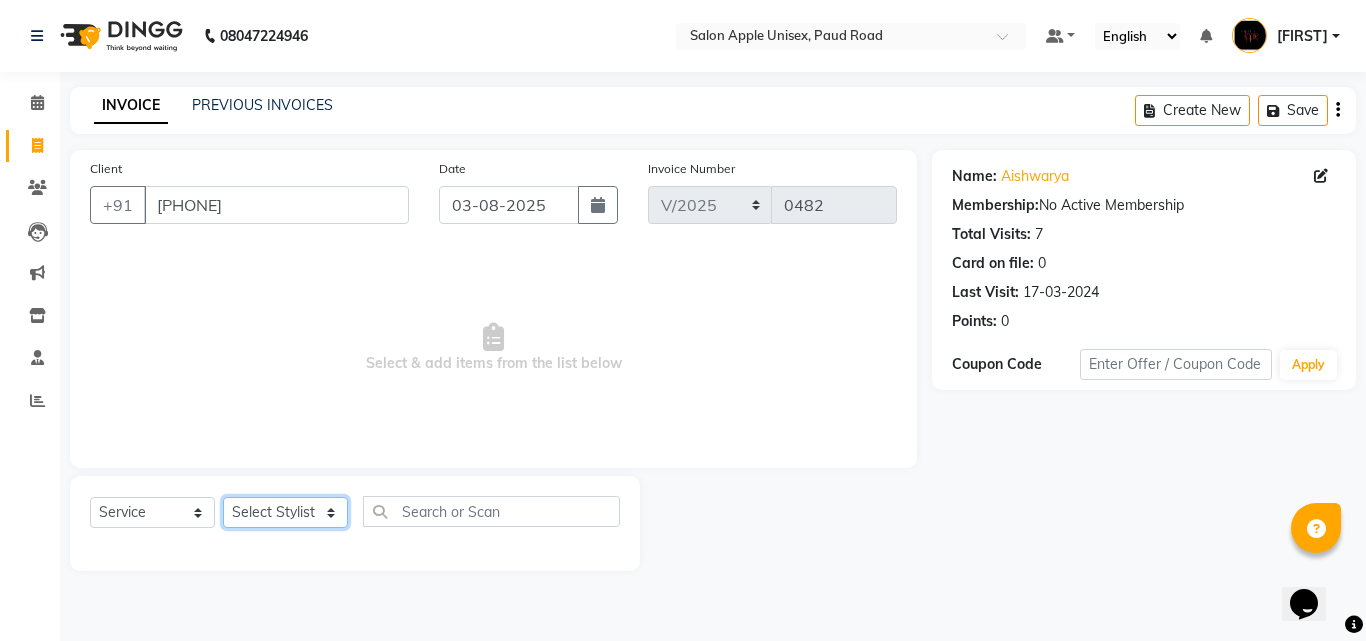click on "Select Stylist [FIRST] [FIRST] [FIRST] [FIRST] [FIRST] [FIRST] [FIRST]" 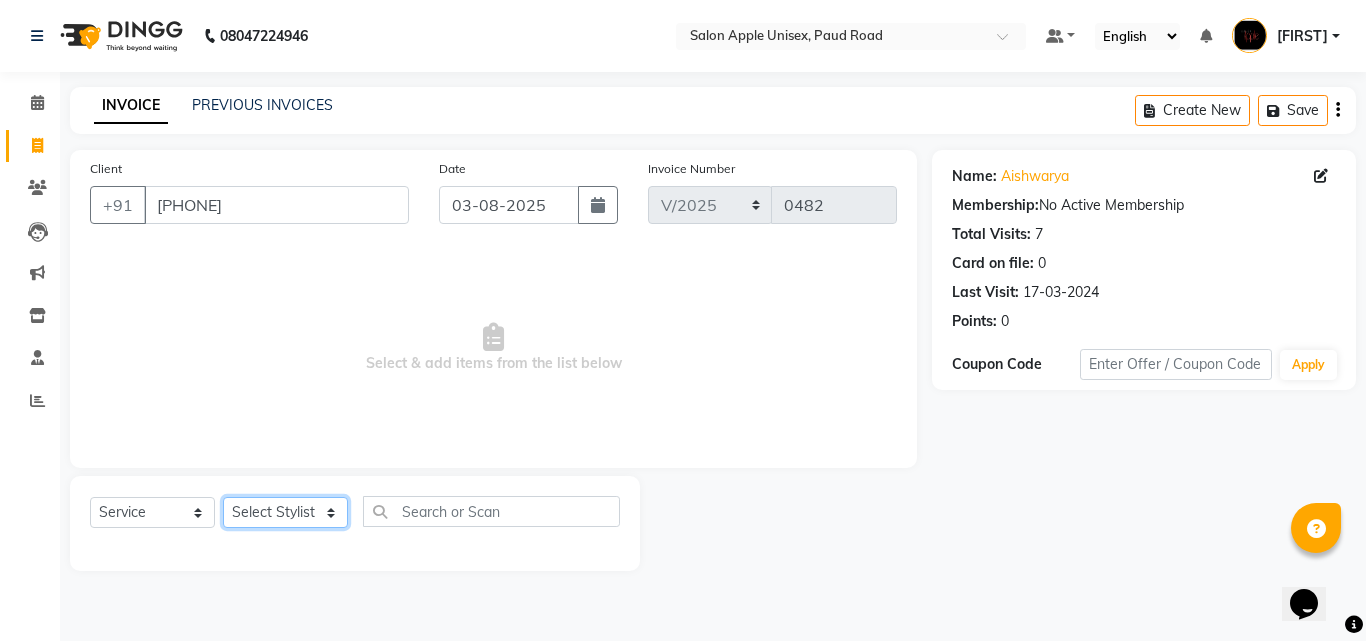 select on "[NUMBER]" 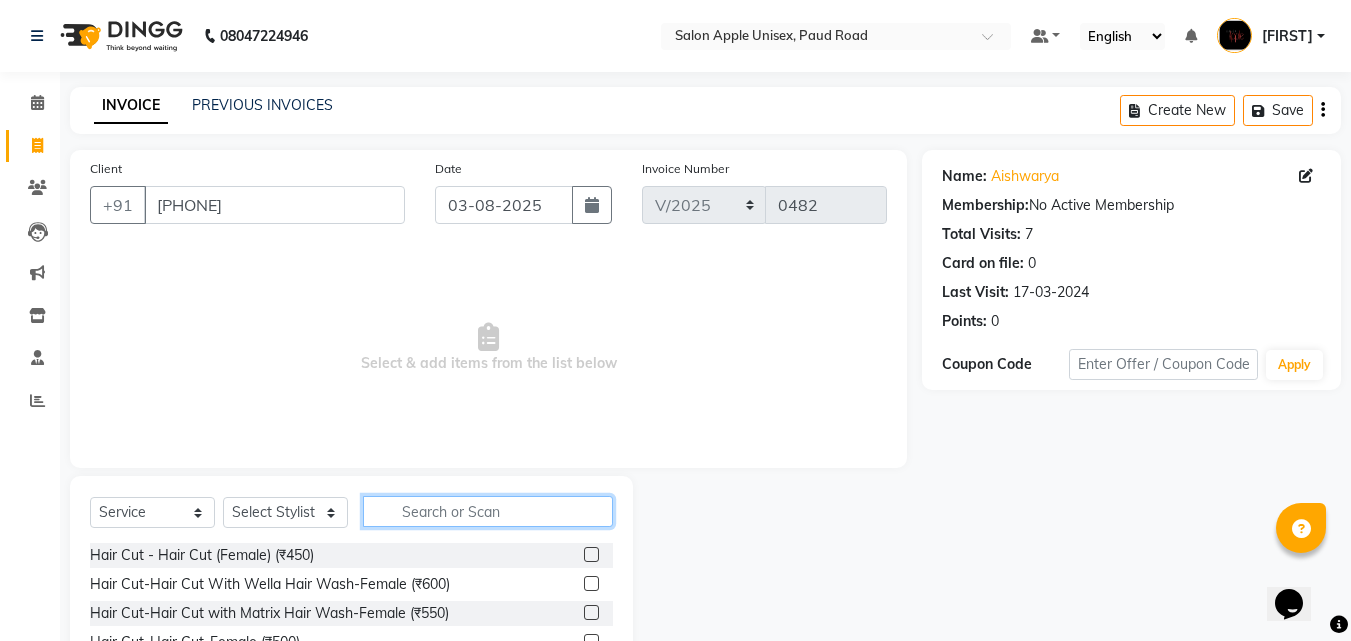 click 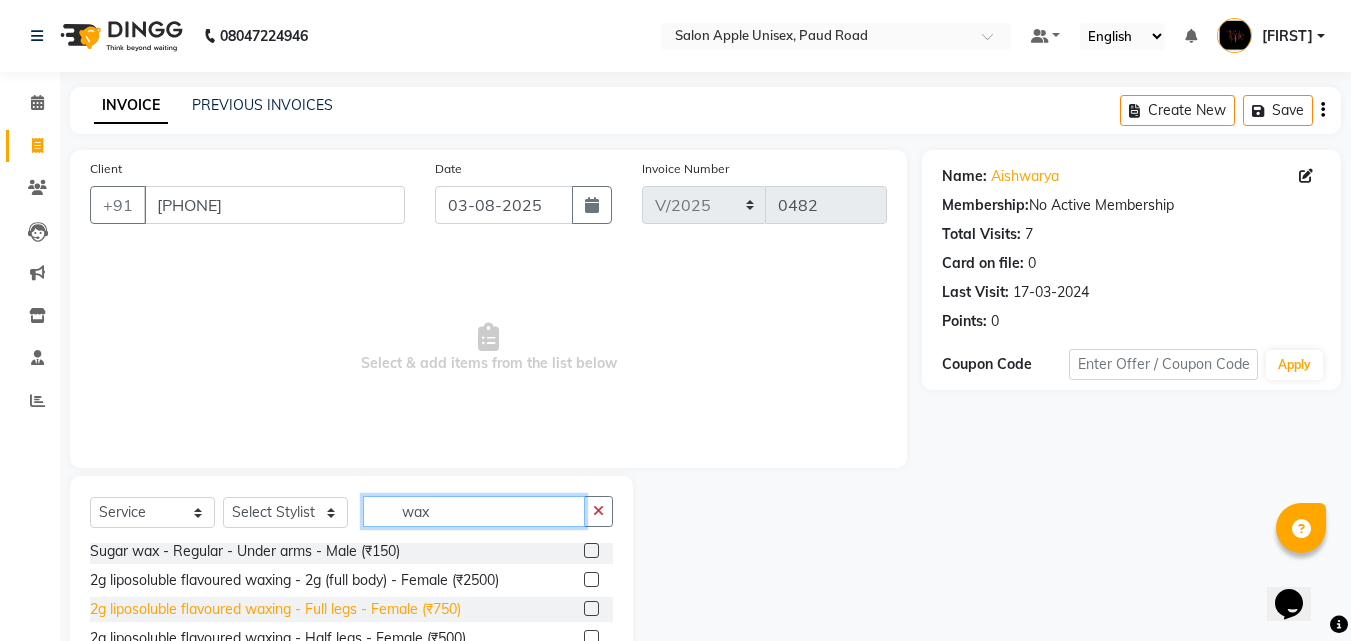 scroll, scrollTop: 933, scrollLeft: 0, axis: vertical 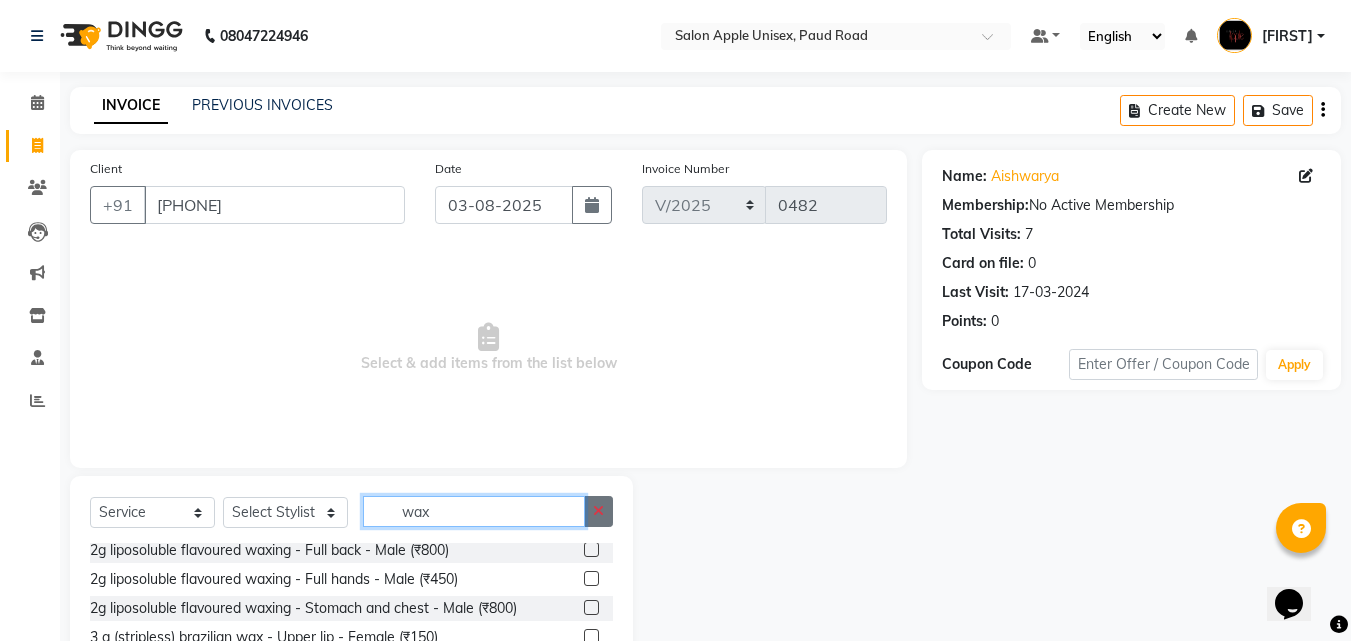 type on "wax" 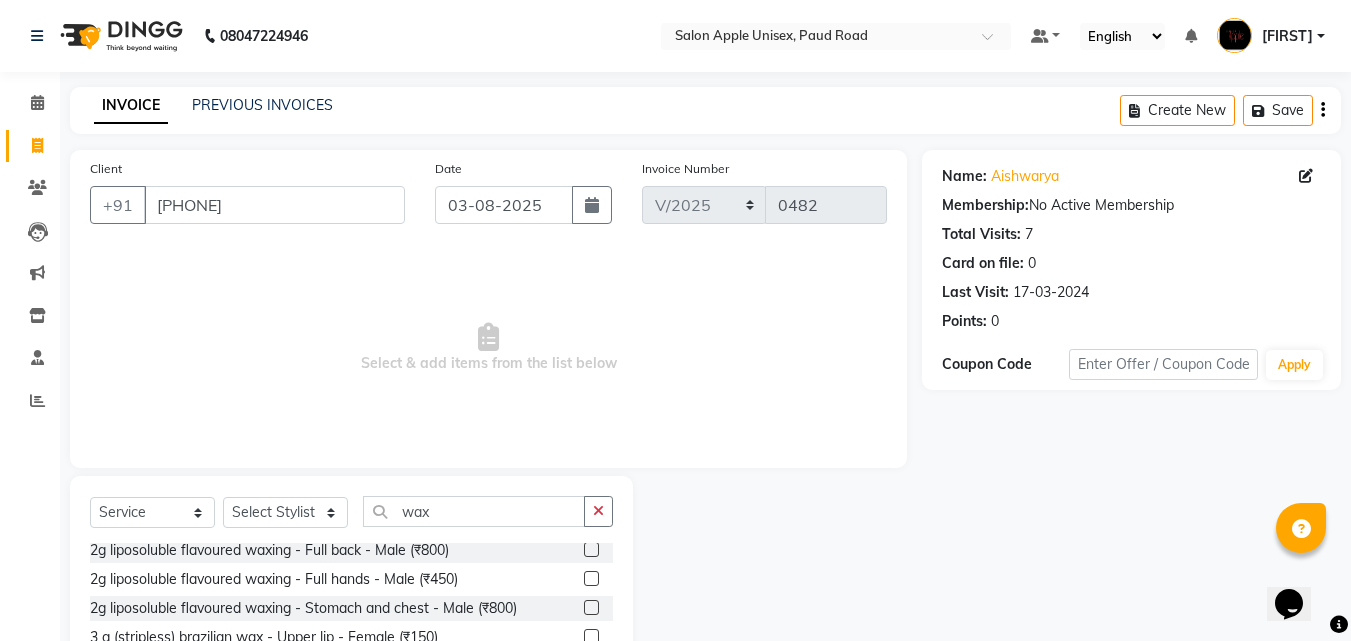 drag, startPoint x: 606, startPoint y: 512, endPoint x: 583, endPoint y: 519, distance: 24.04163 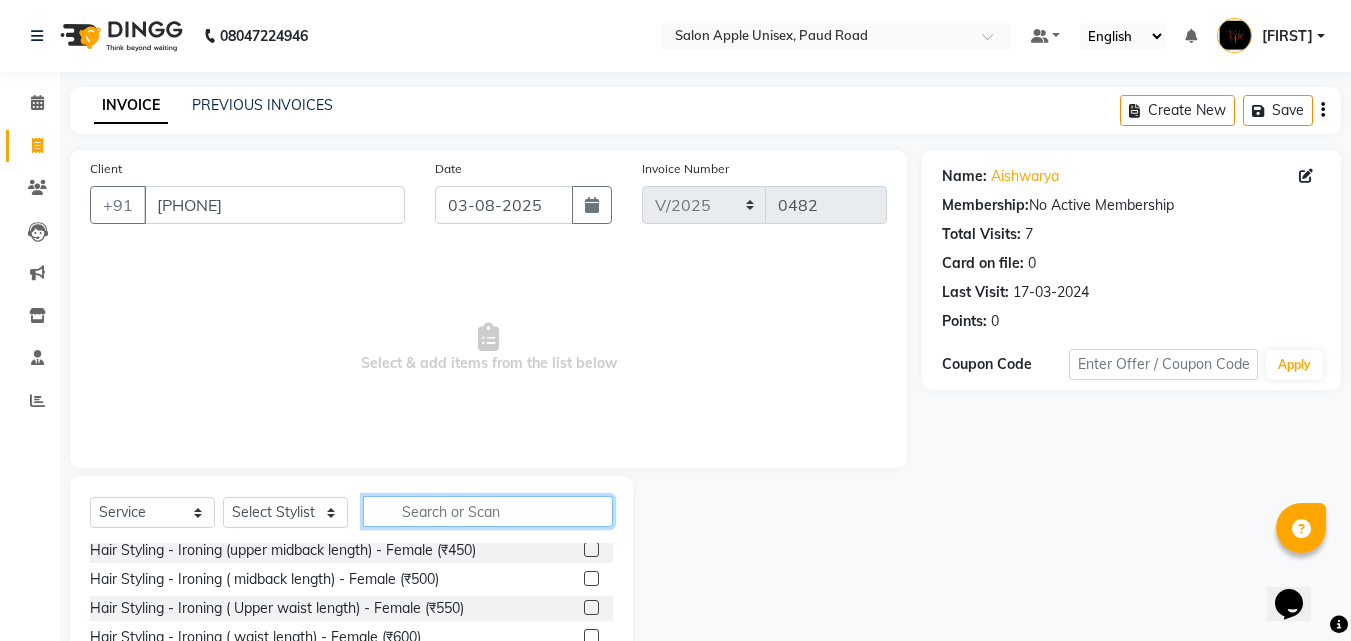 click 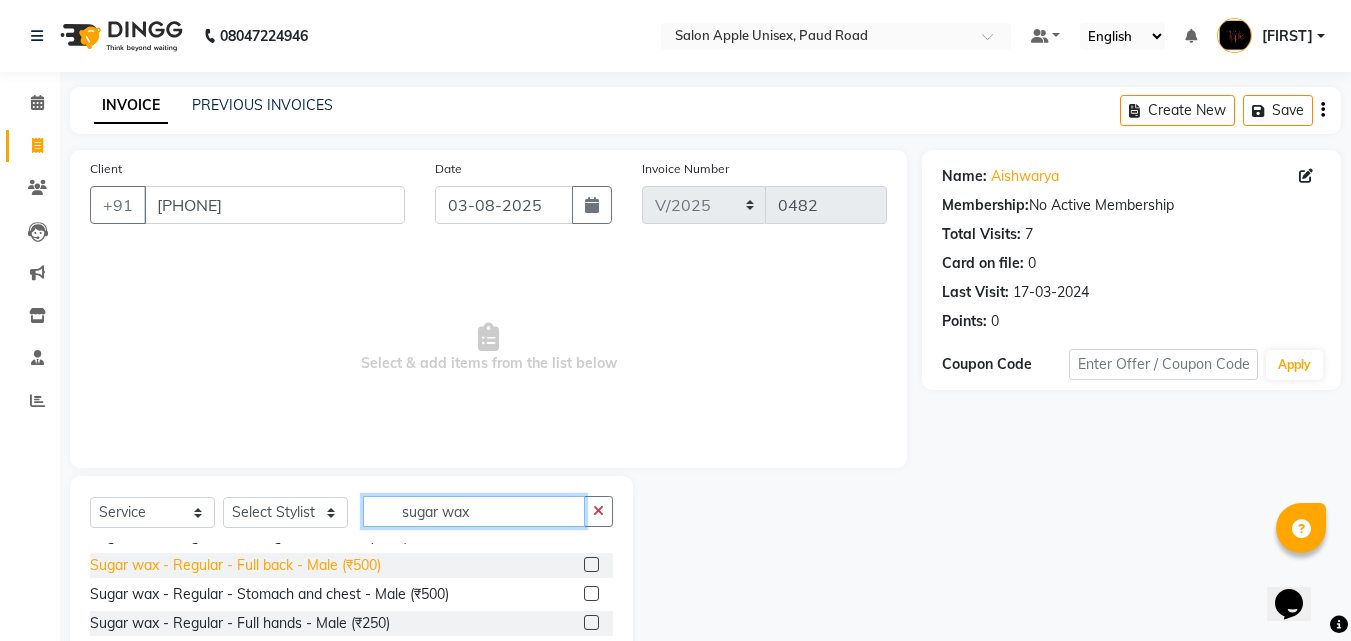 scroll, scrollTop: 525, scrollLeft: 0, axis: vertical 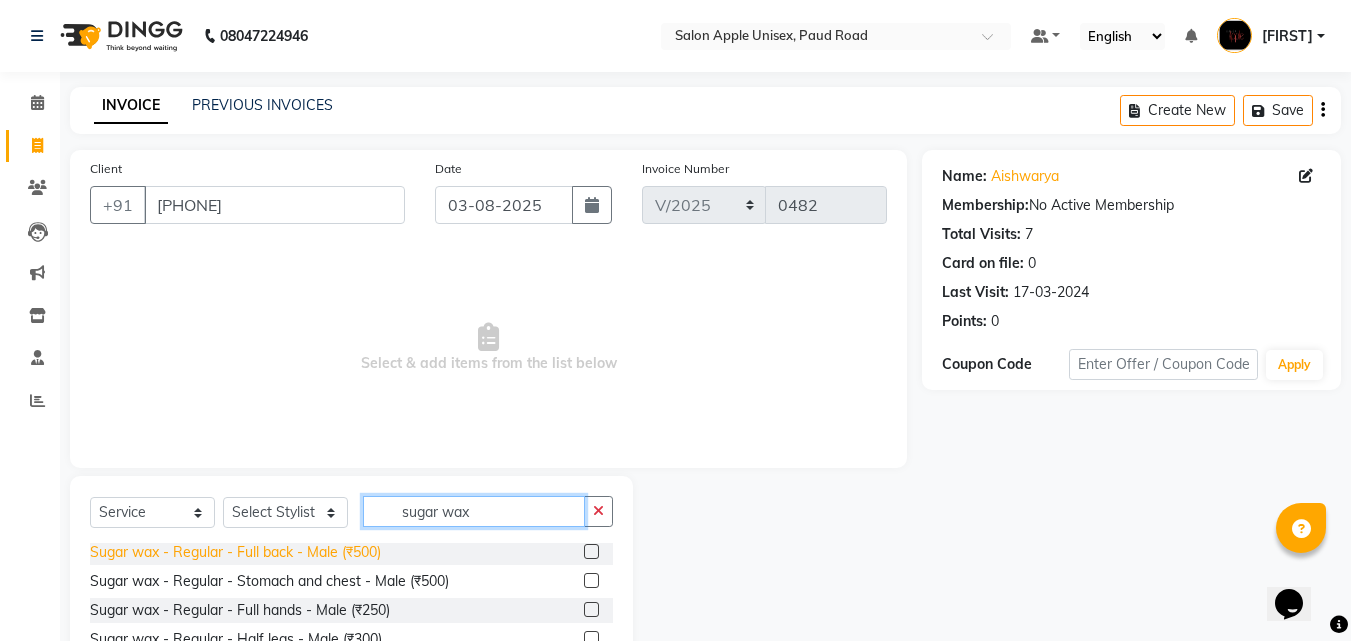 type on "sugar wax" 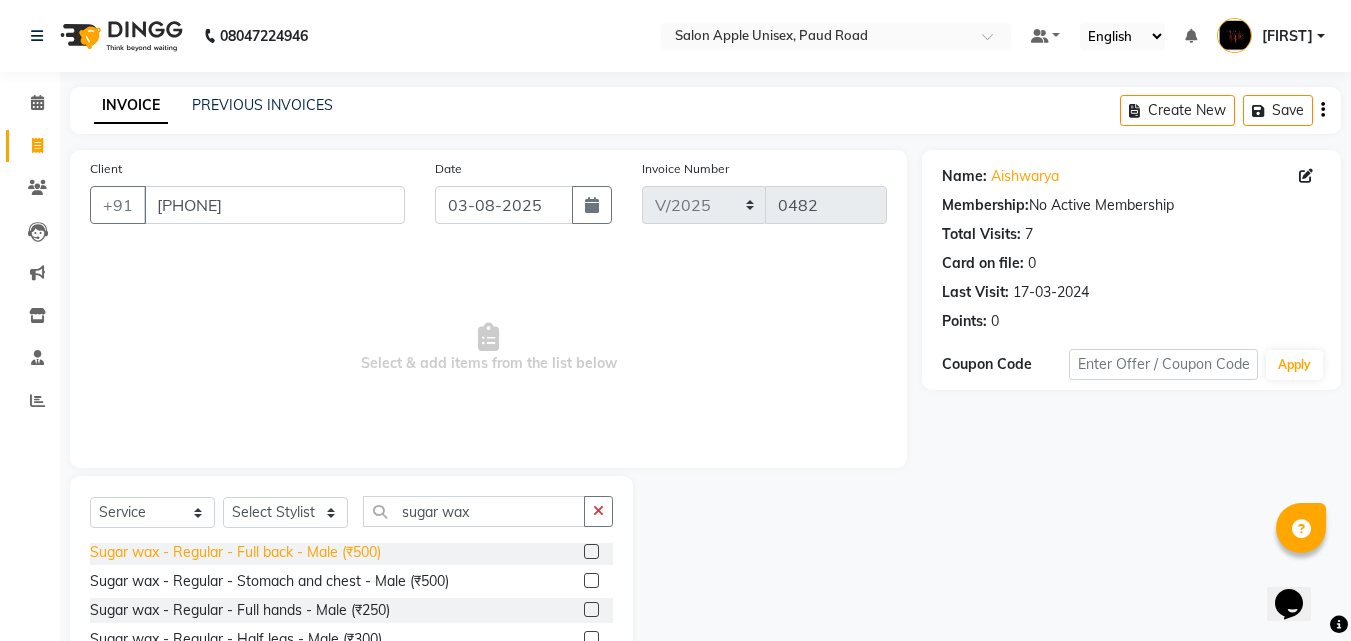 click on "Sugar wax - Regular - Full hands - Male (₹250)" 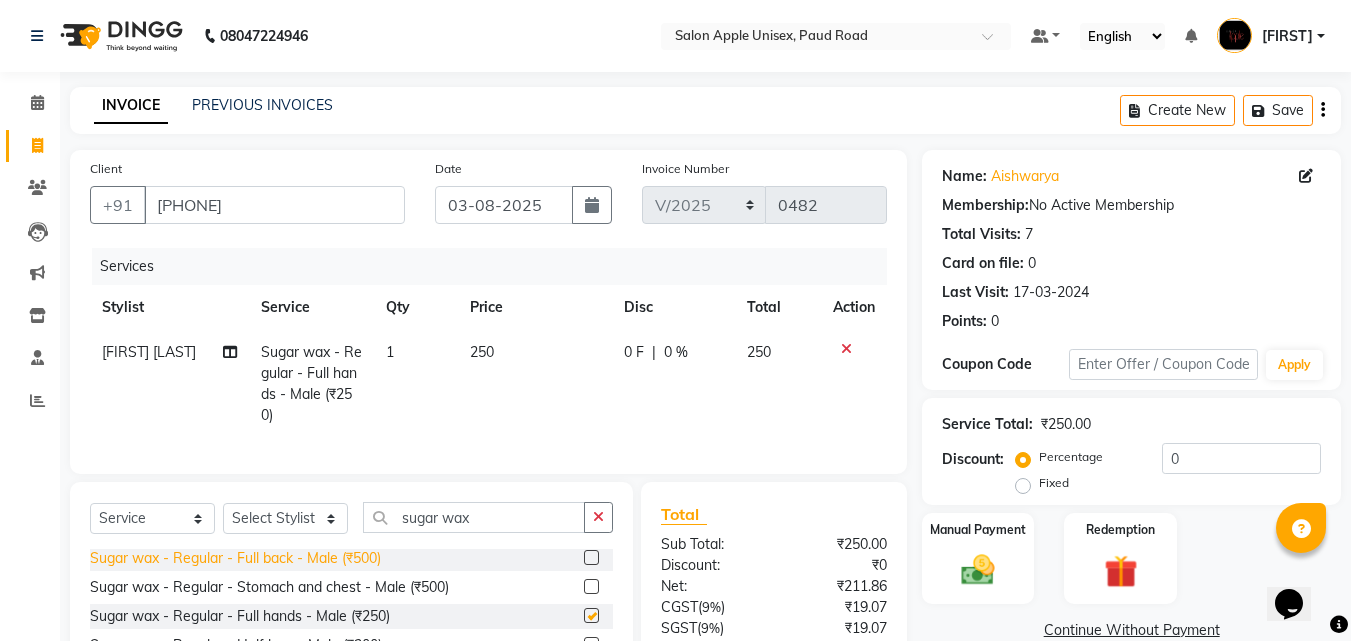 checkbox on "false" 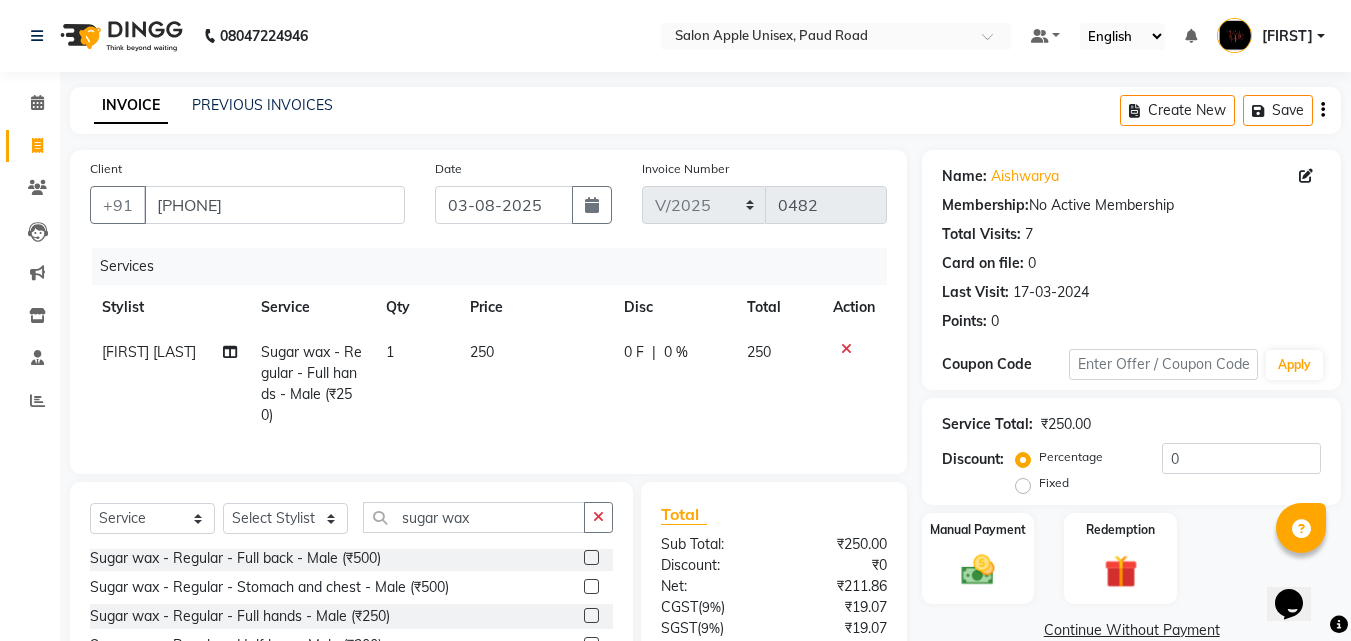 click 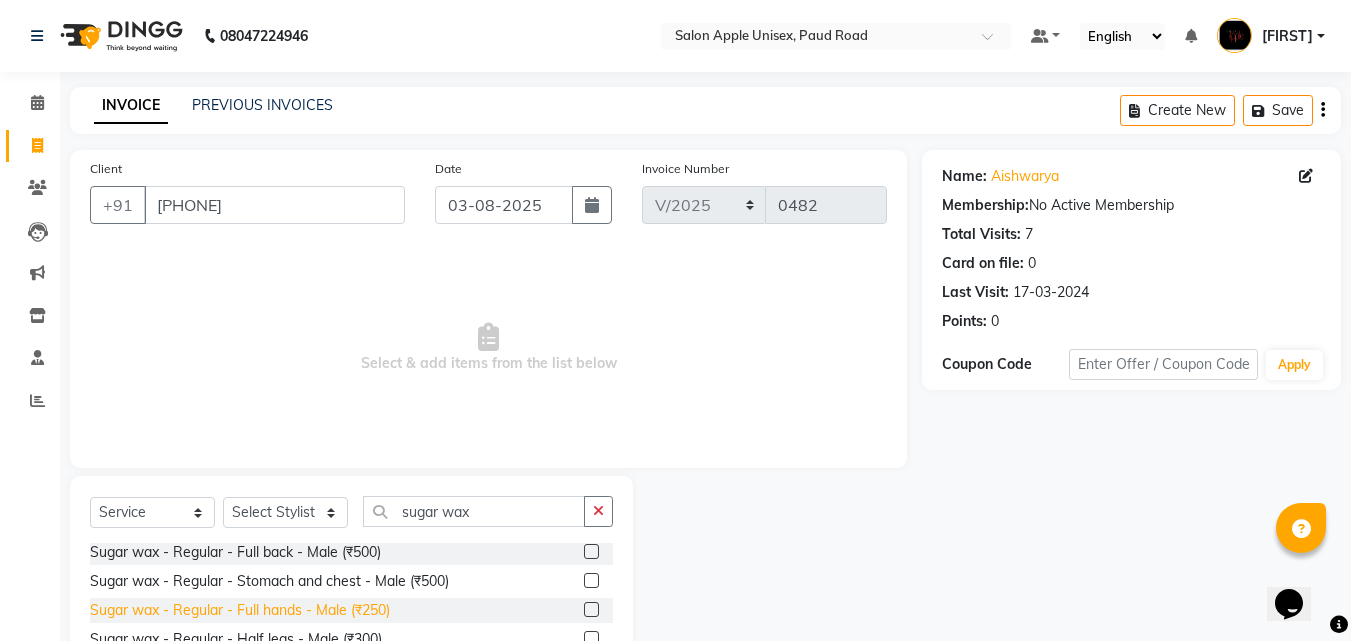 scroll, scrollTop: 160, scrollLeft: 0, axis: vertical 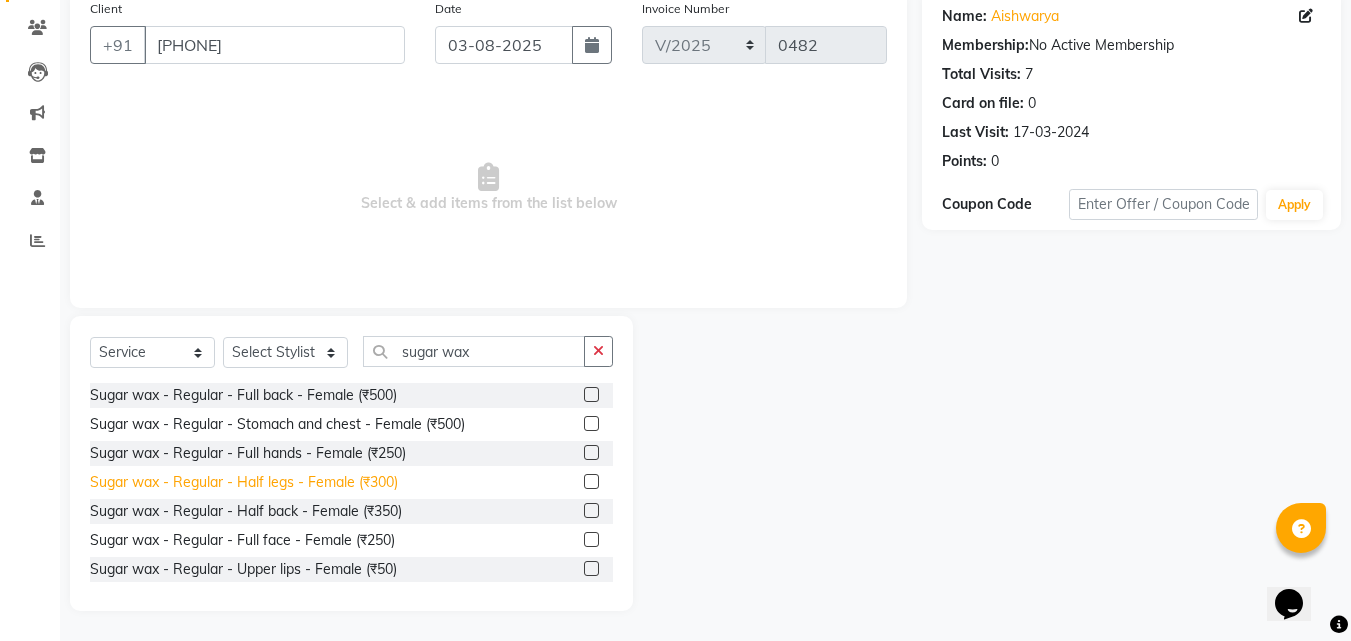 click on "Sugar wax - Regular - Half legs - Female (₹300)" 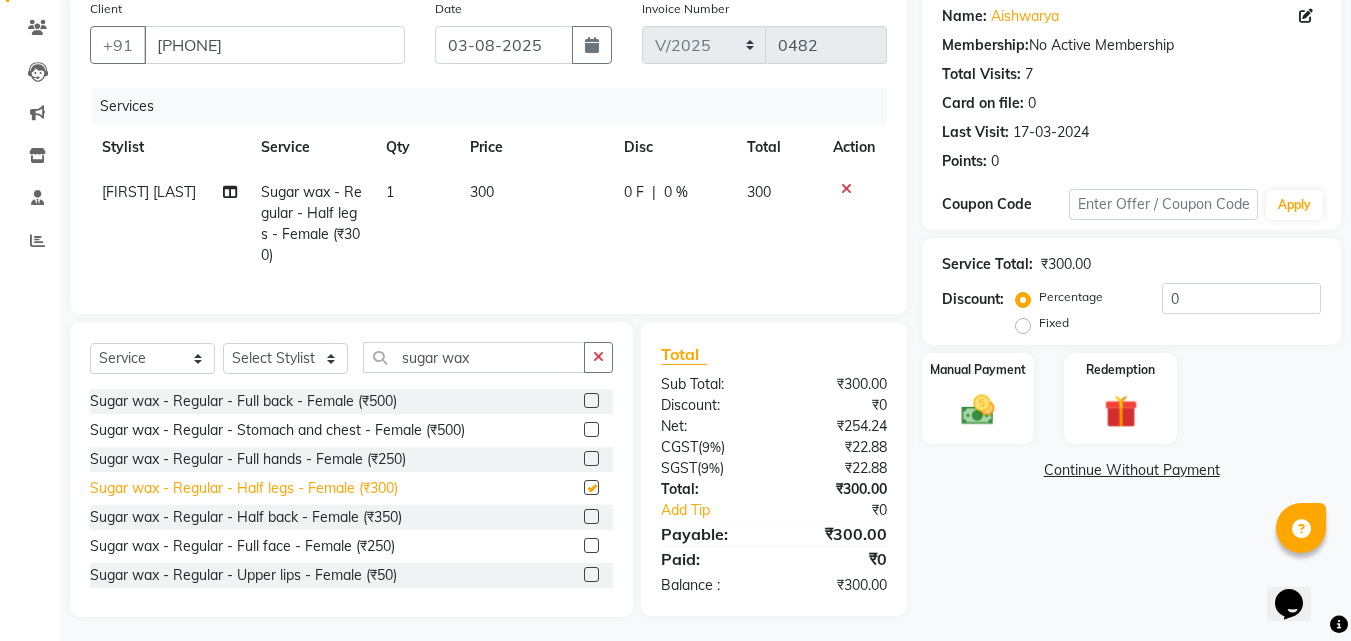 checkbox on "false" 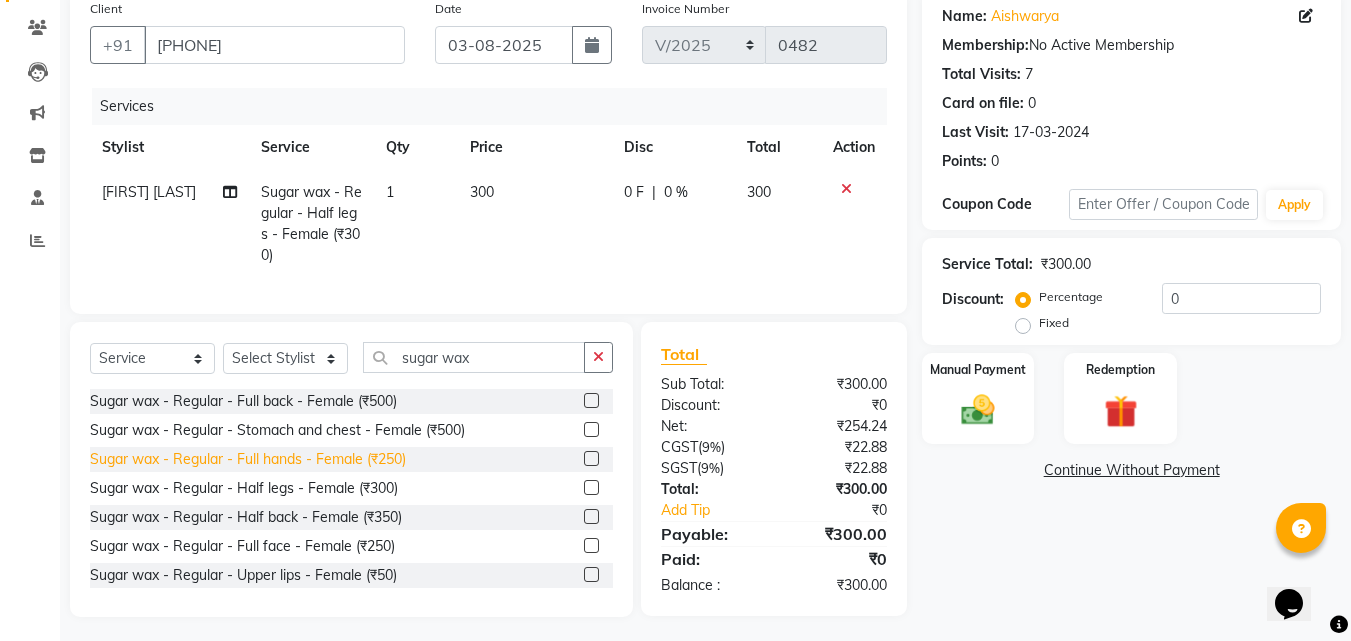 click on "Sugar wax - Regular - Full hands - Female (₹250)" 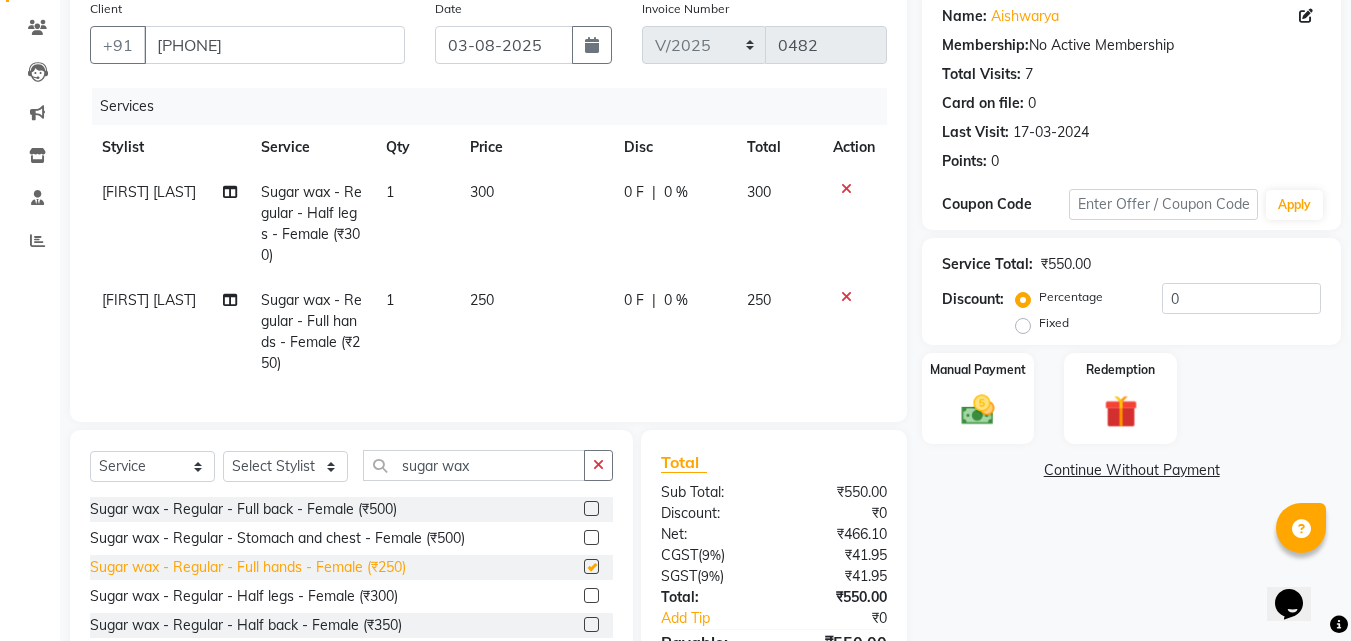 checkbox on "false" 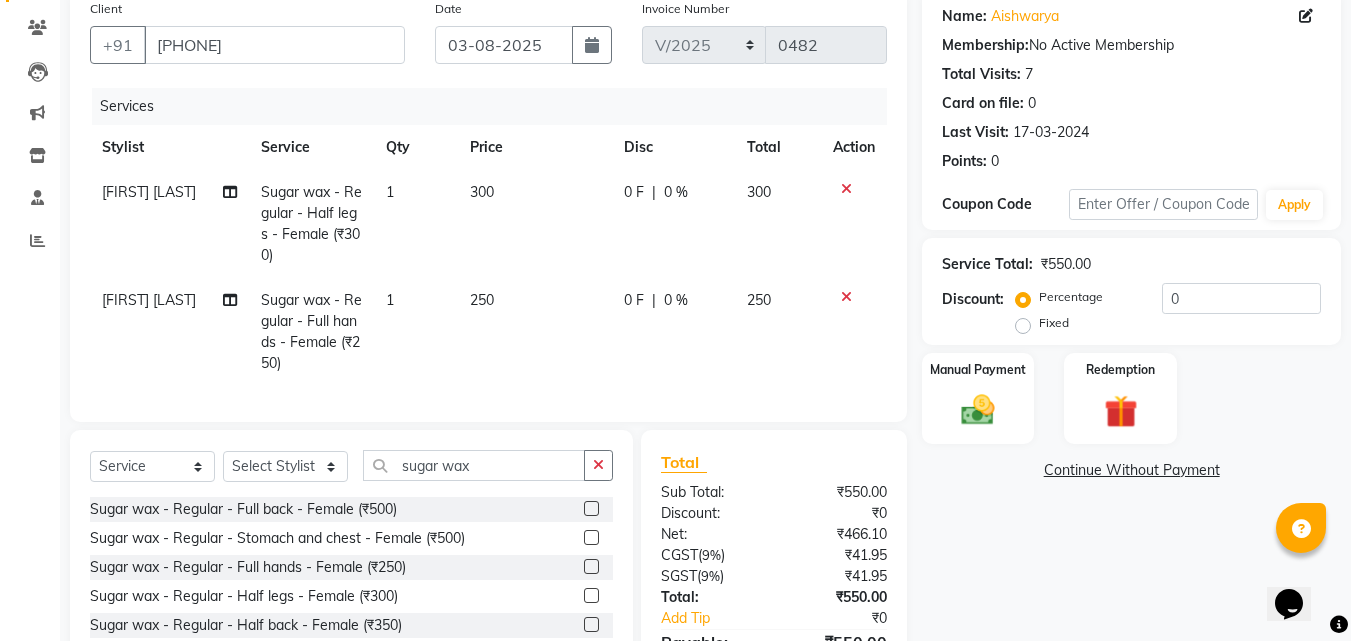 scroll, scrollTop: 292, scrollLeft: 0, axis: vertical 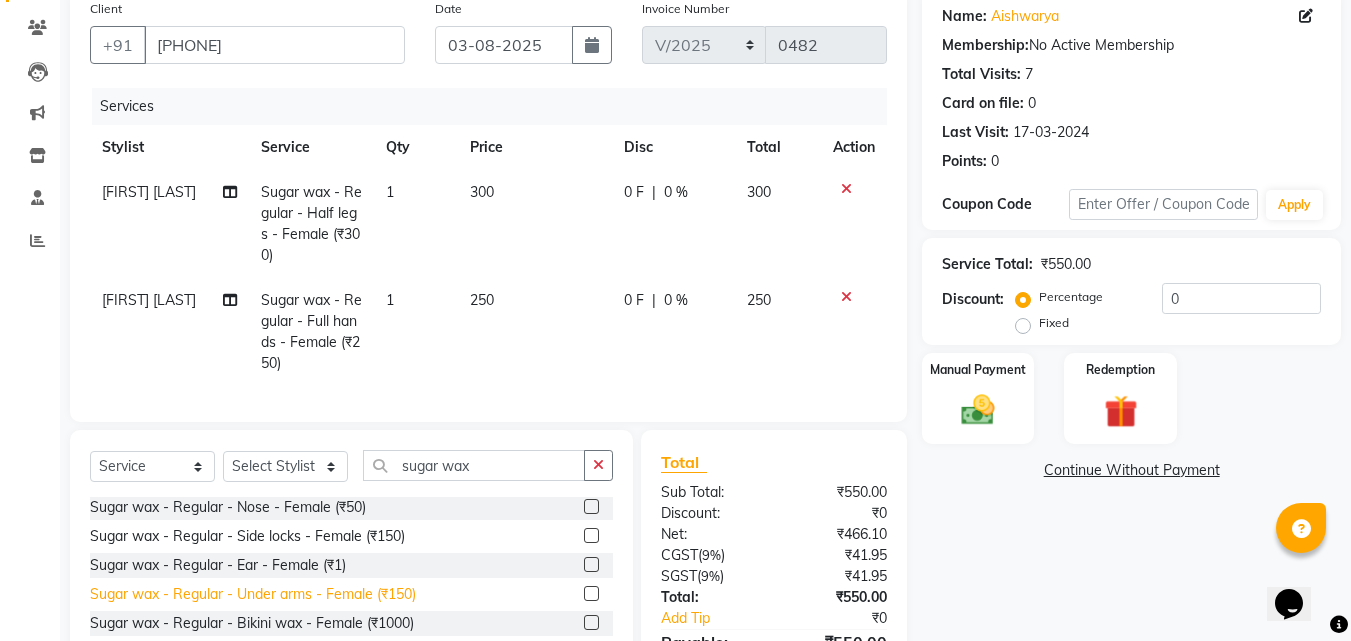 click on "Sugar wax - Regular - Under arms - Female (₹150)" 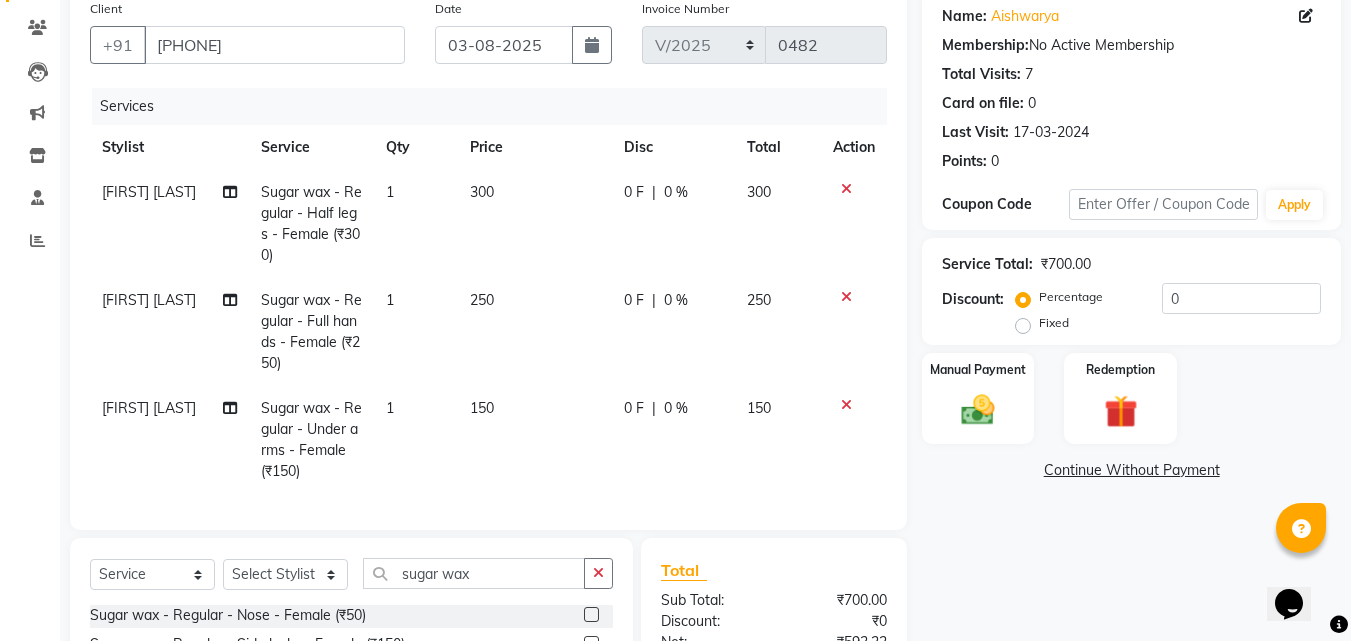 checkbox on "false" 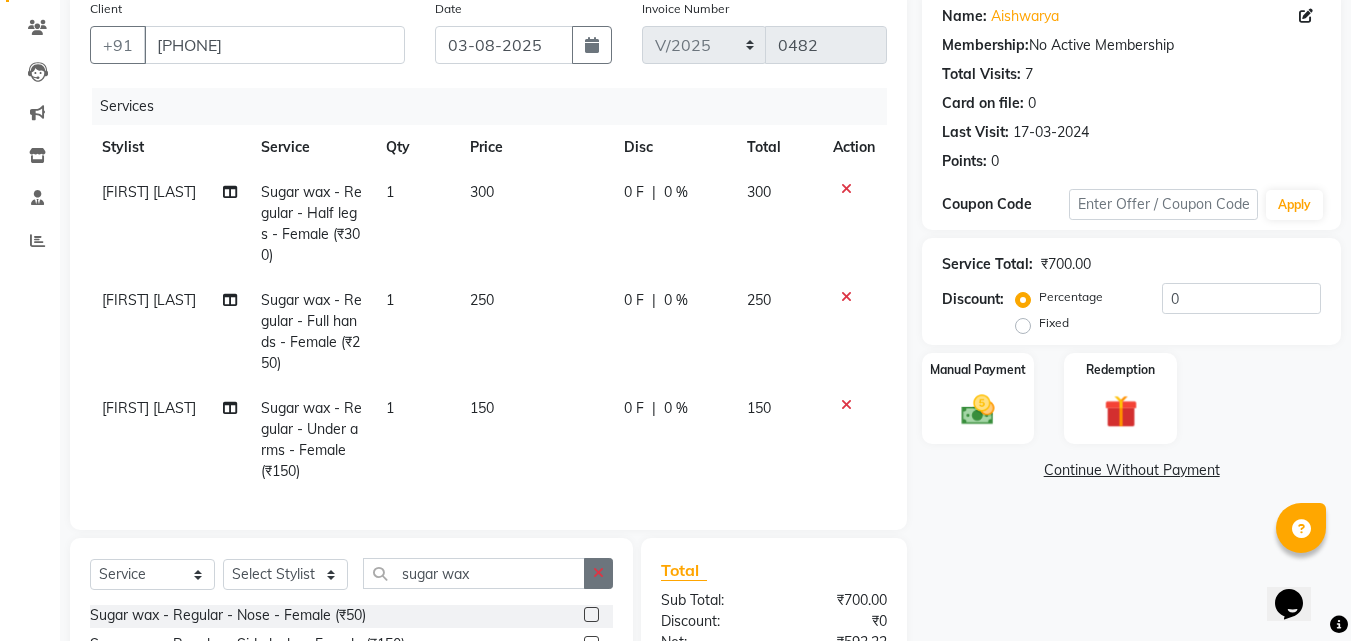 click 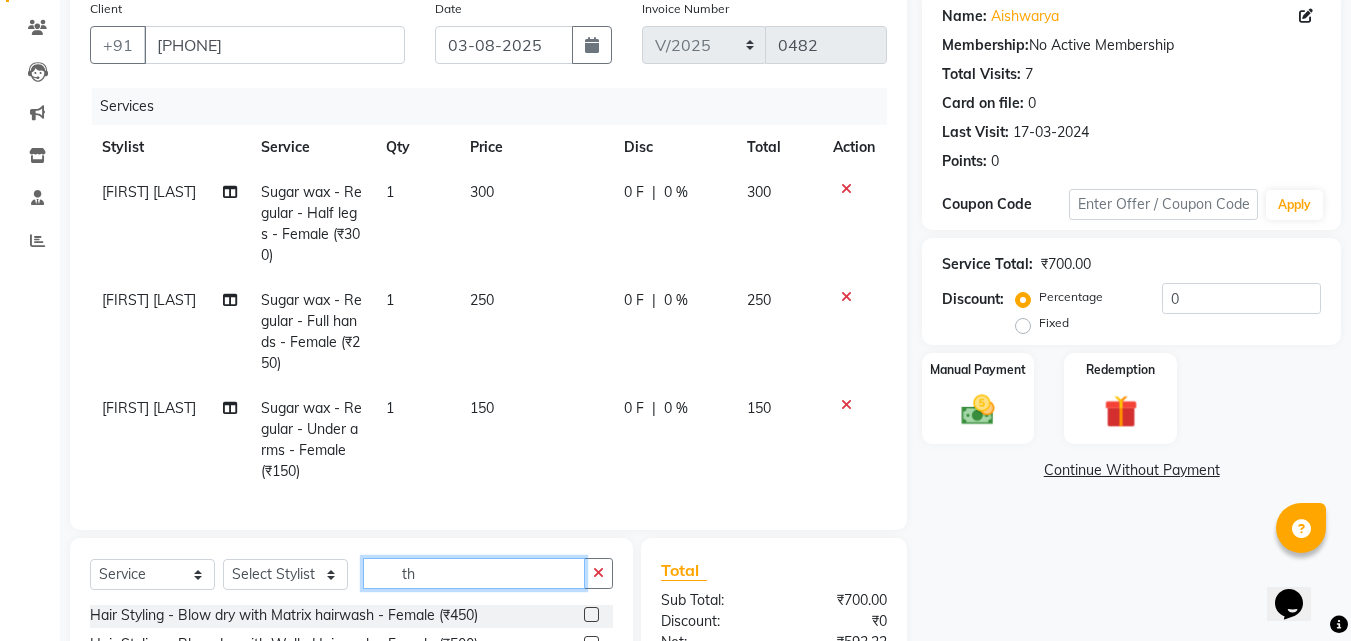 scroll, scrollTop: 31, scrollLeft: 0, axis: vertical 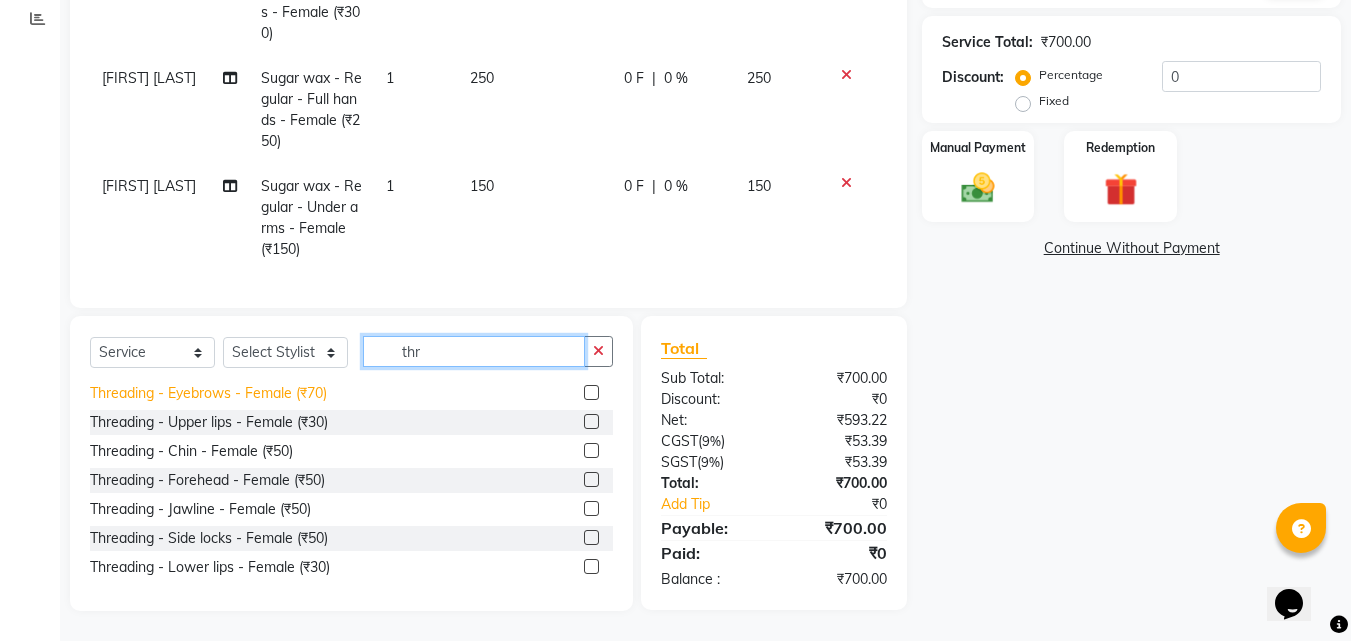 type on "thr" 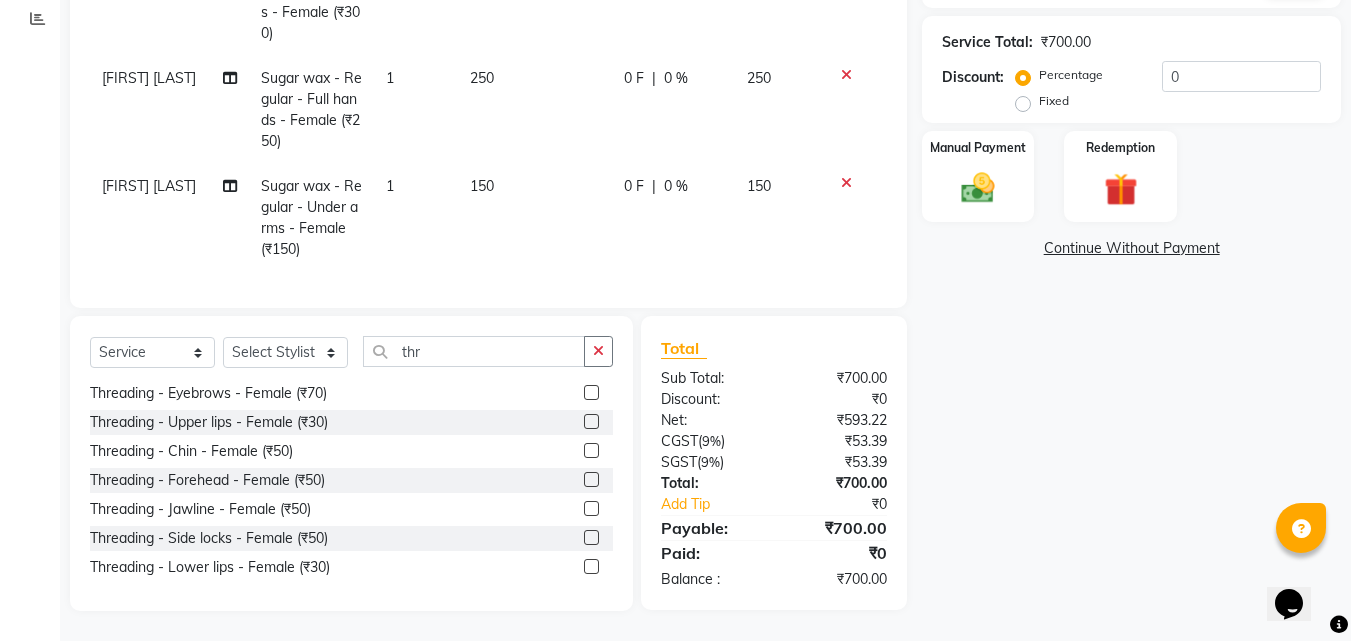 drag, startPoint x: 269, startPoint y: 395, endPoint x: 267, endPoint y: 425, distance: 30.066593 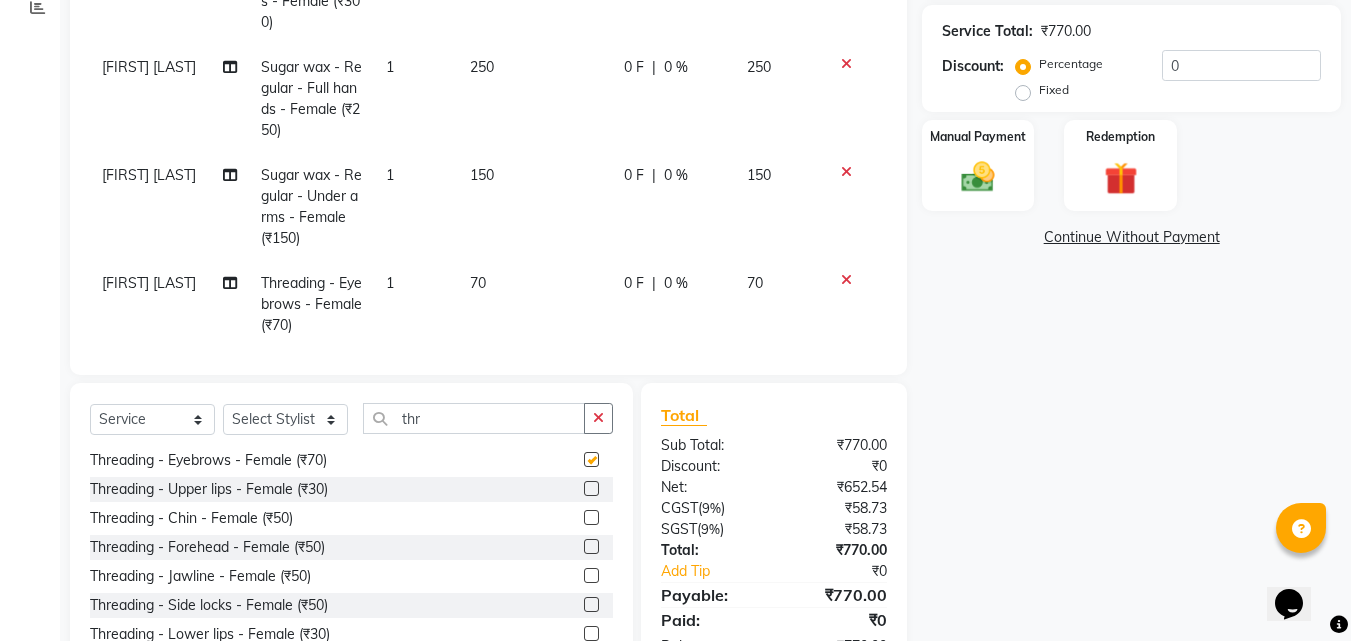 checkbox on "false" 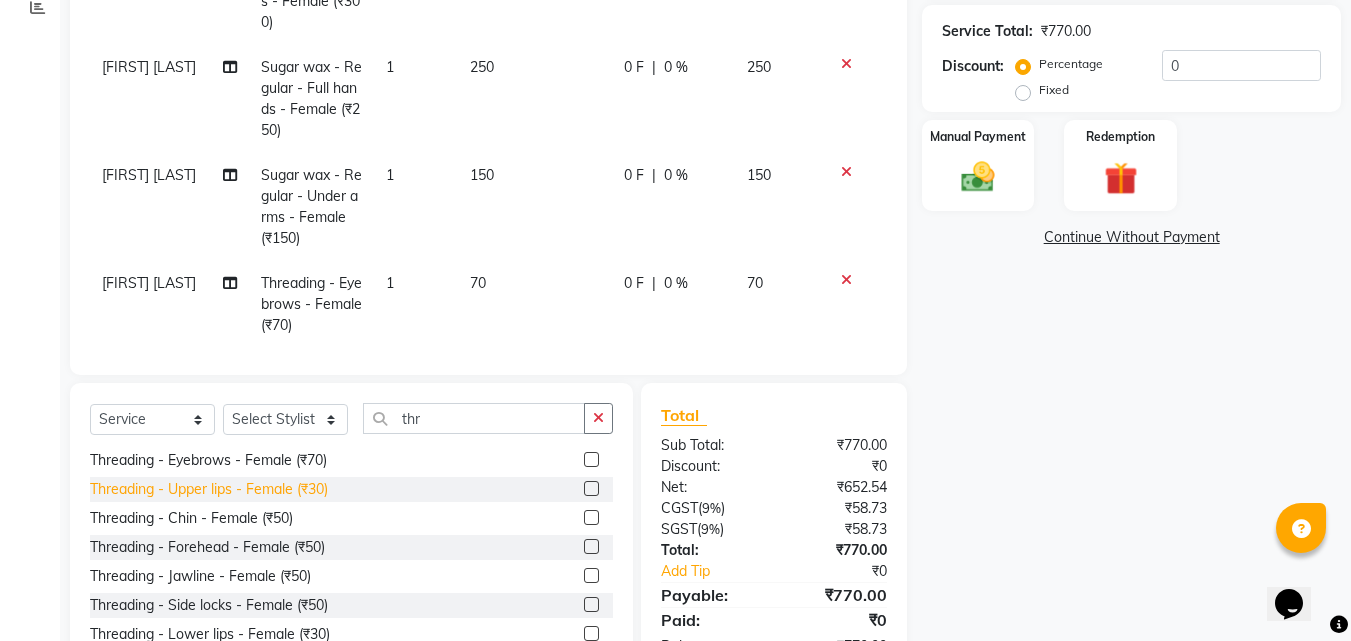 click on "Threading - Upper lips - Female (₹30)" 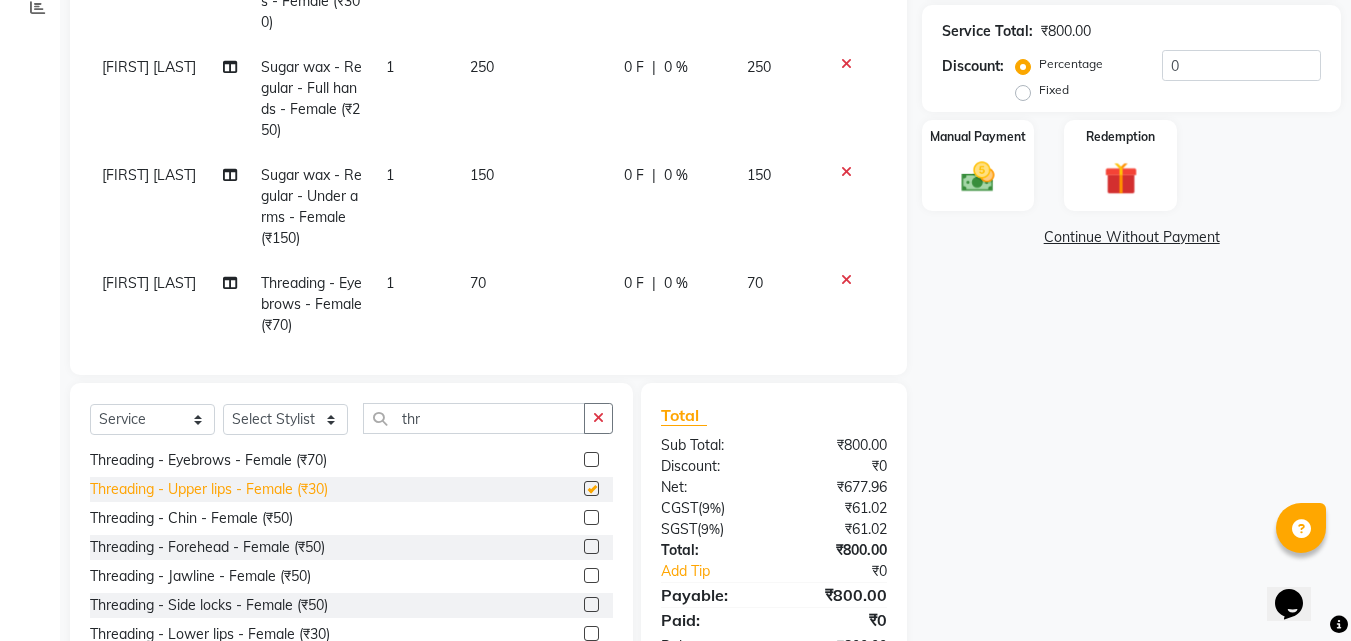 checkbox on "false" 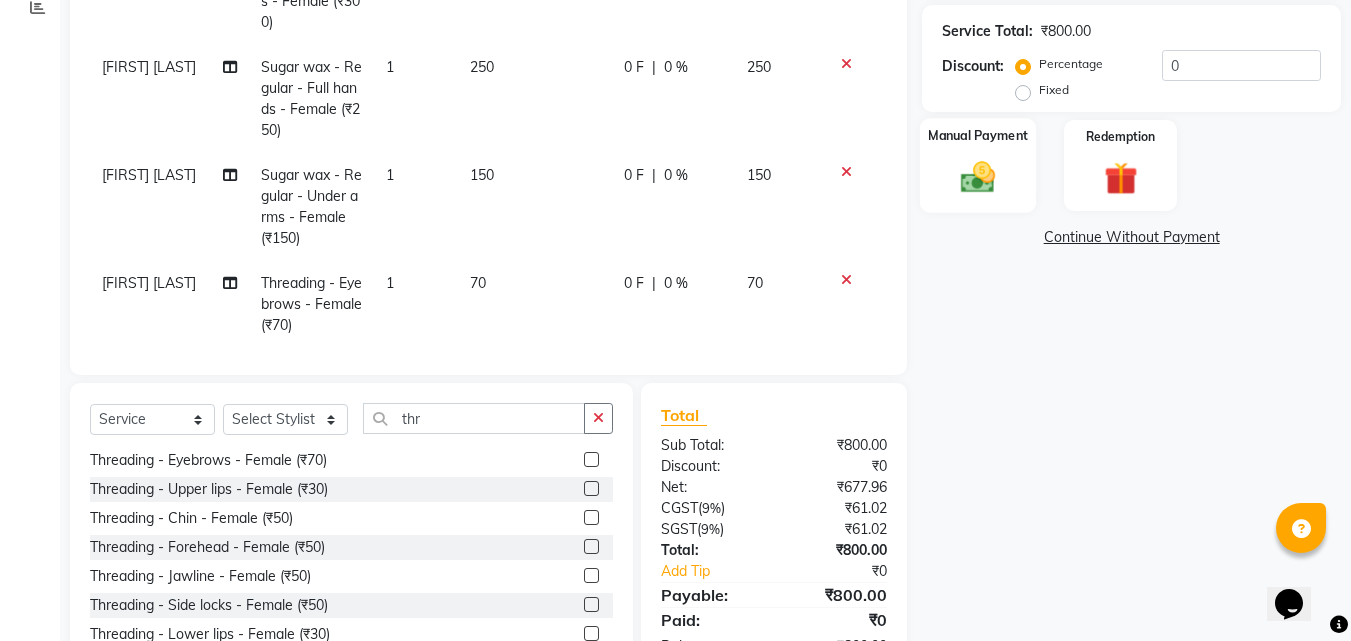 click 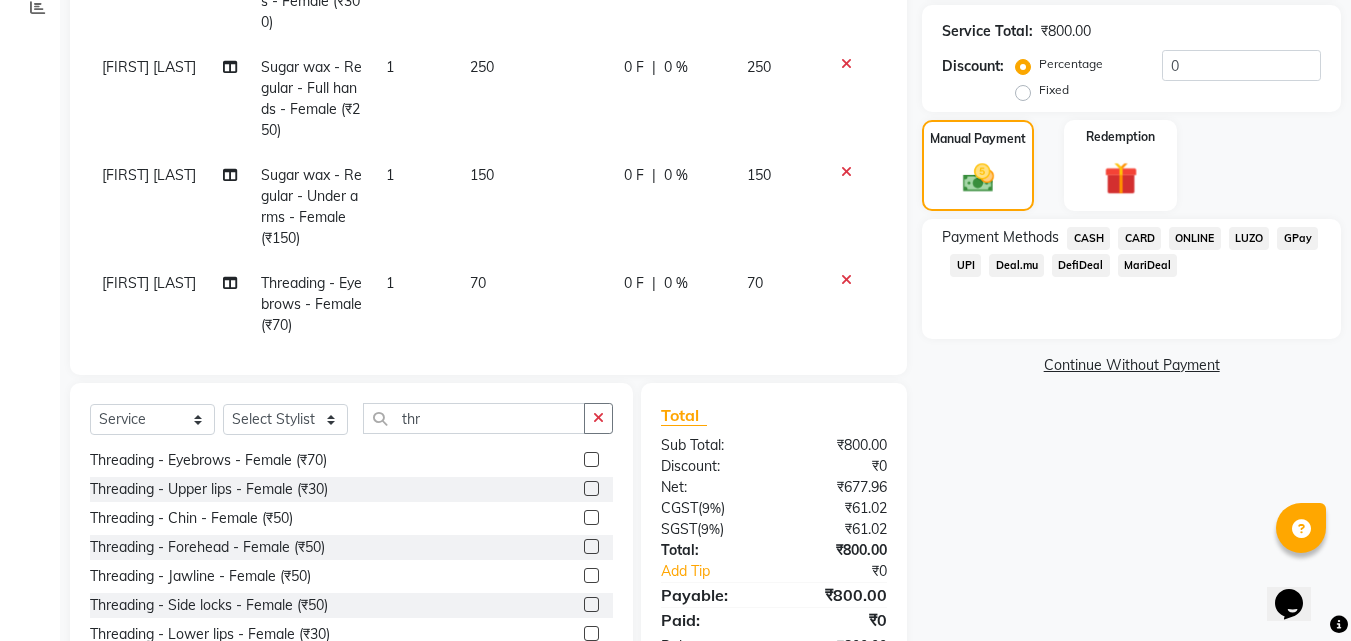 click on "ONLINE" 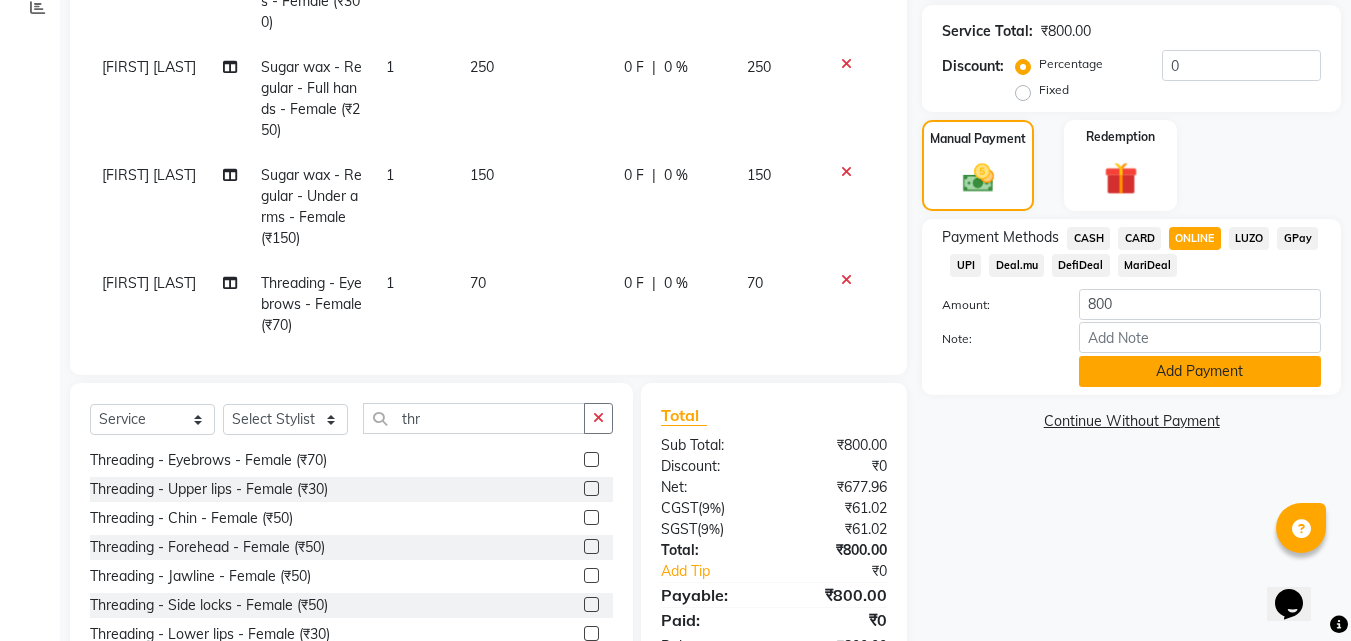 click on "Add Payment" 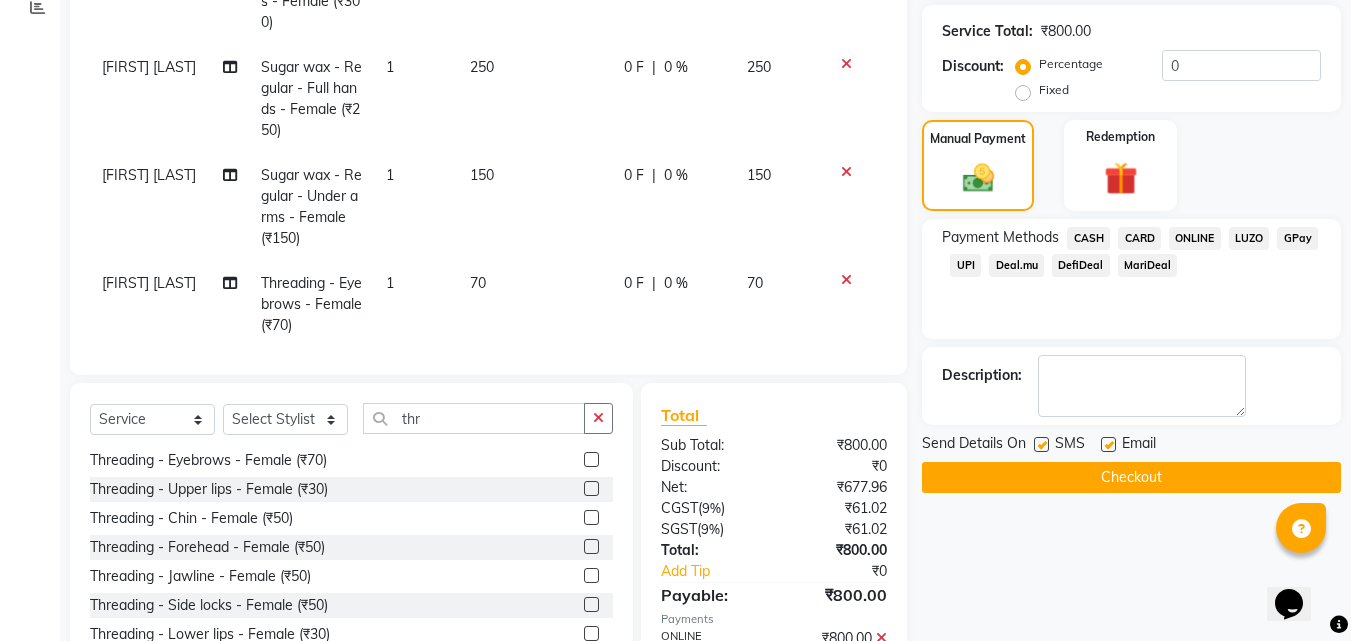 click on "Checkout" 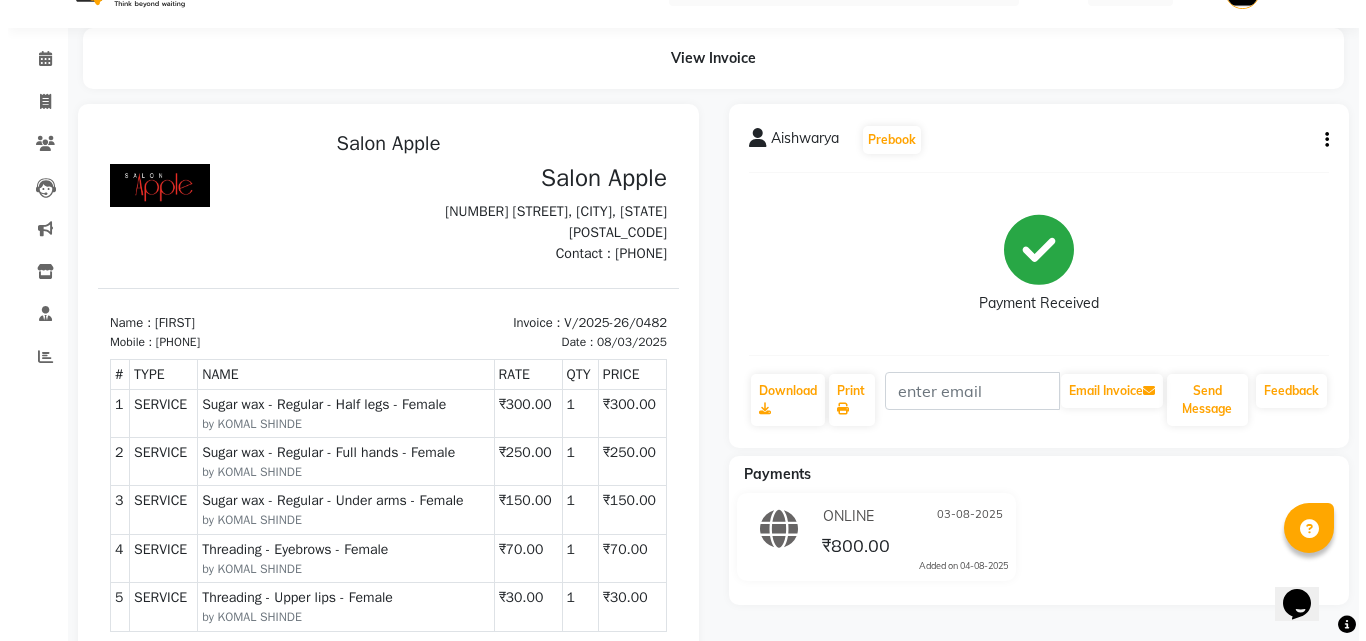 scroll, scrollTop: 0, scrollLeft: 0, axis: both 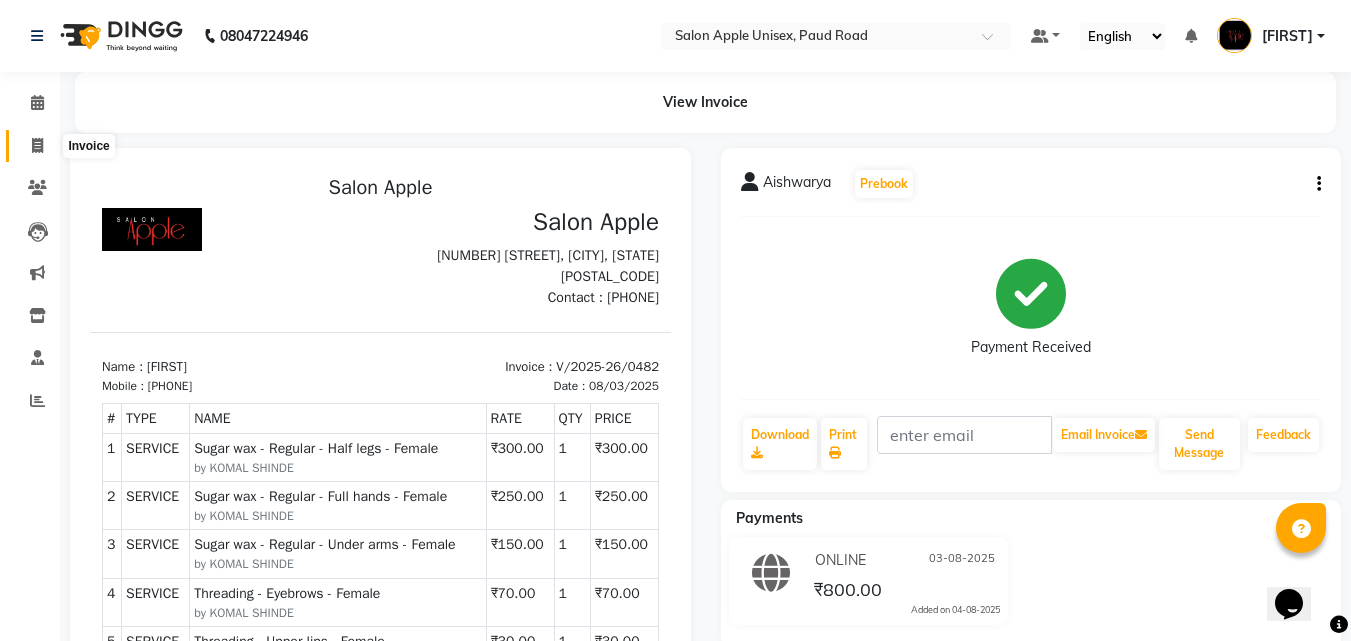 click 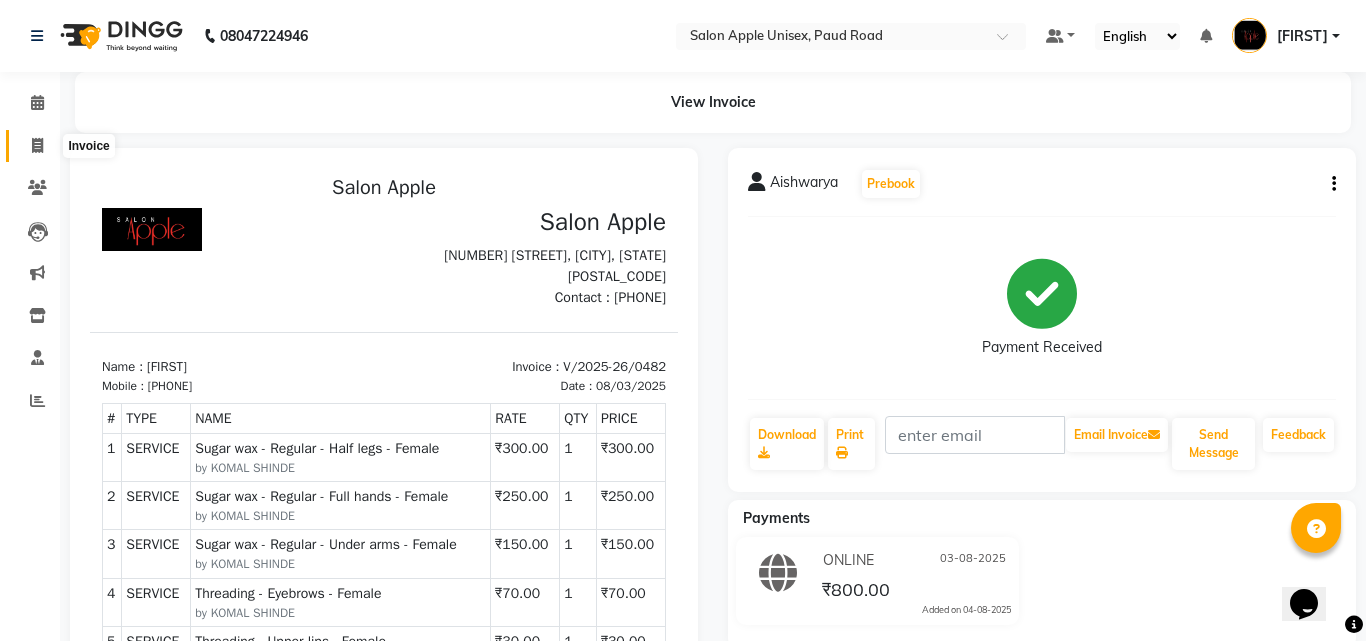 select on "133" 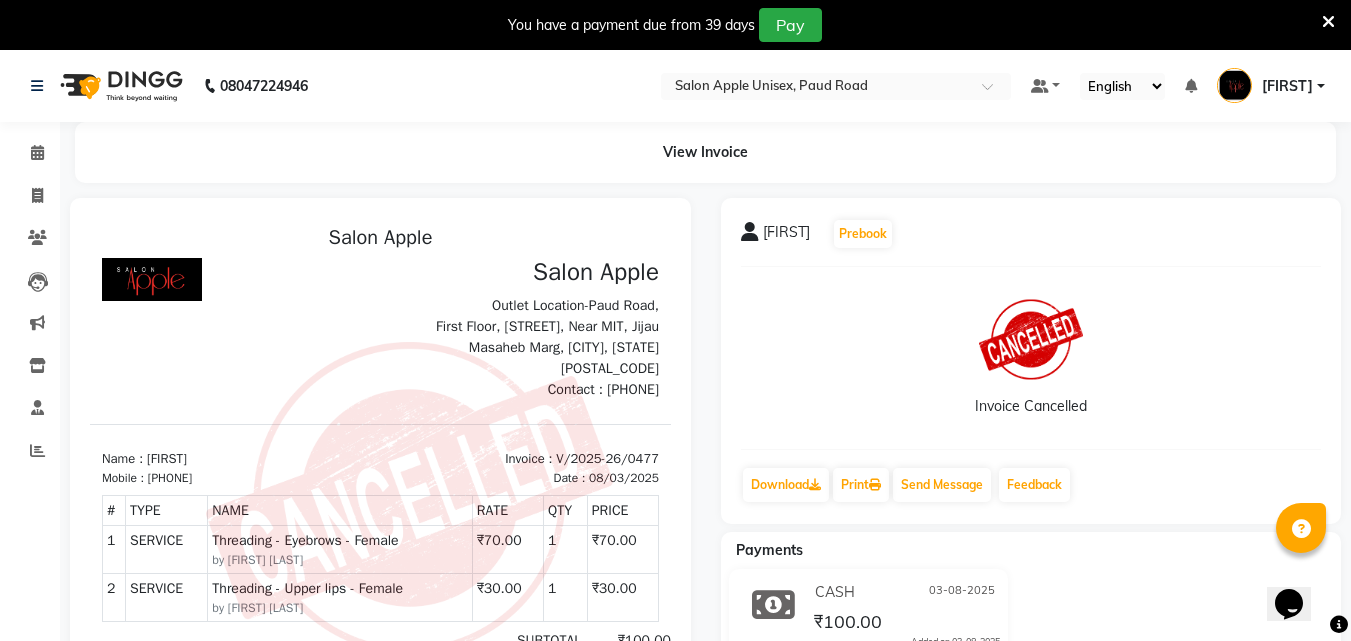scroll, scrollTop: 0, scrollLeft: 0, axis: both 